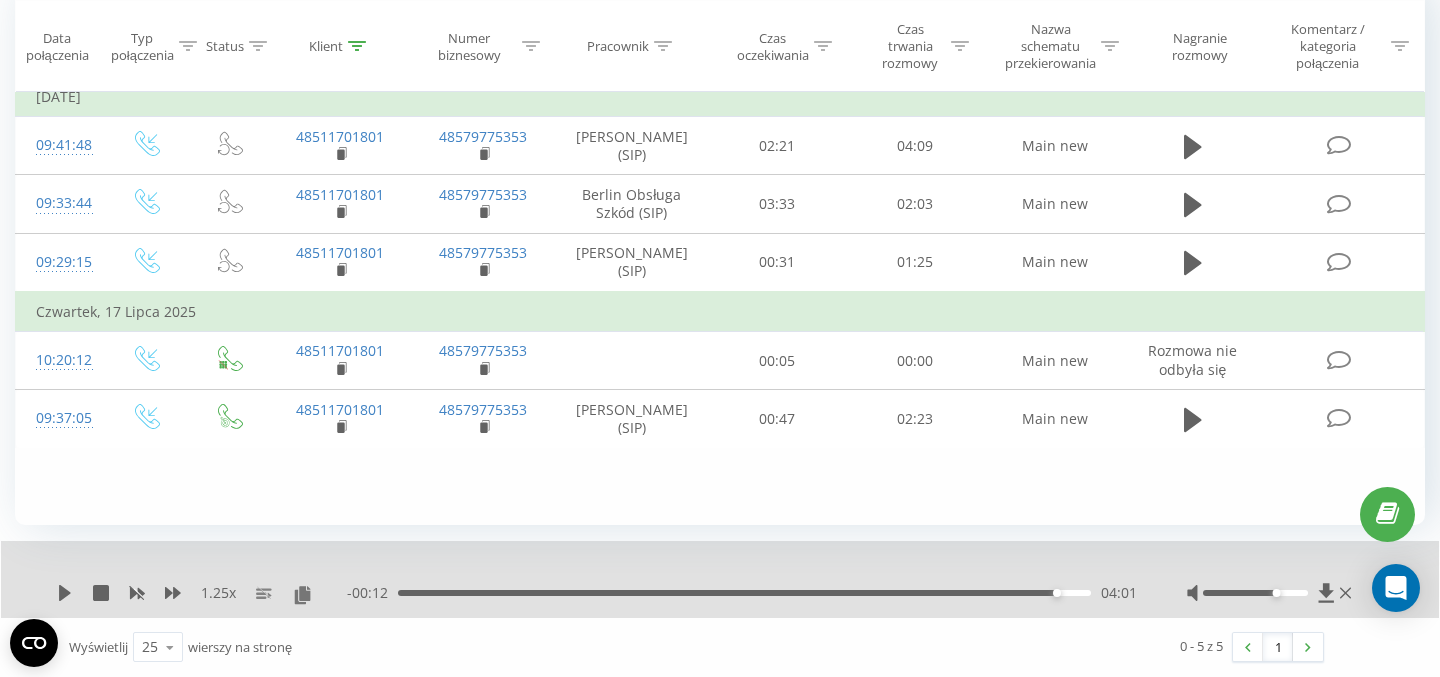 scroll, scrollTop: 0, scrollLeft: 0, axis: both 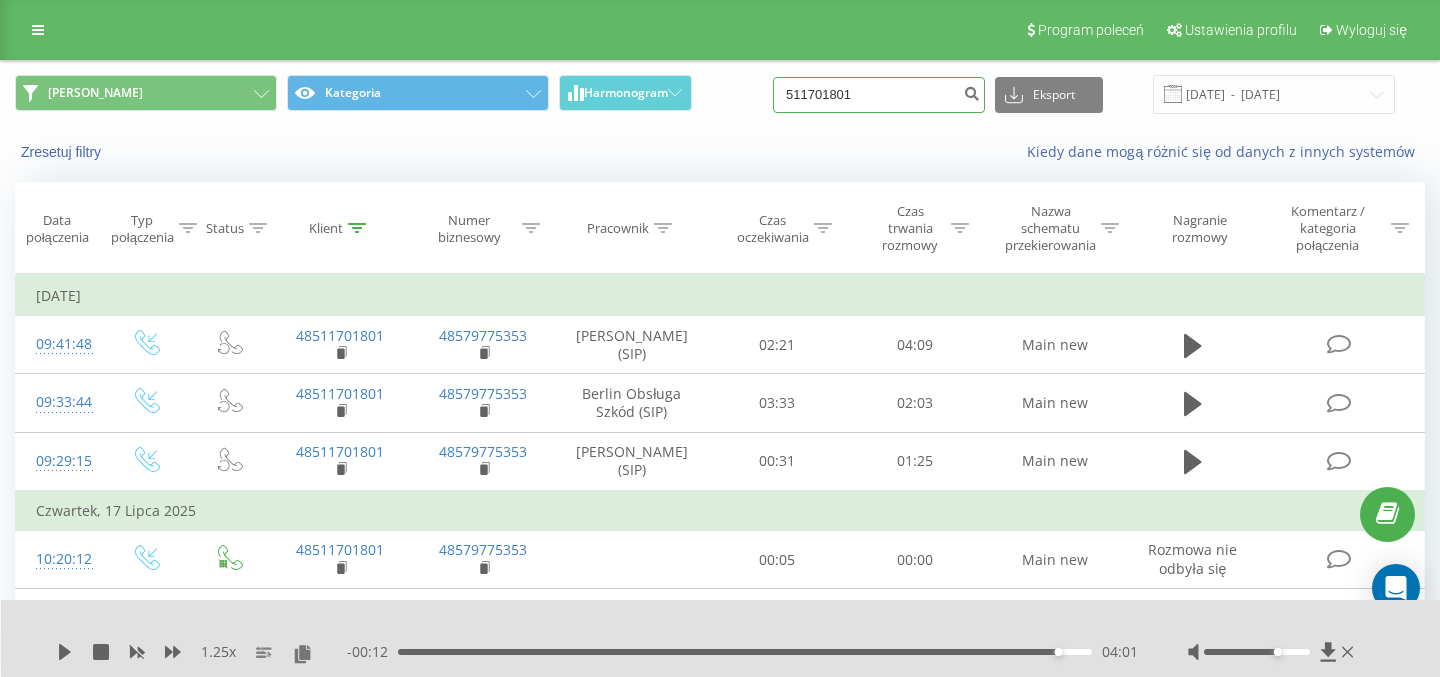 drag, startPoint x: 904, startPoint y: 97, endPoint x: 702, endPoint y: 97, distance: 202 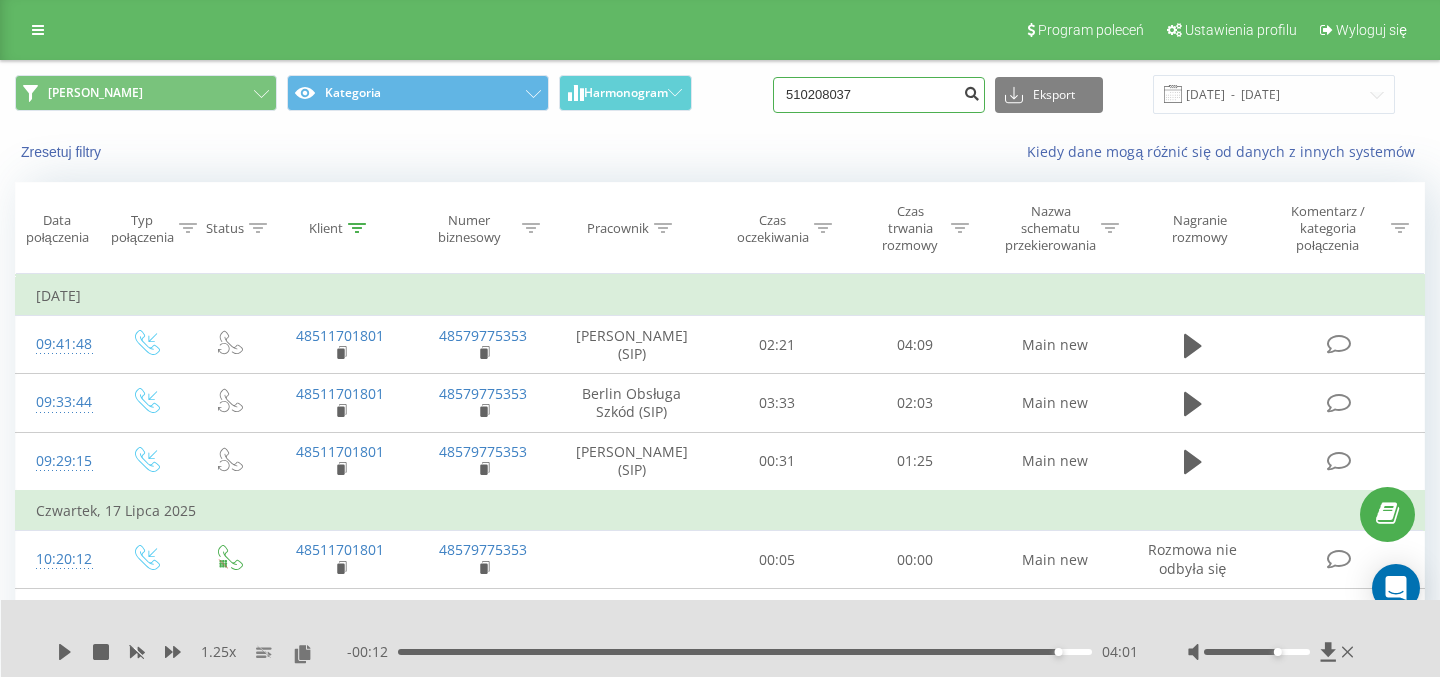 type on "510208037" 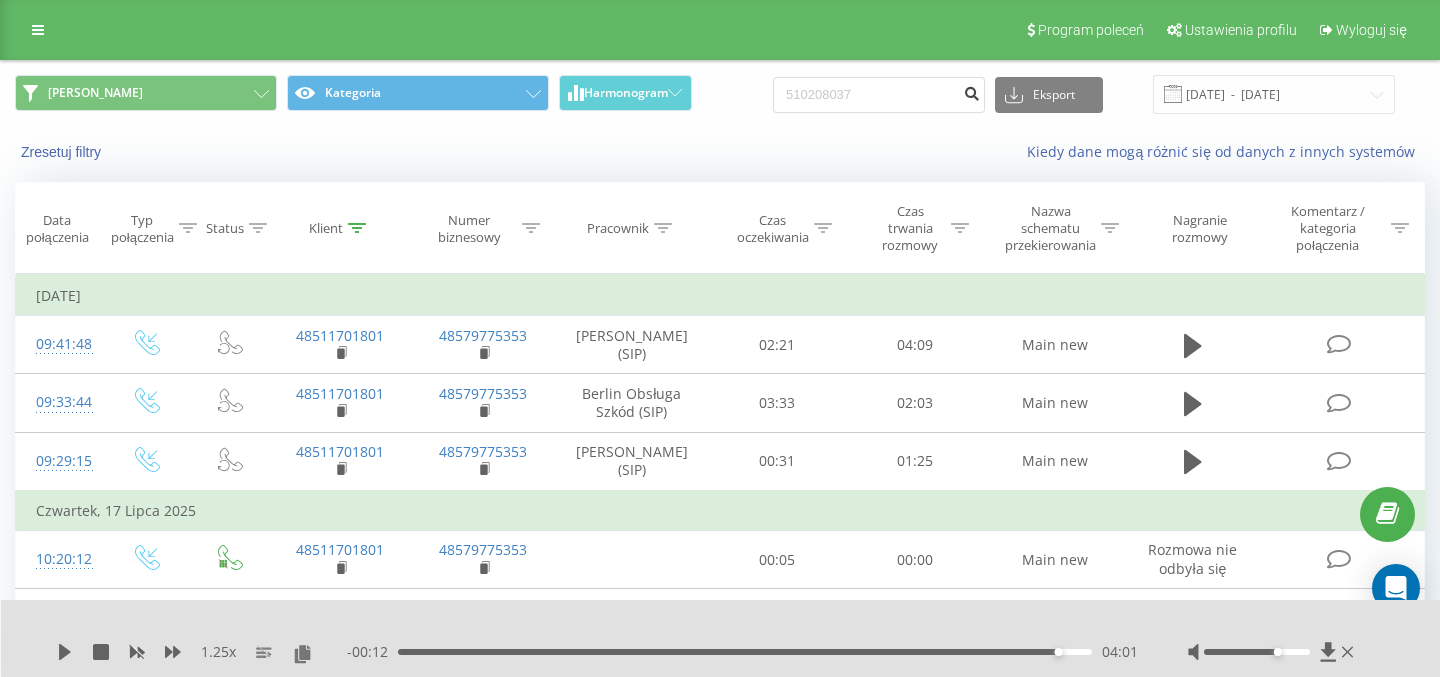 click at bounding box center (971, 91) 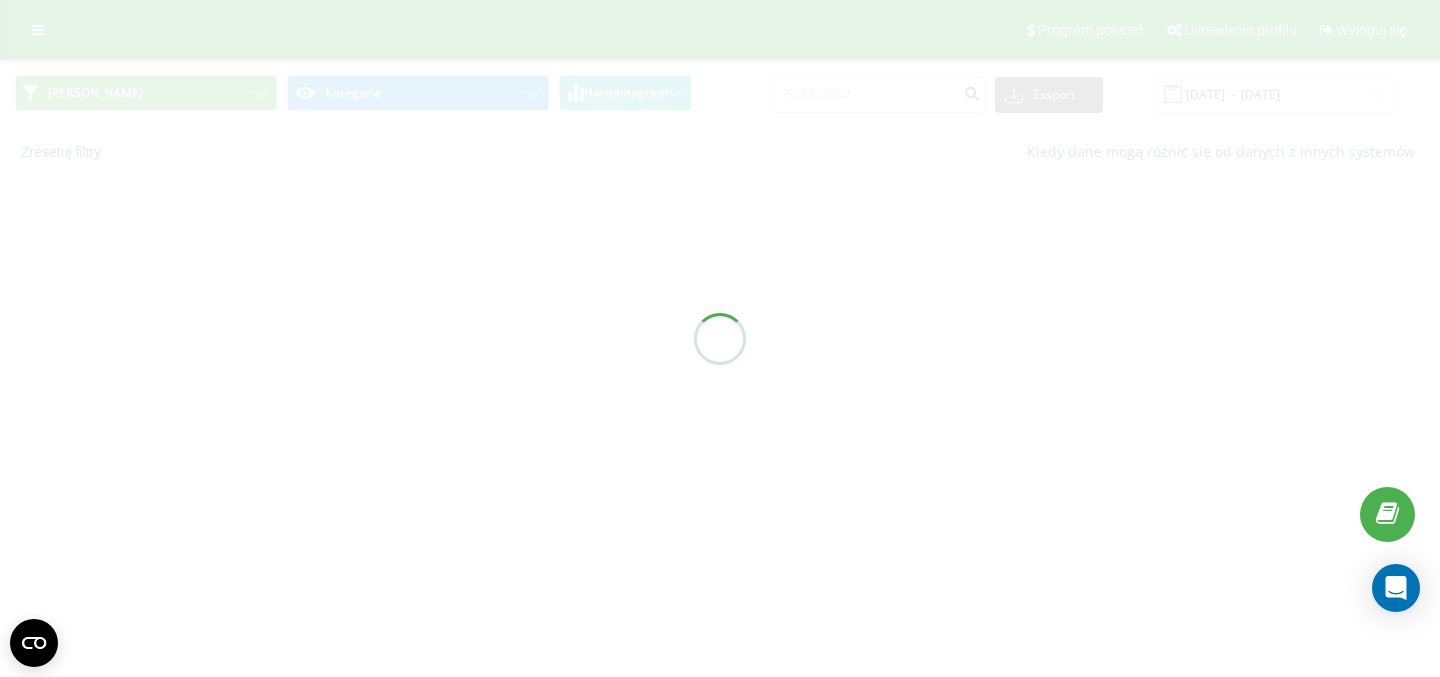 scroll, scrollTop: 0, scrollLeft: 0, axis: both 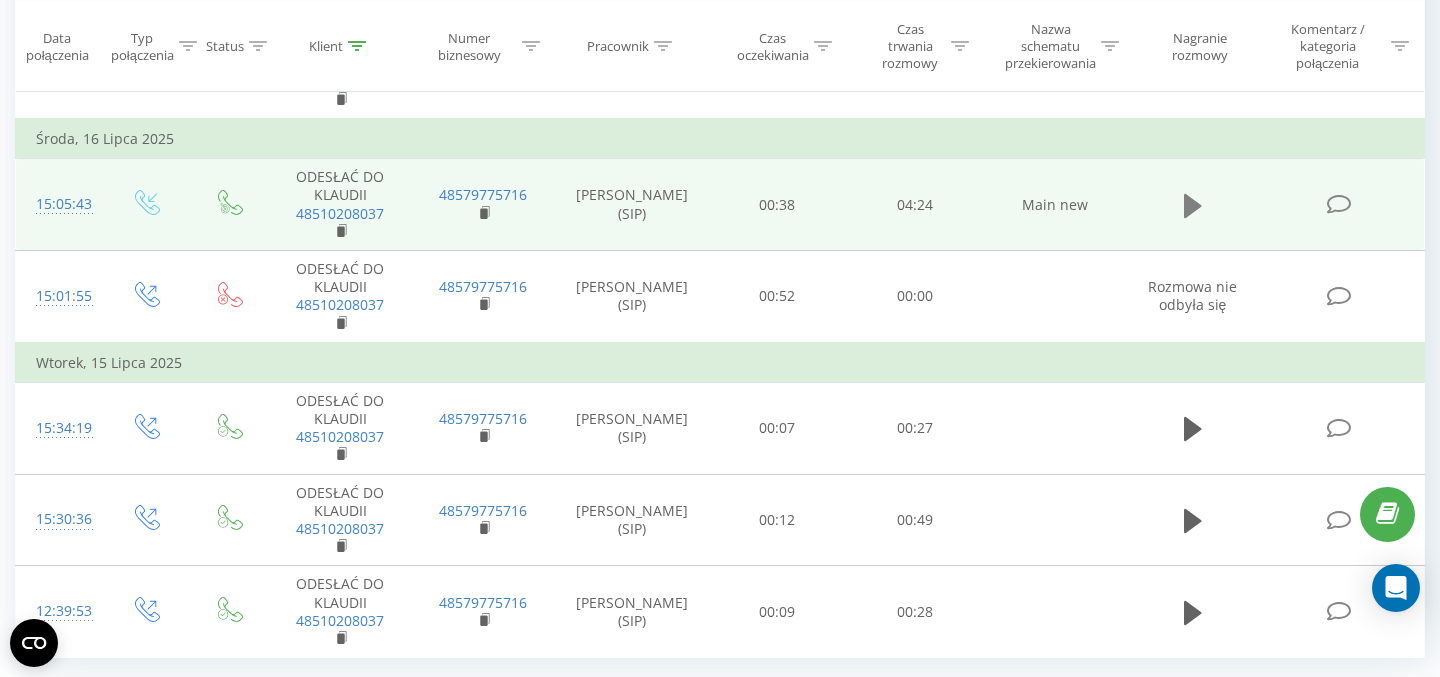 click 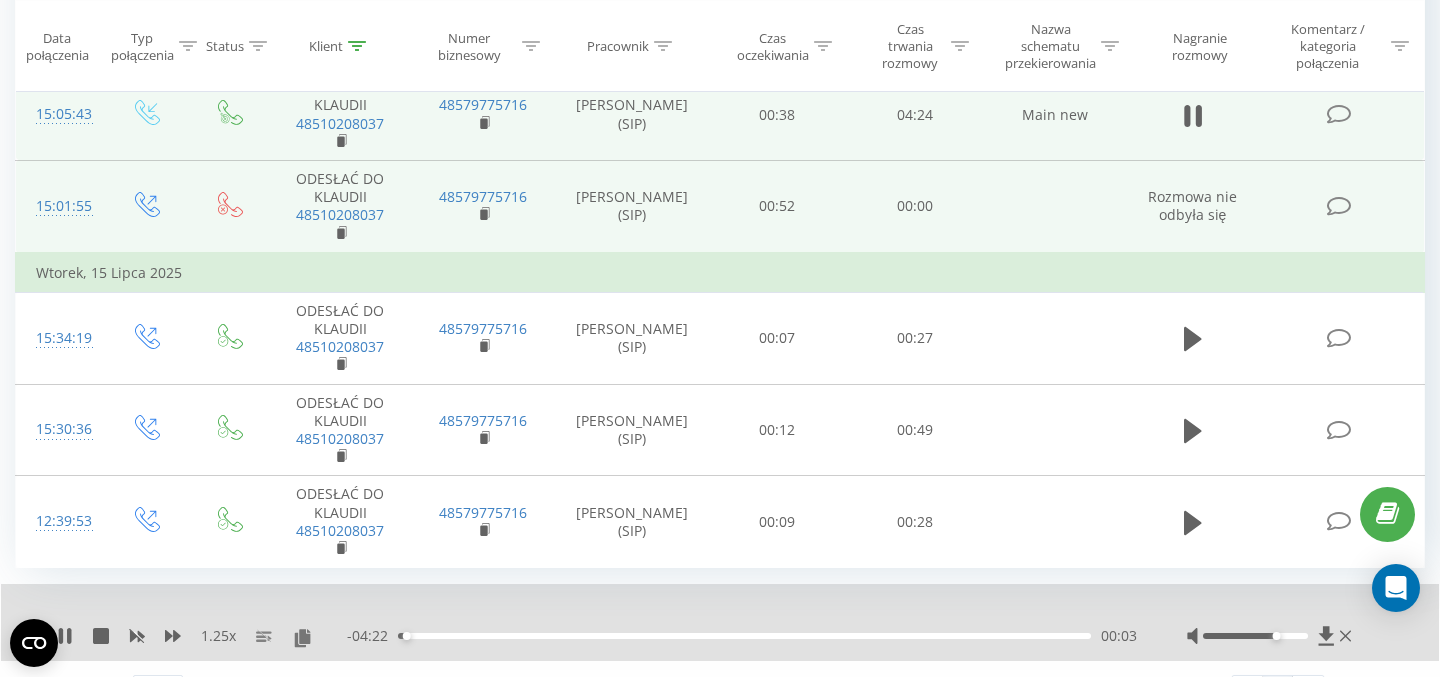 scroll, scrollTop: 366, scrollLeft: 0, axis: vertical 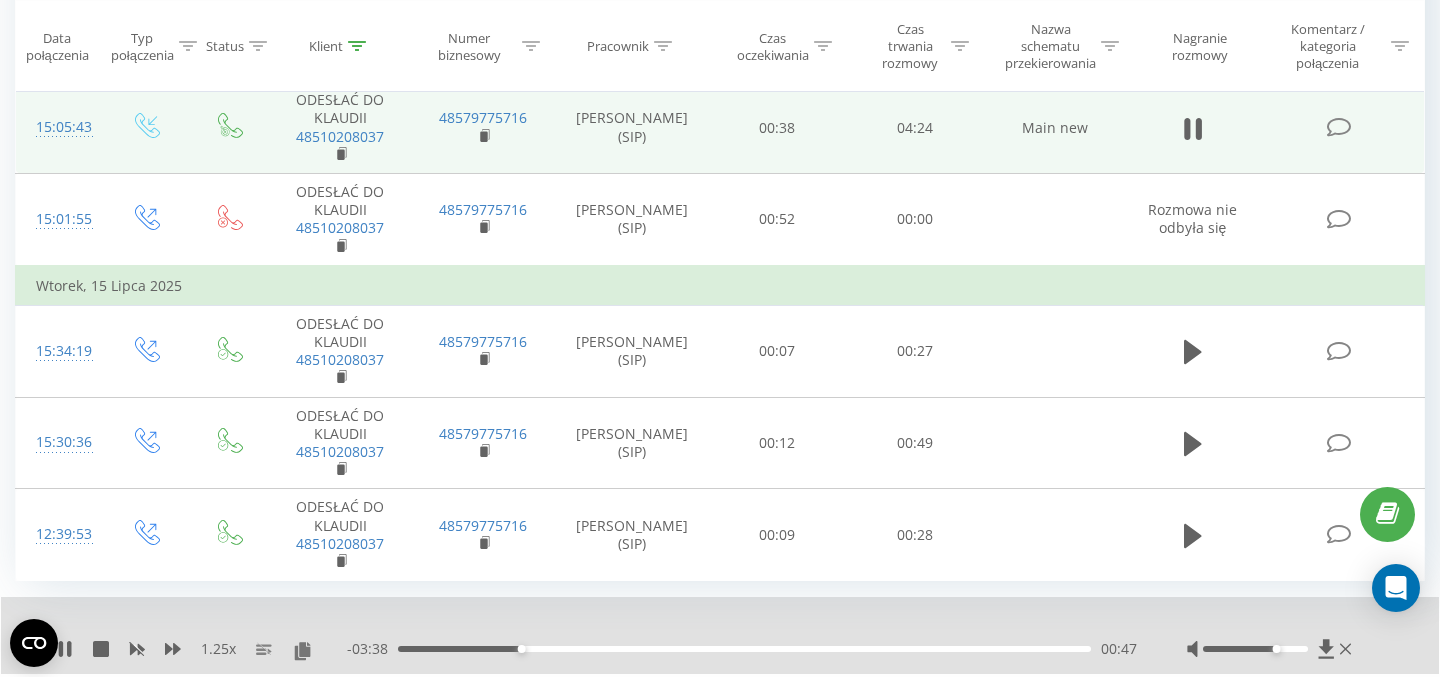 click on "1.25 x" at bounding box center [202, 649] 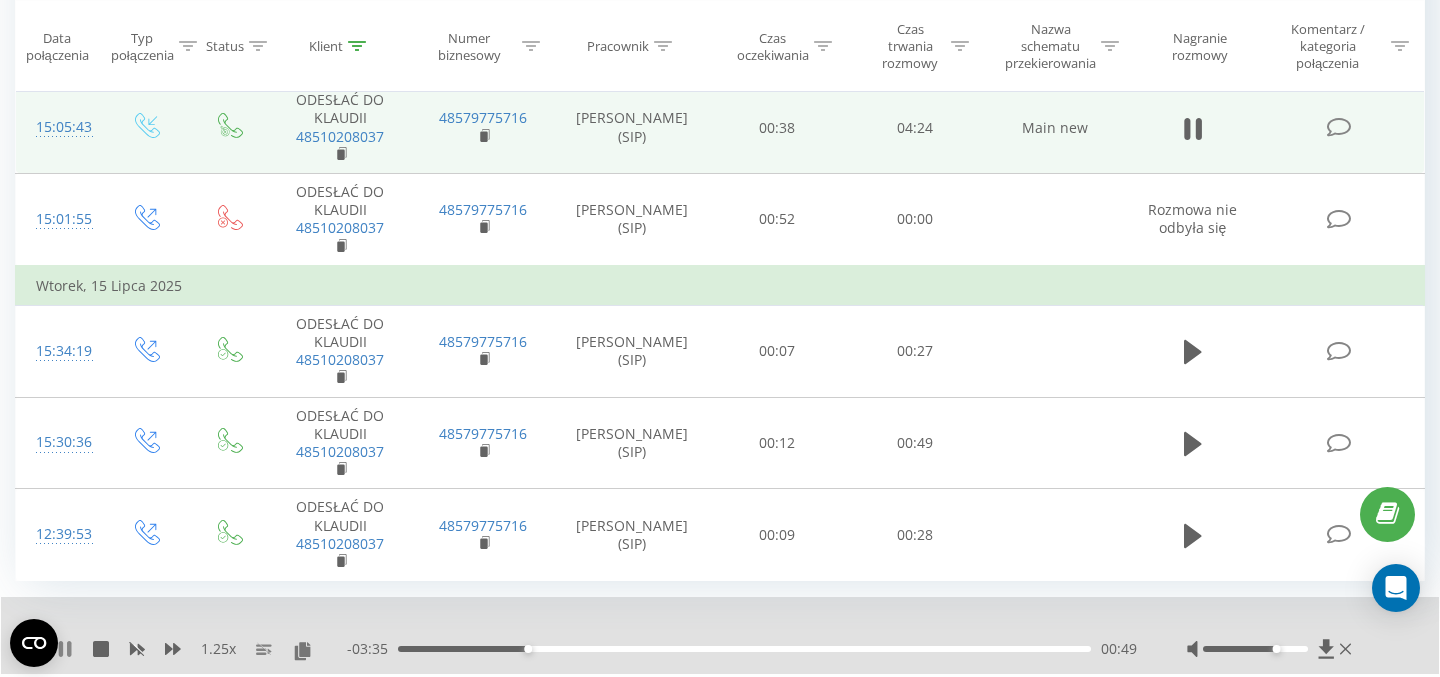 click 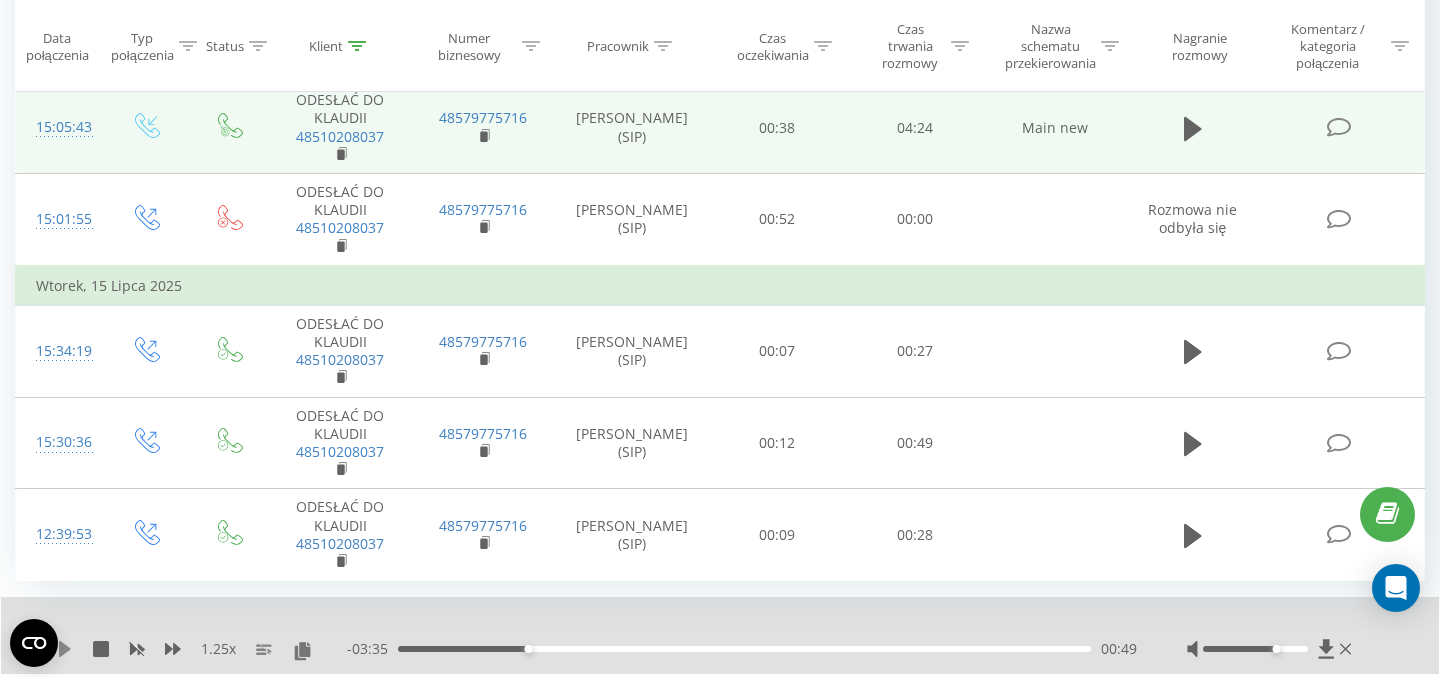 click 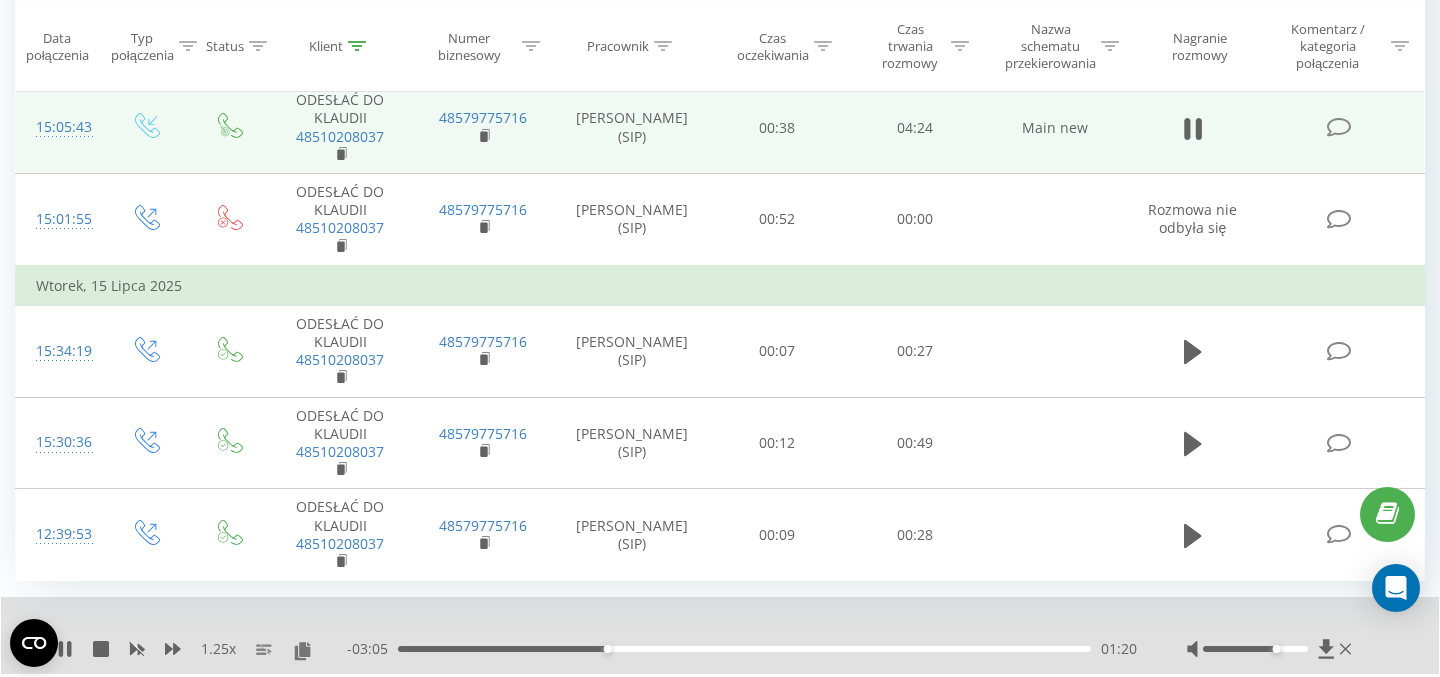 click on "01:20" at bounding box center [744, 649] 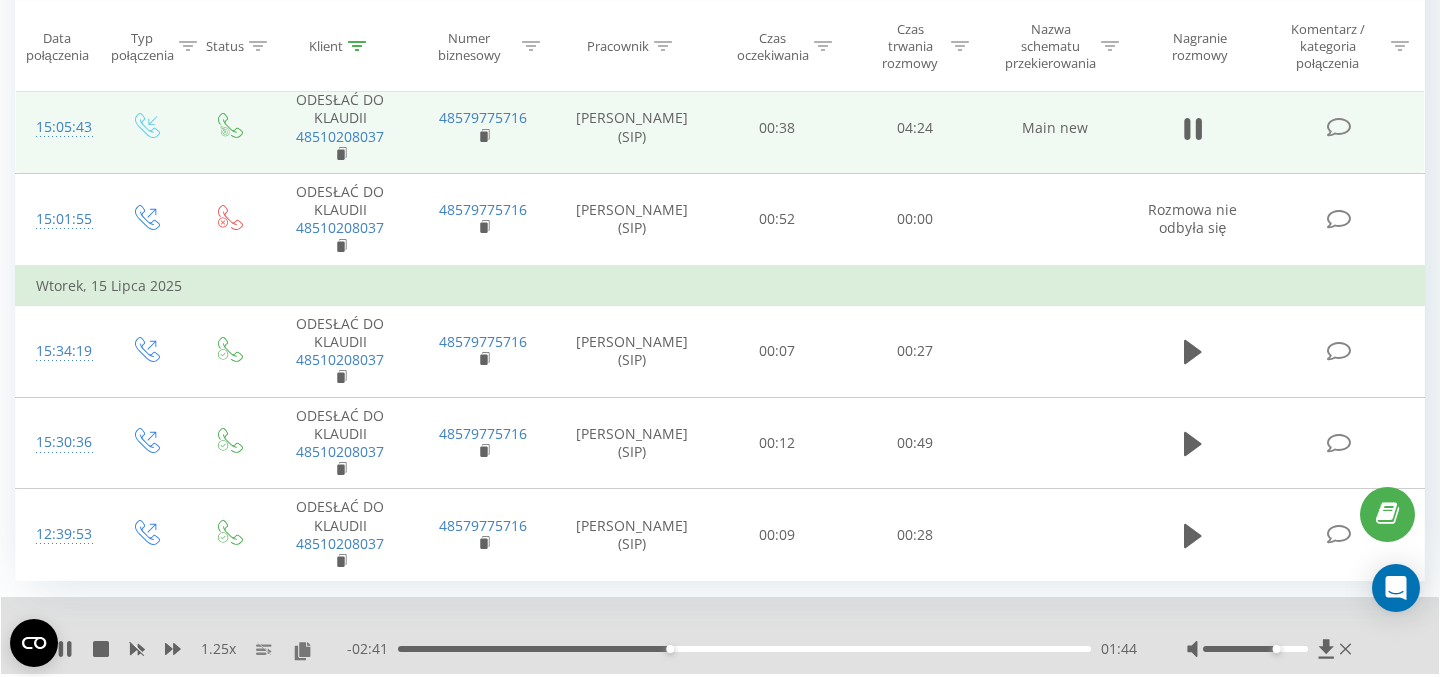 click on "- 02:41 01:44   01:44" at bounding box center [742, 649] 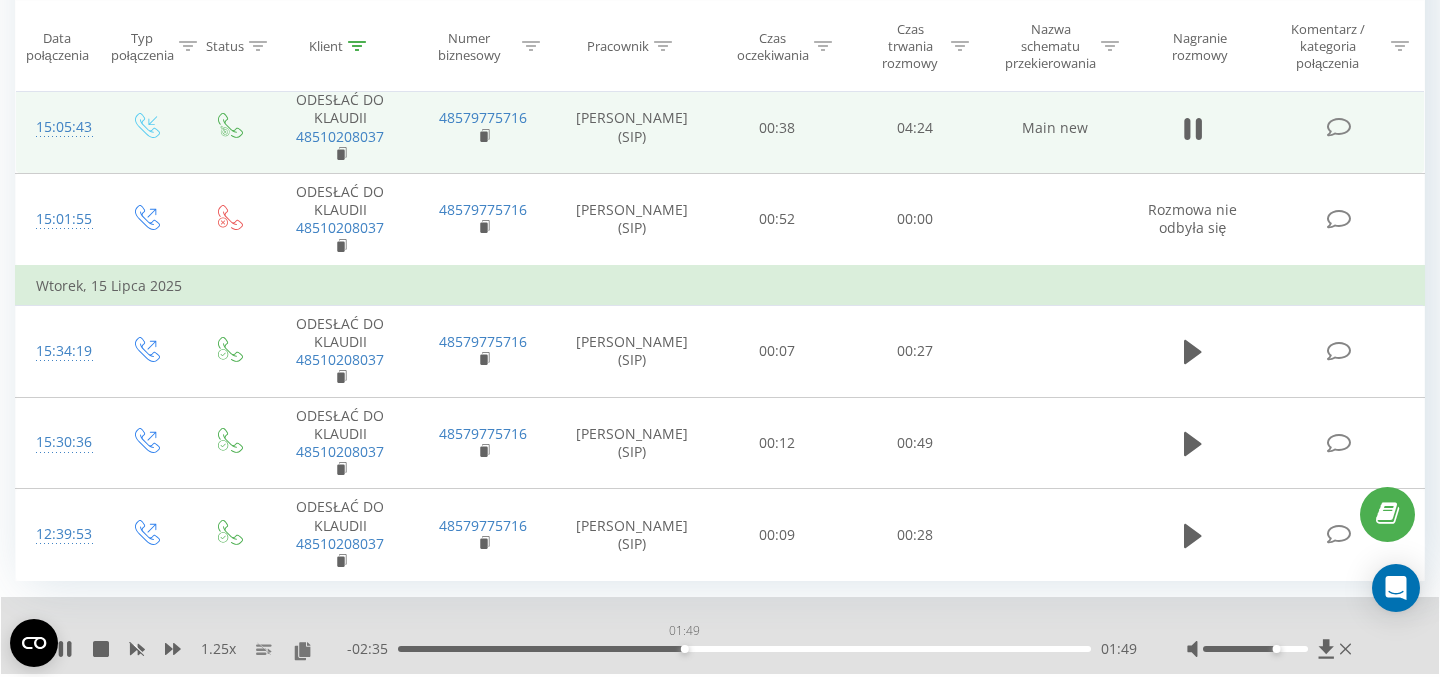 click on "01:49" at bounding box center (744, 649) 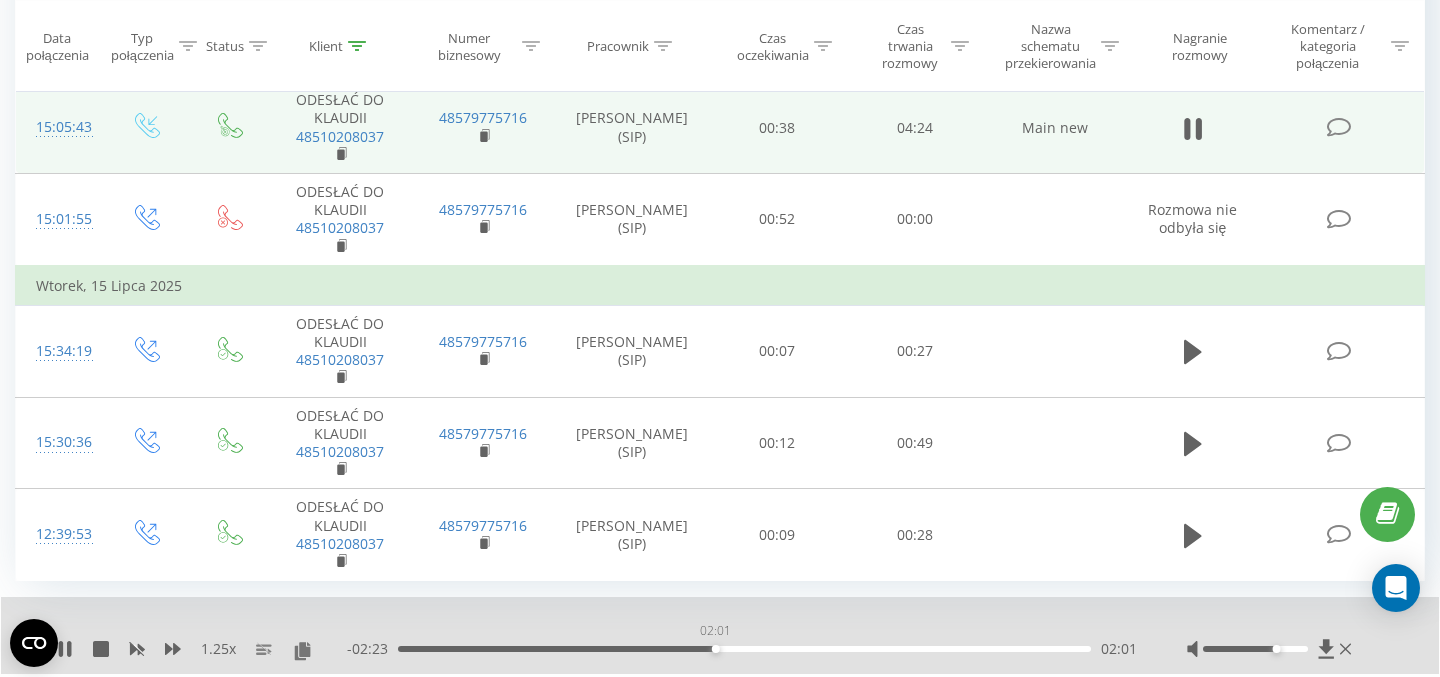 click on "02:01" at bounding box center (744, 649) 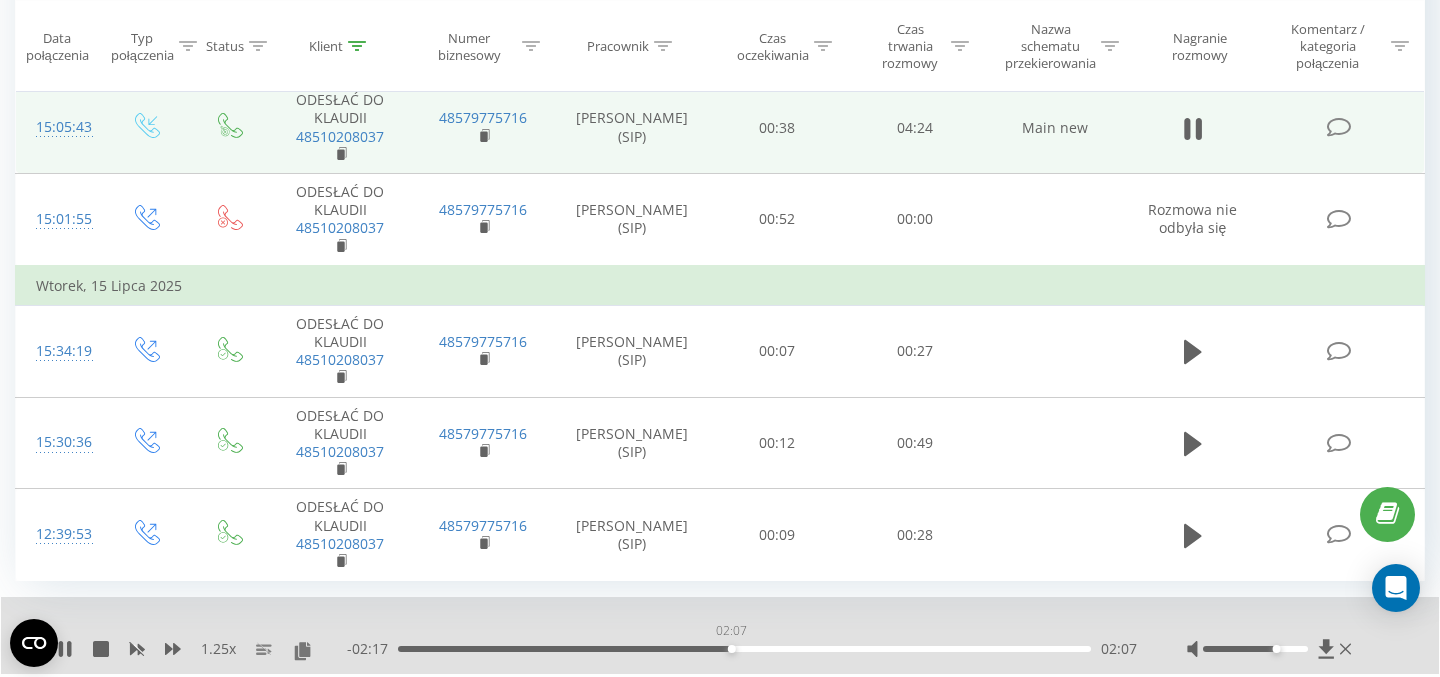 click on "02:07" at bounding box center [744, 649] 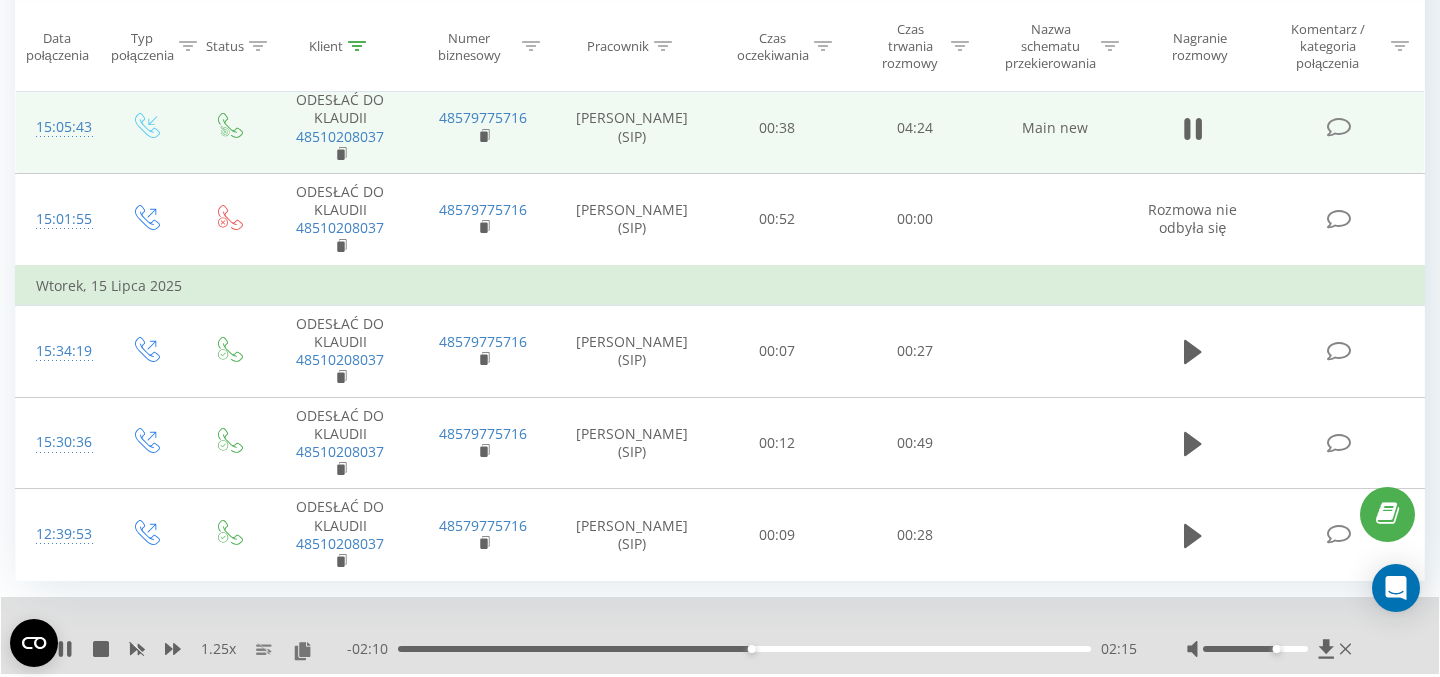 click on "02:15" at bounding box center [744, 649] 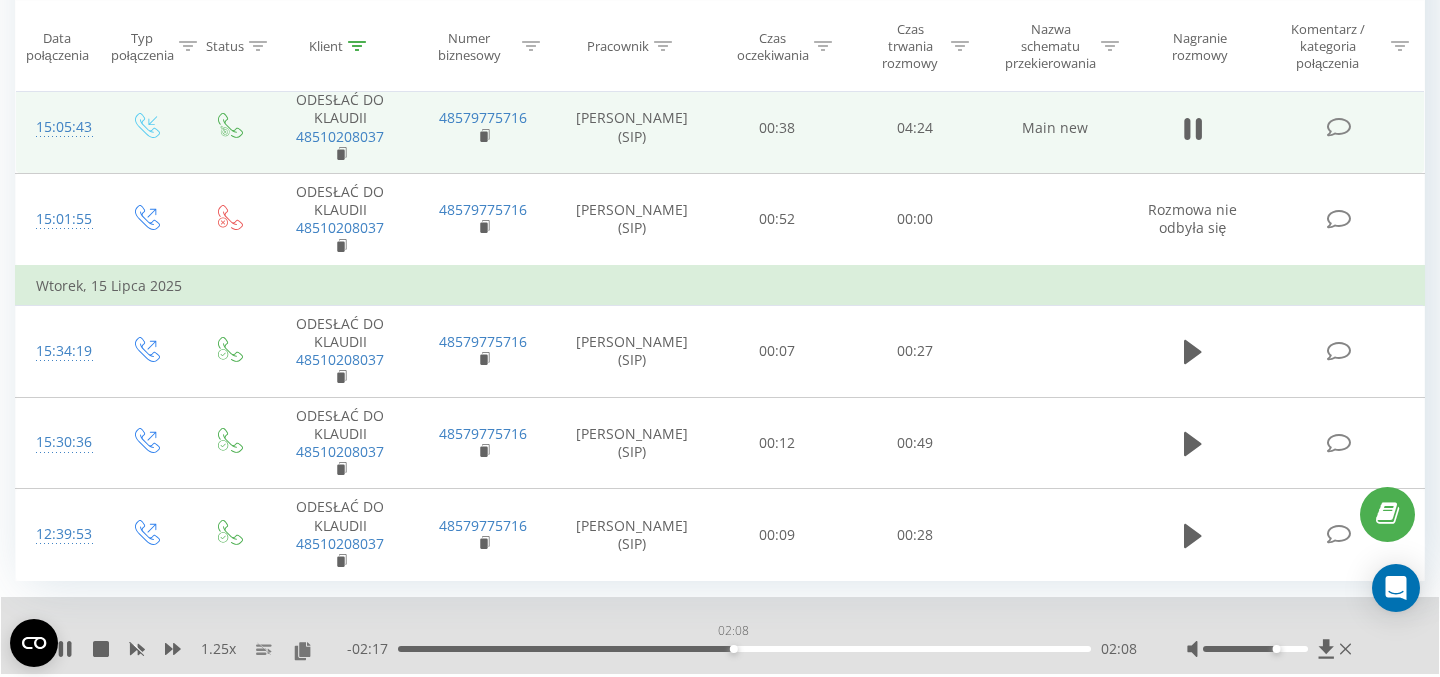 click on "02:08" at bounding box center [744, 649] 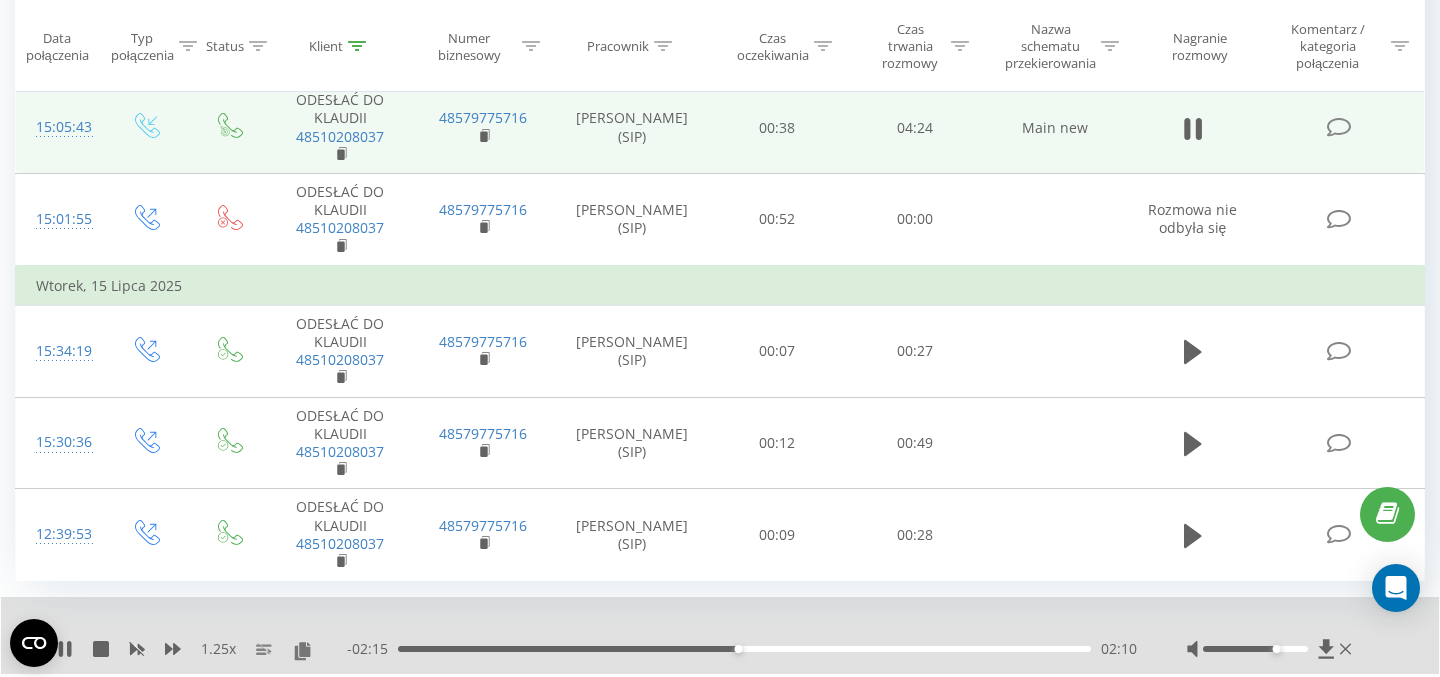 click on "02:10" at bounding box center [744, 649] 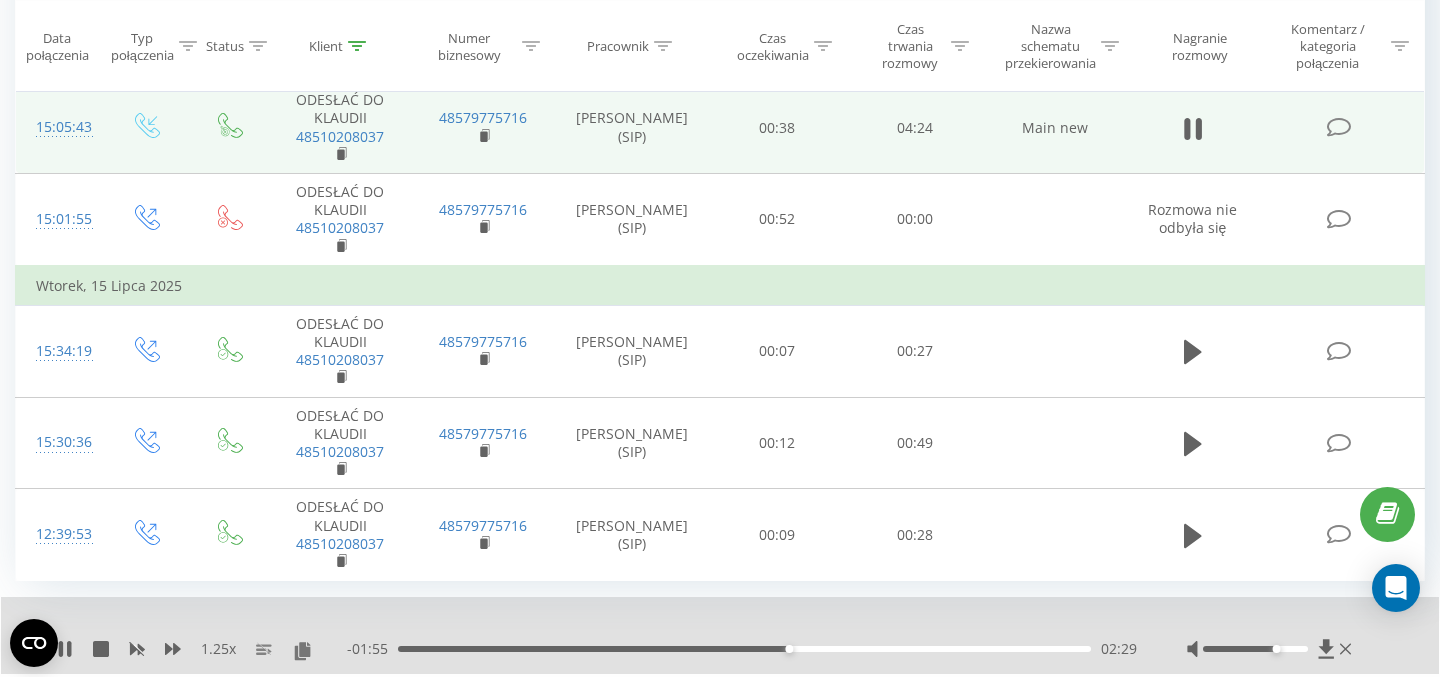 click on "02:29" at bounding box center [744, 649] 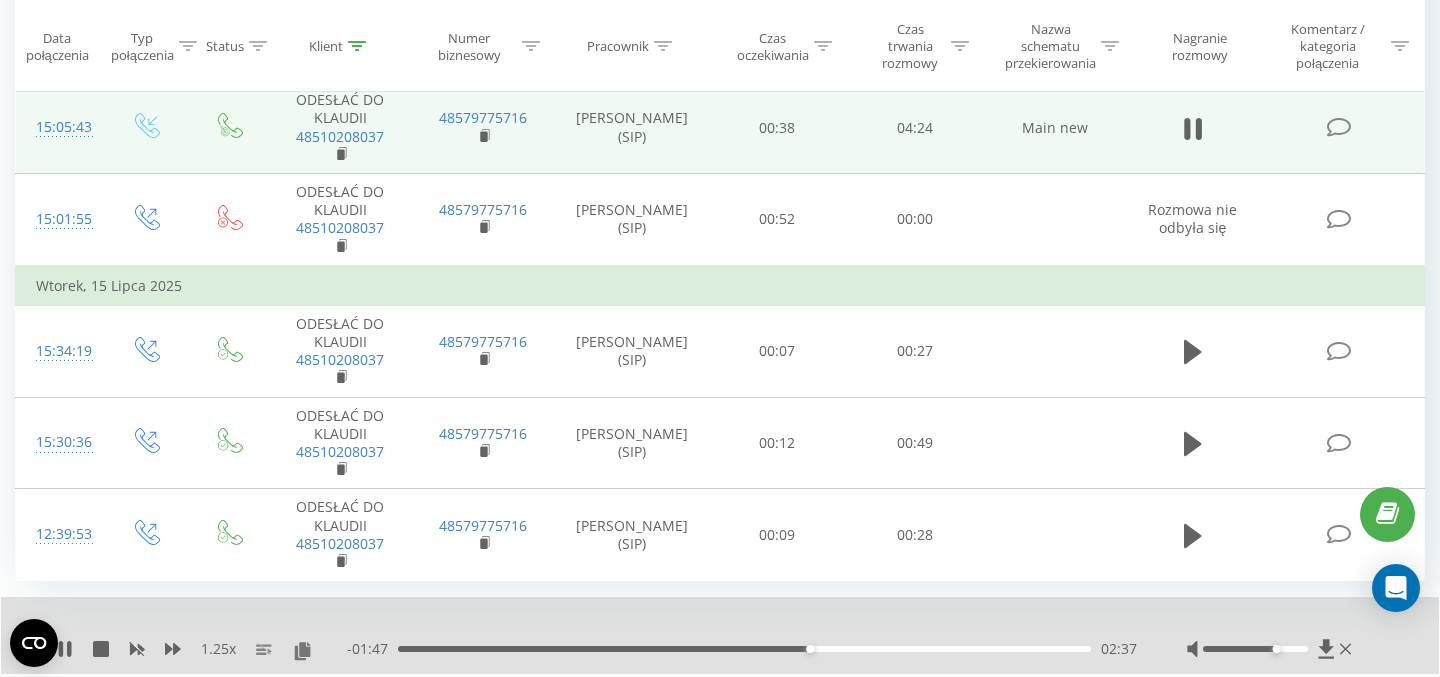 click on "02:37" at bounding box center (744, 649) 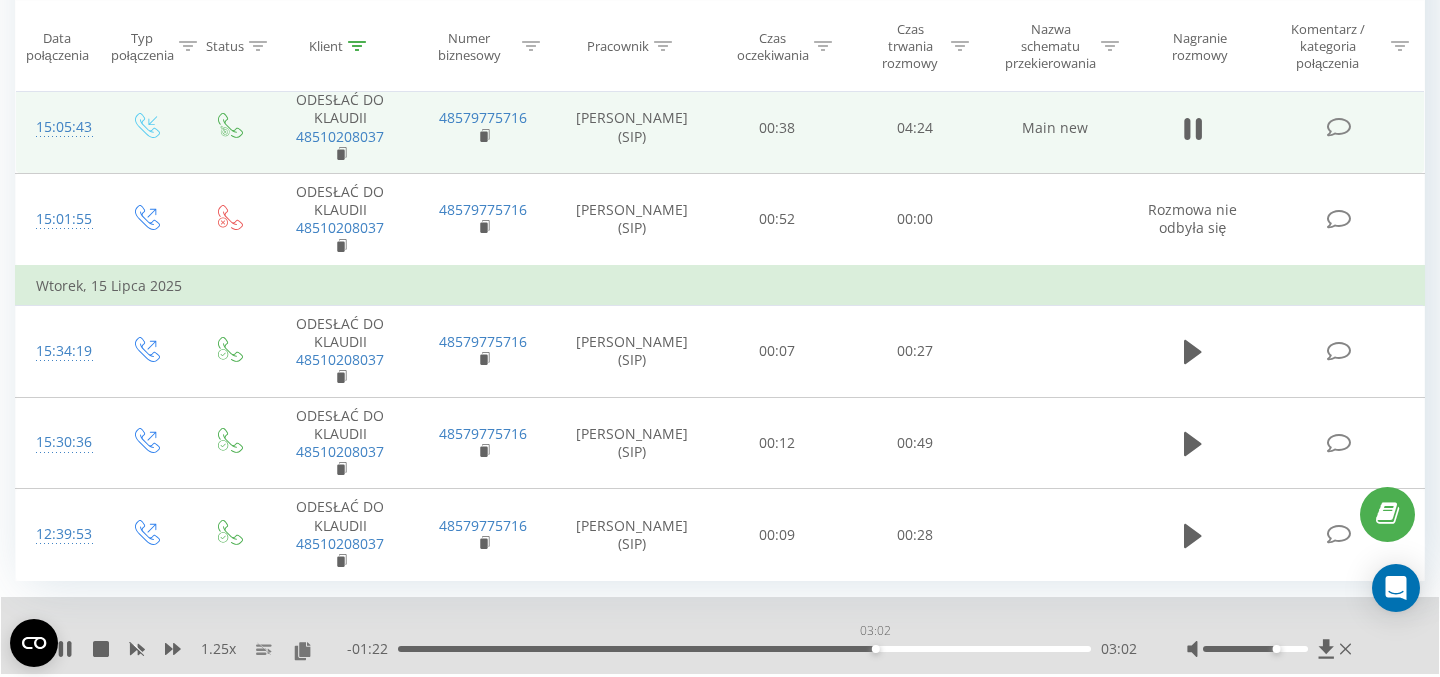 click on "03:02" at bounding box center (744, 649) 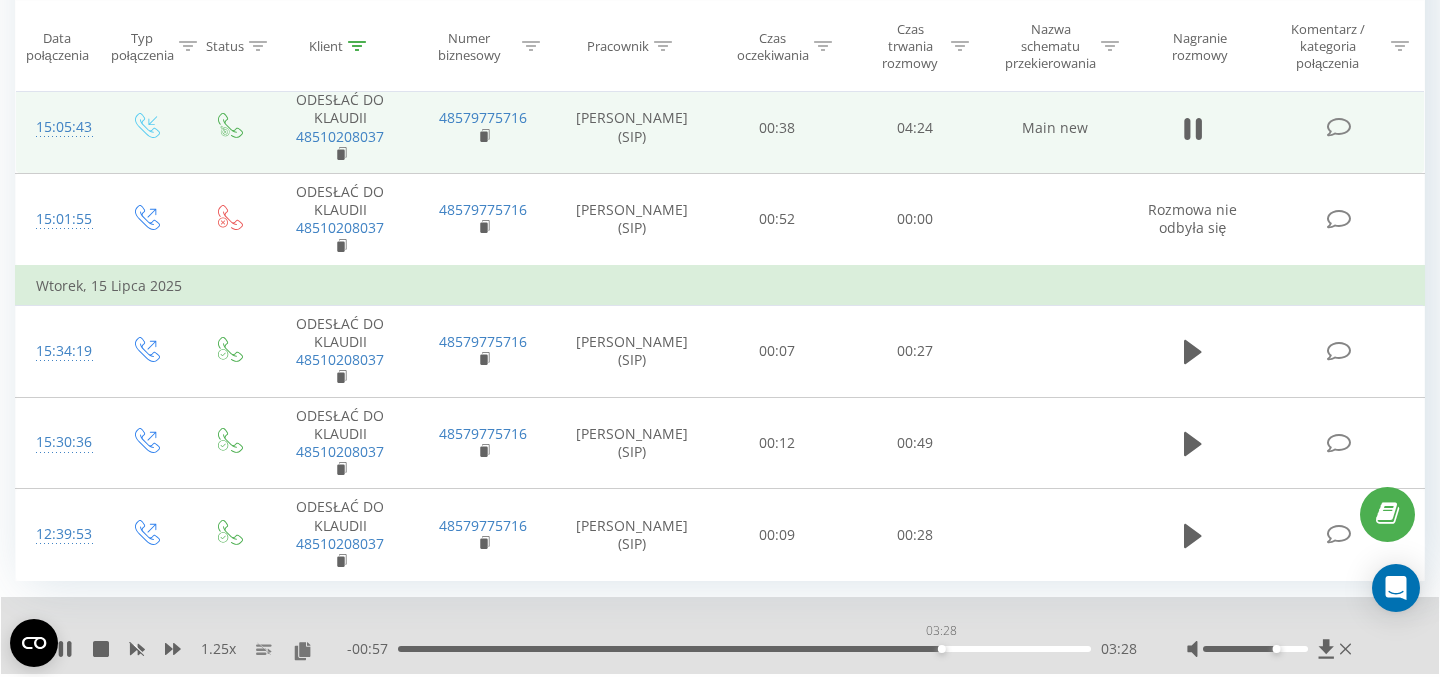click on "03:28" at bounding box center [744, 649] 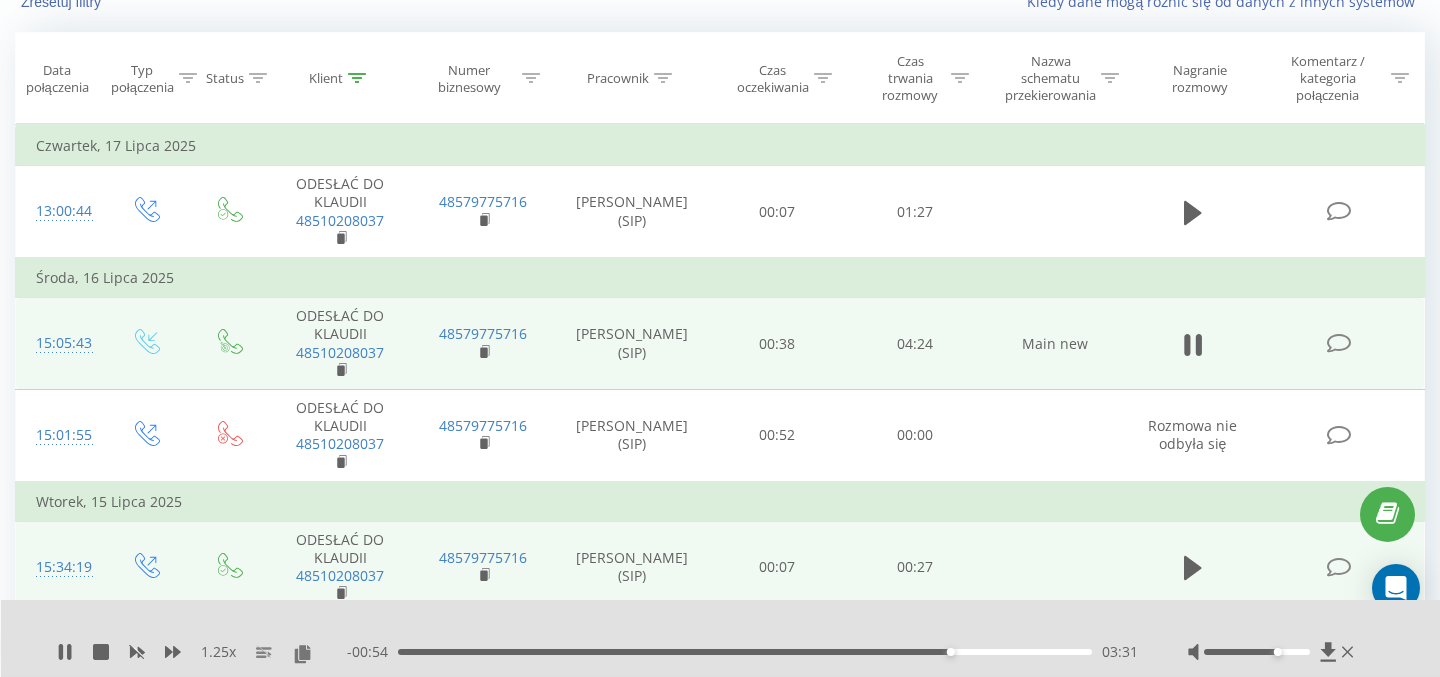 scroll, scrollTop: 144, scrollLeft: 0, axis: vertical 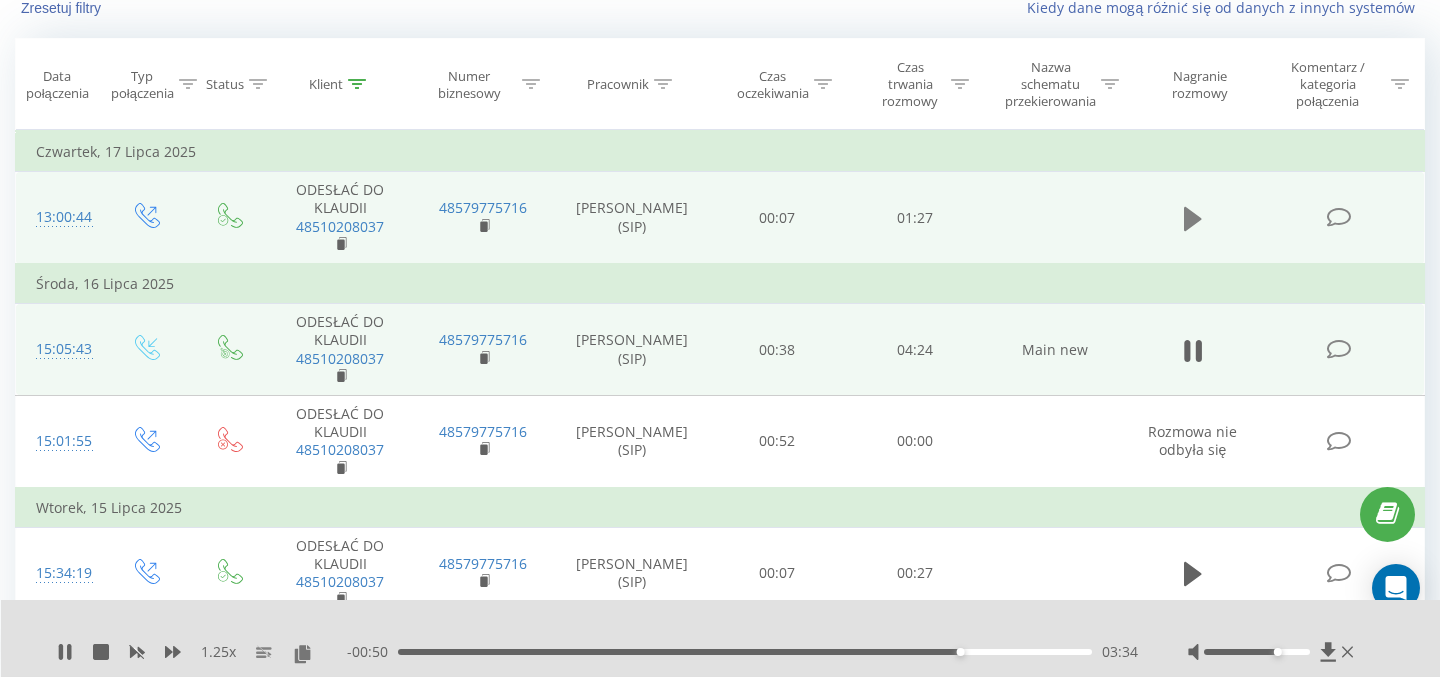 click 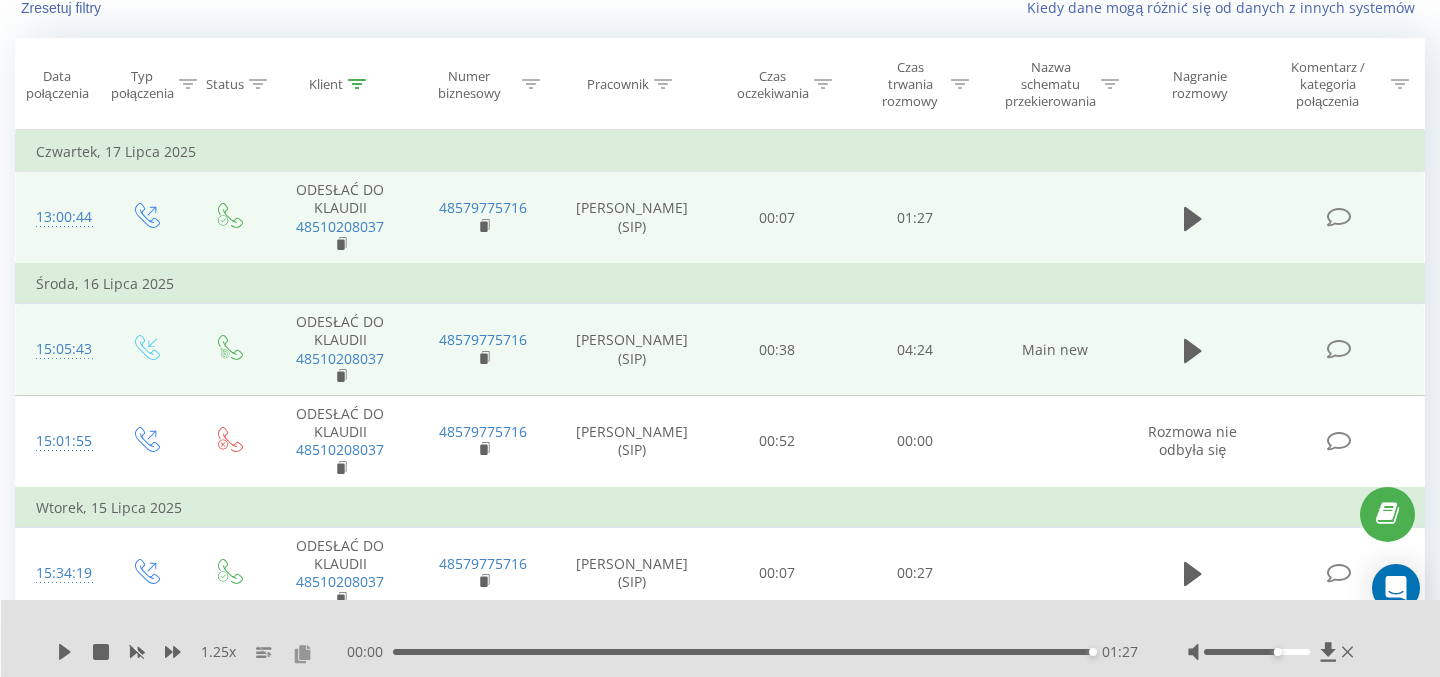 scroll, scrollTop: 0, scrollLeft: 0, axis: both 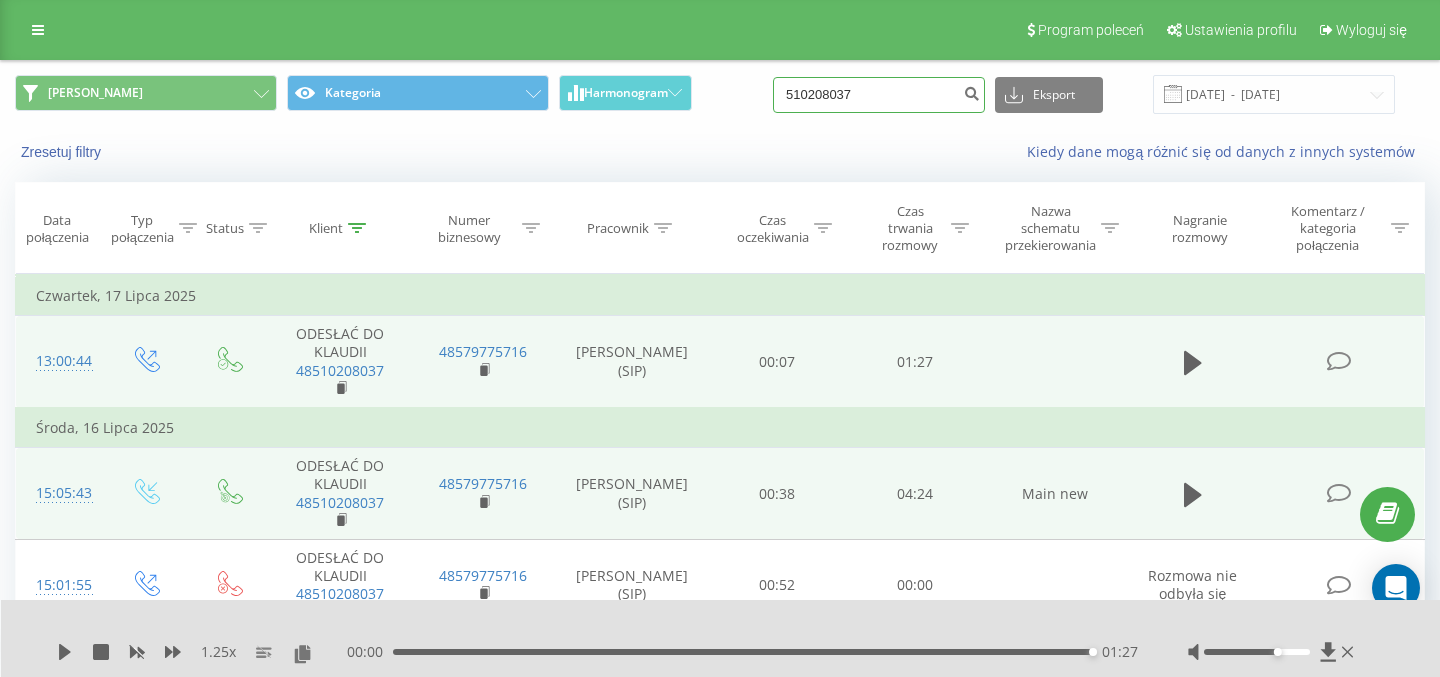 drag, startPoint x: 309, startPoint y: 654, endPoint x: 758, endPoint y: 90, distance: 720.90015 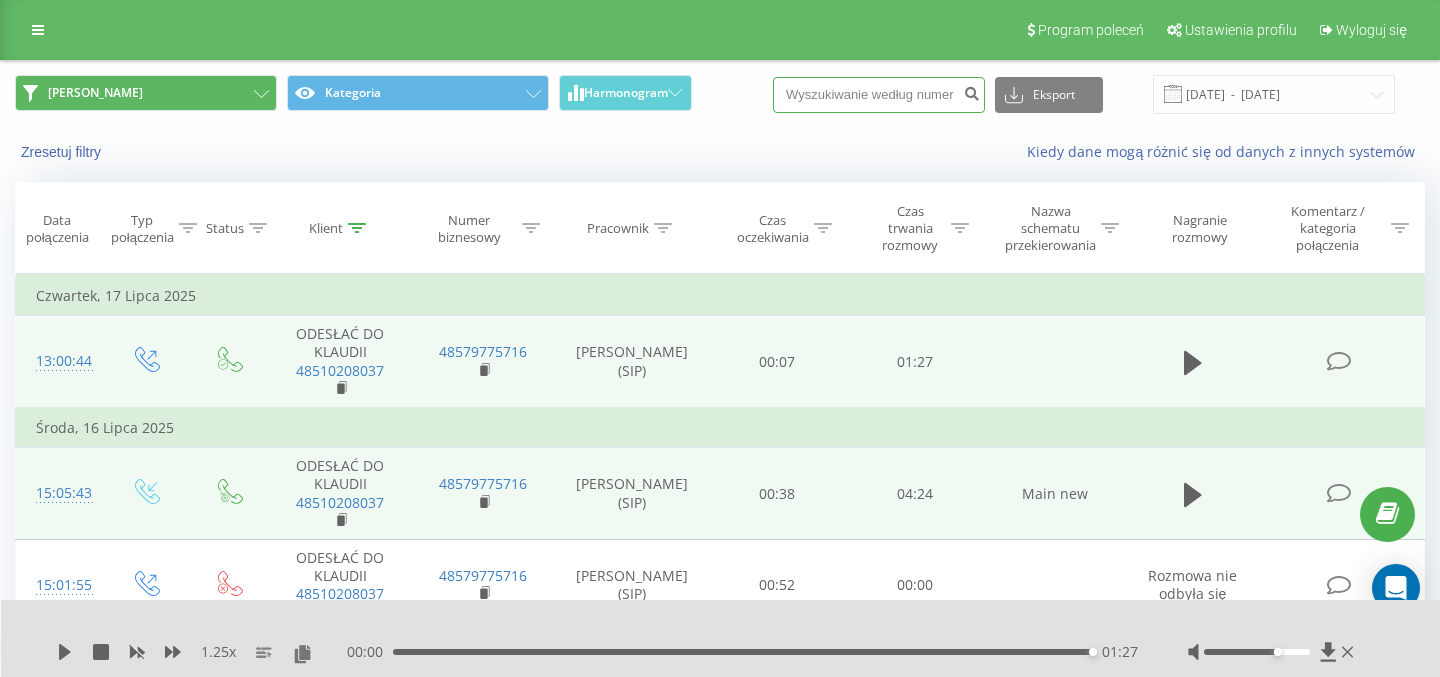 type 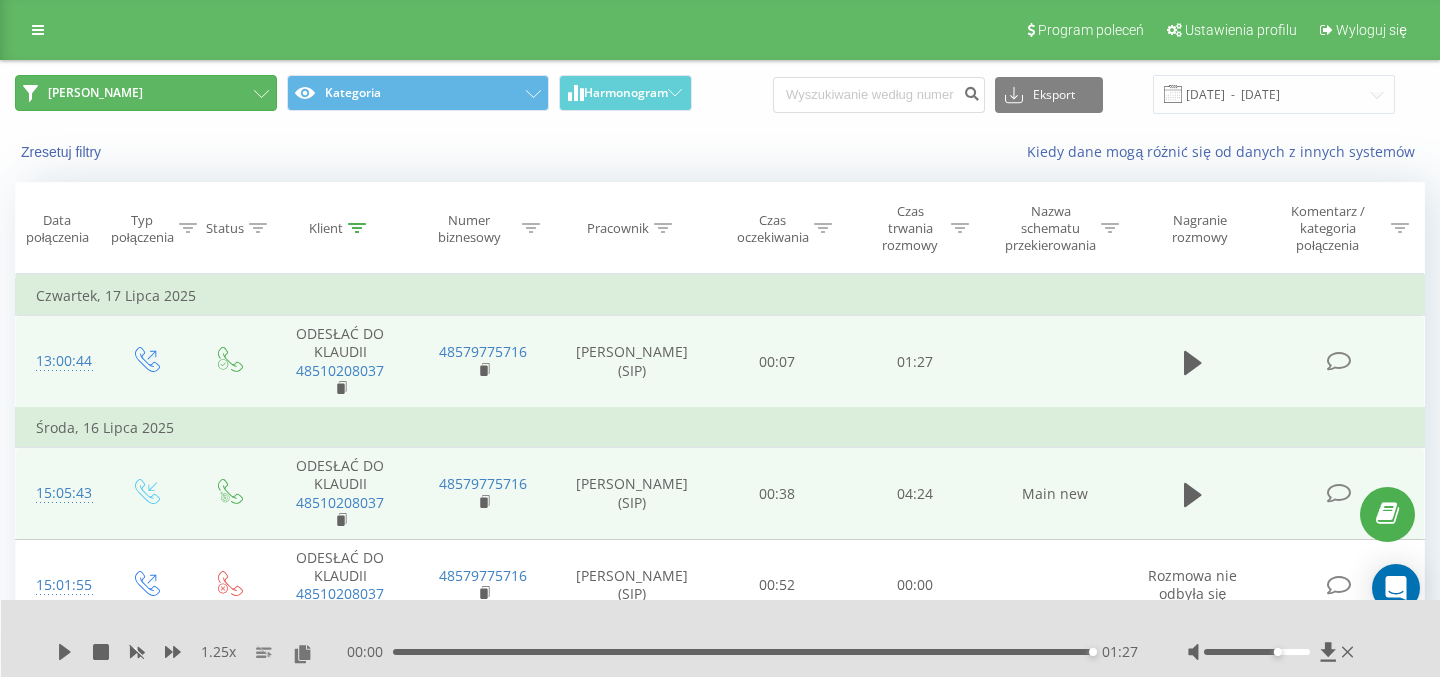 click 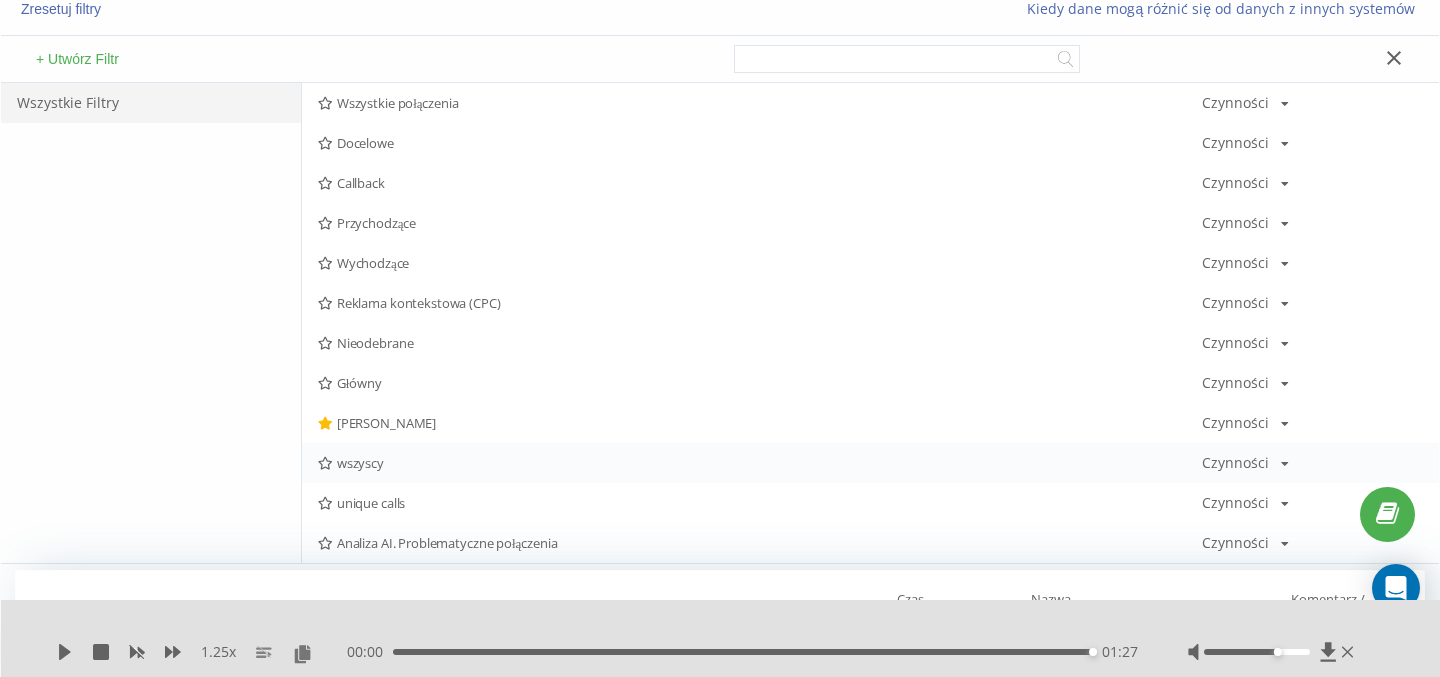 click on "wszyscy" at bounding box center (760, 463) 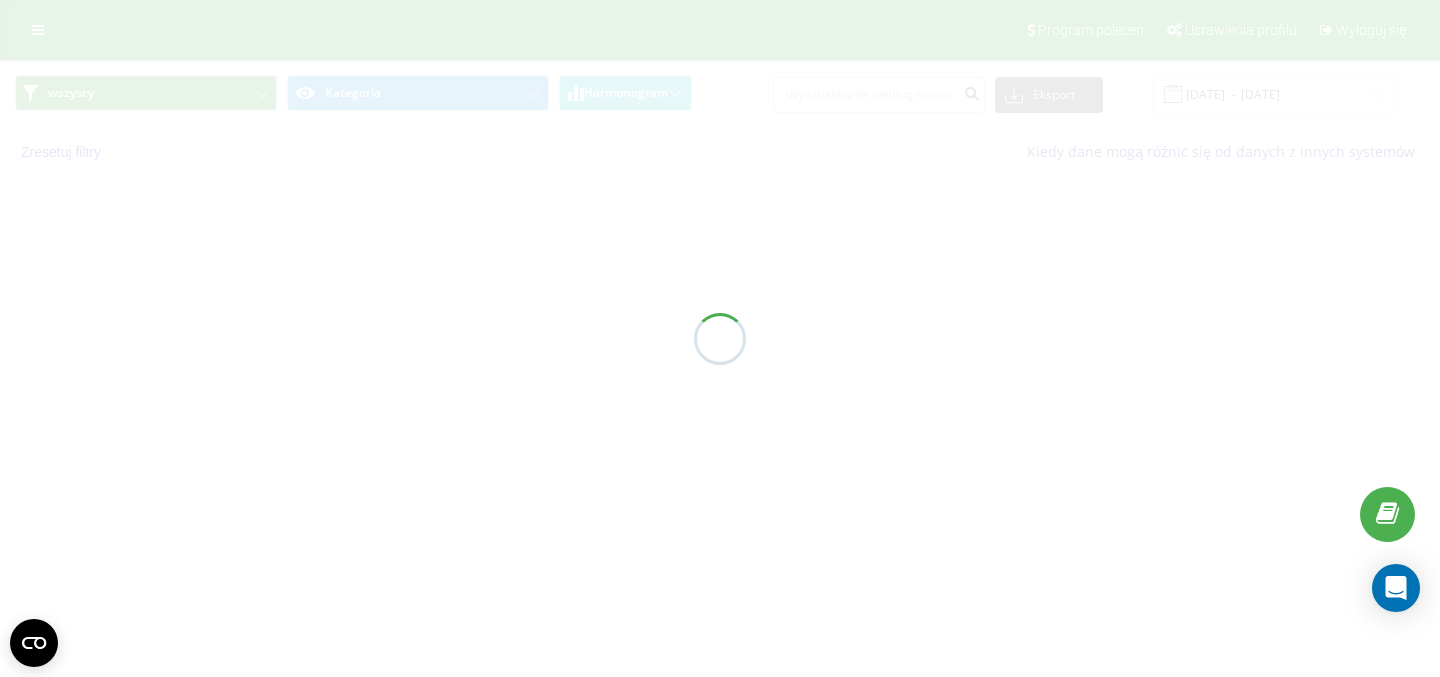 scroll, scrollTop: 0, scrollLeft: 0, axis: both 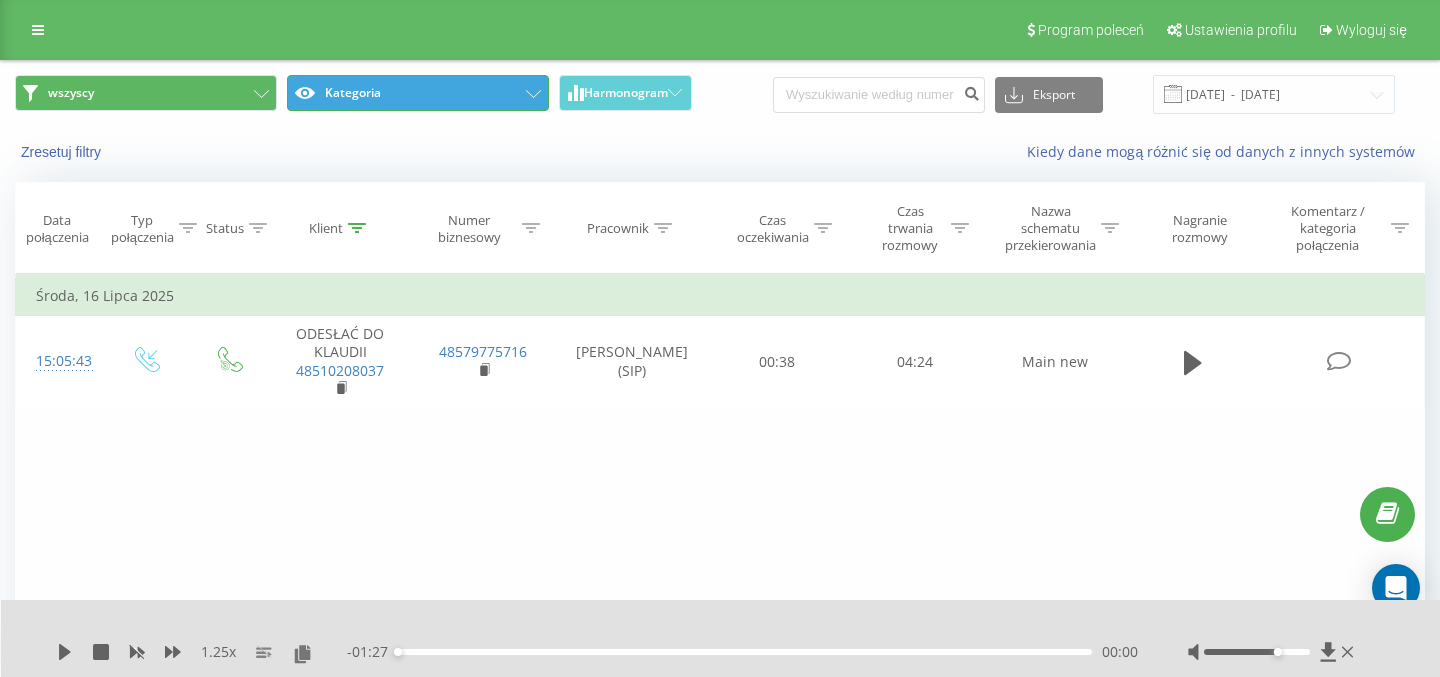 click 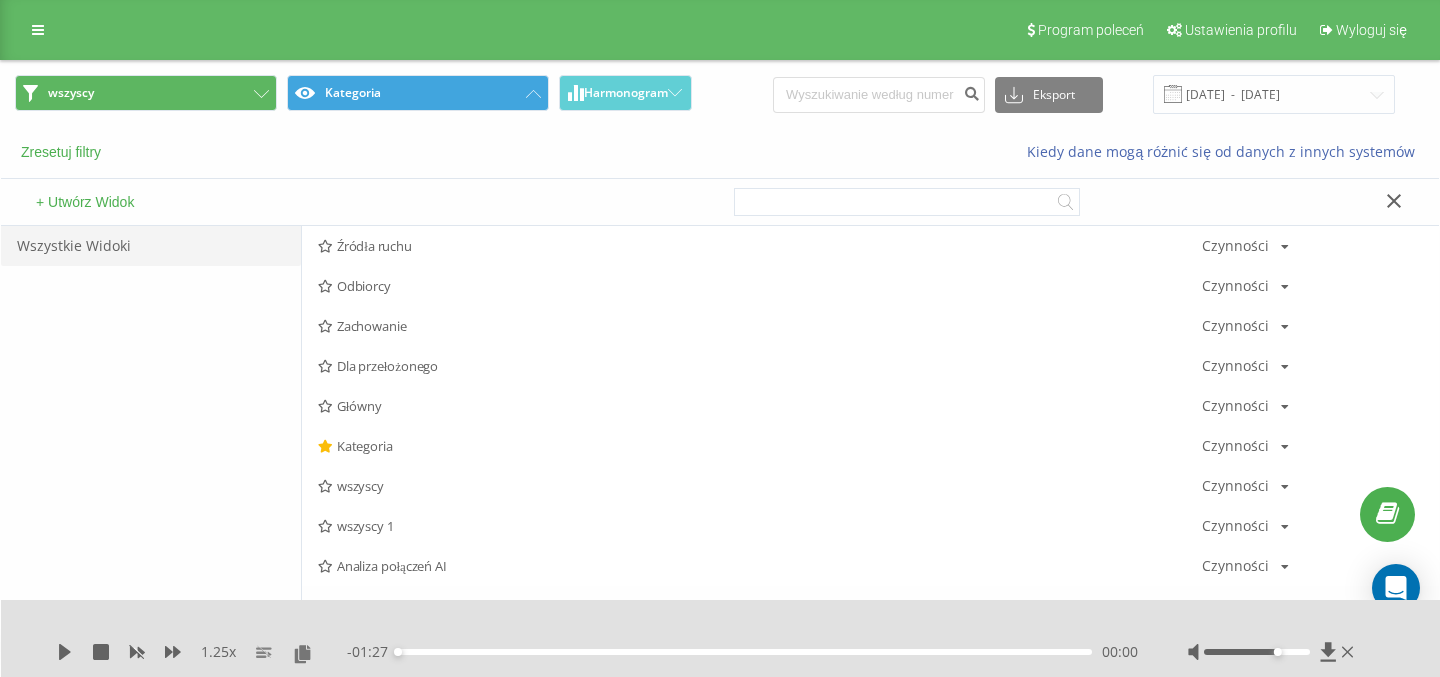 click on "Zresetuj filtry" at bounding box center (63, 152) 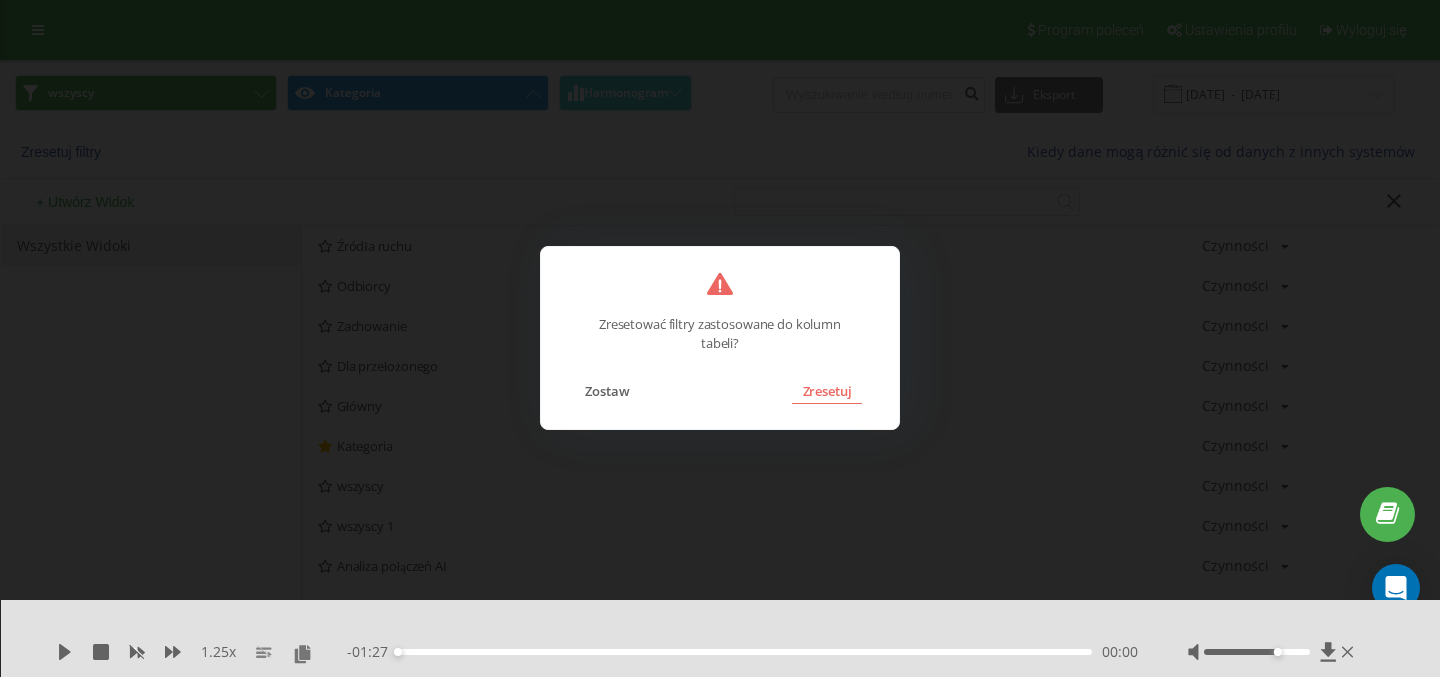click on "Zresetuj" at bounding box center [826, 391] 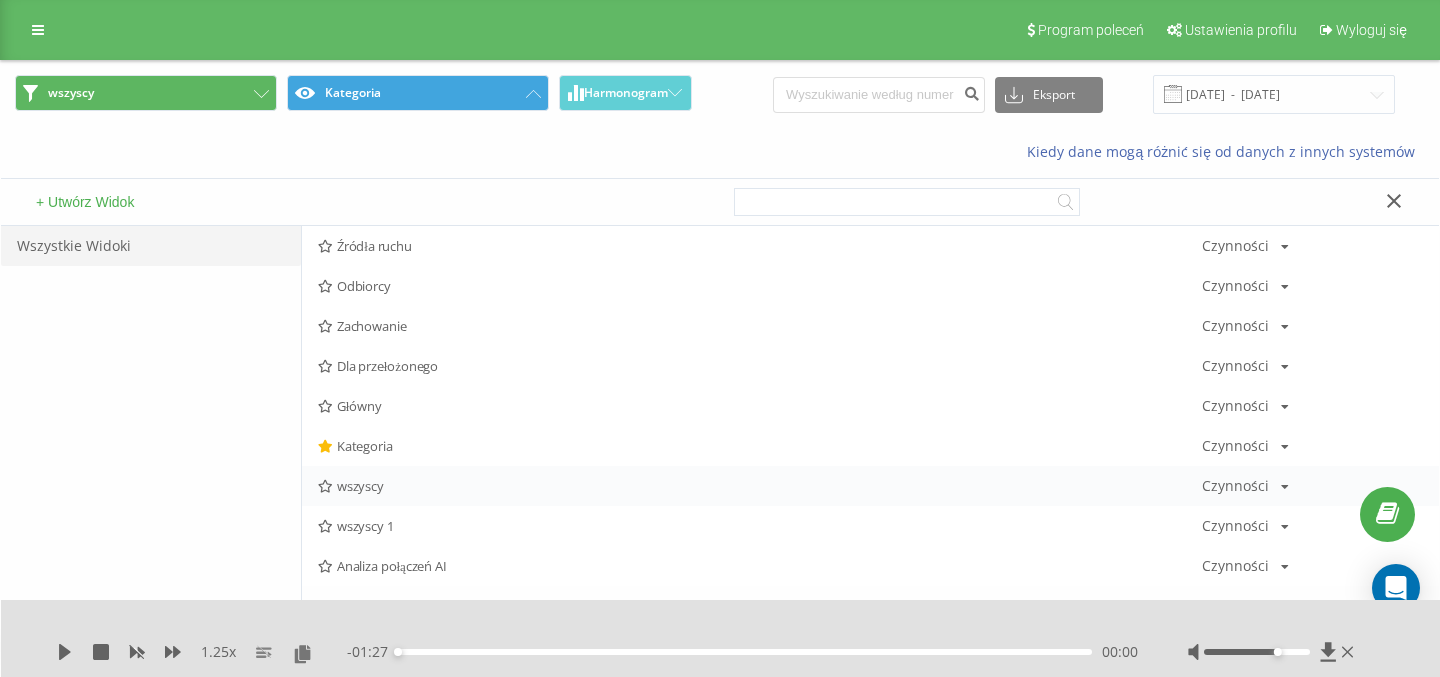 click on "wszyscy" at bounding box center [760, 486] 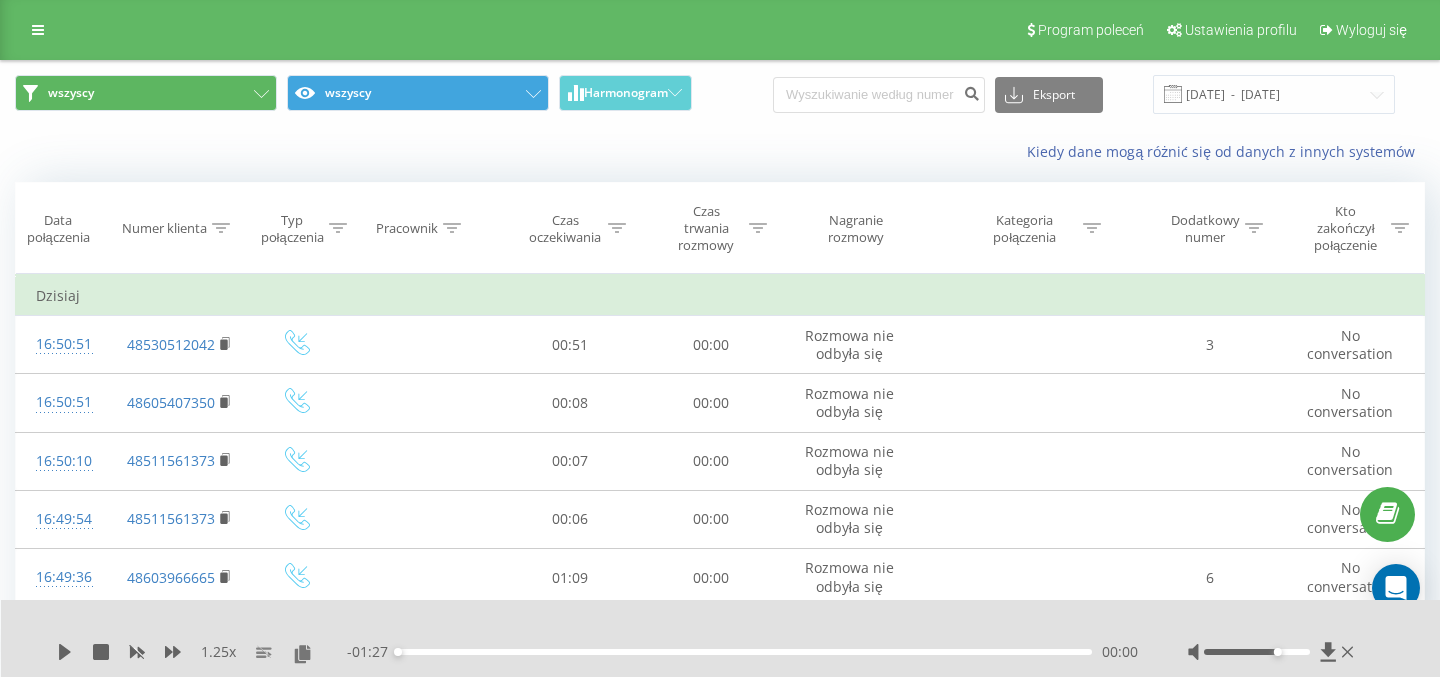 click 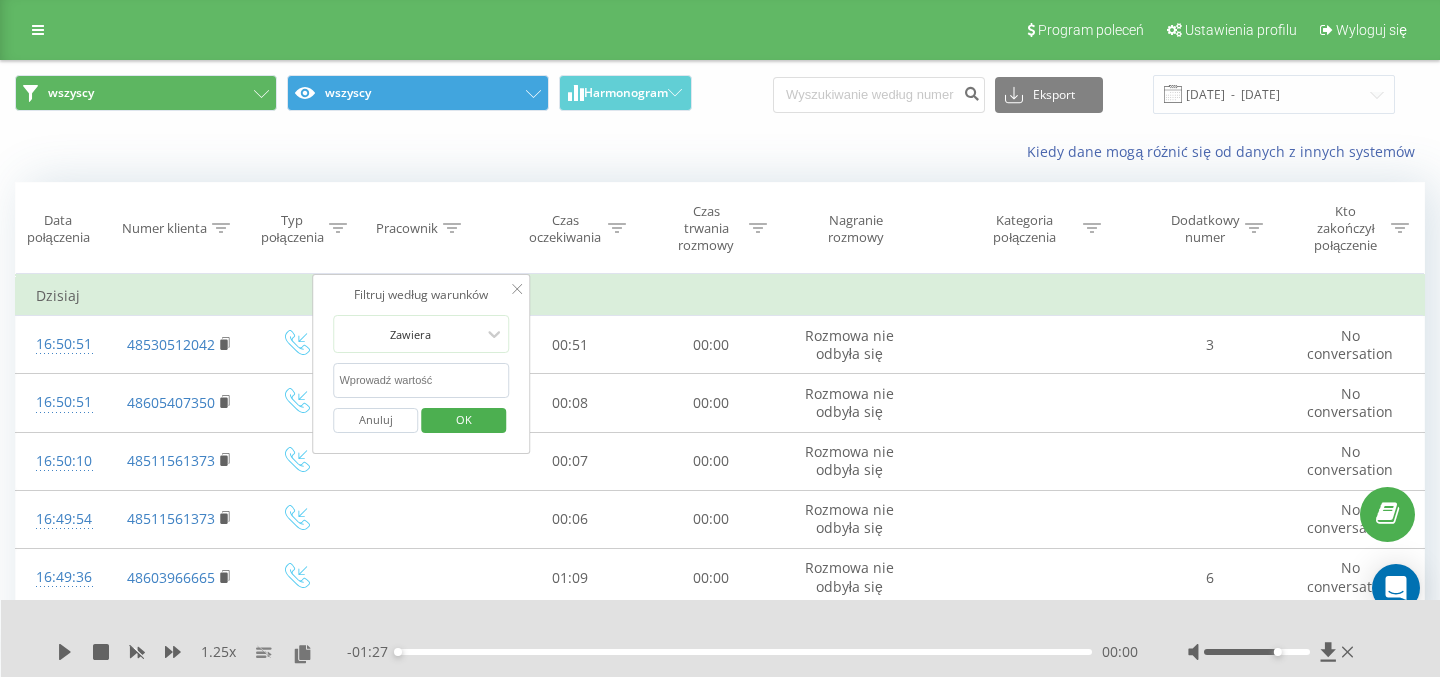 click at bounding box center [421, 380] 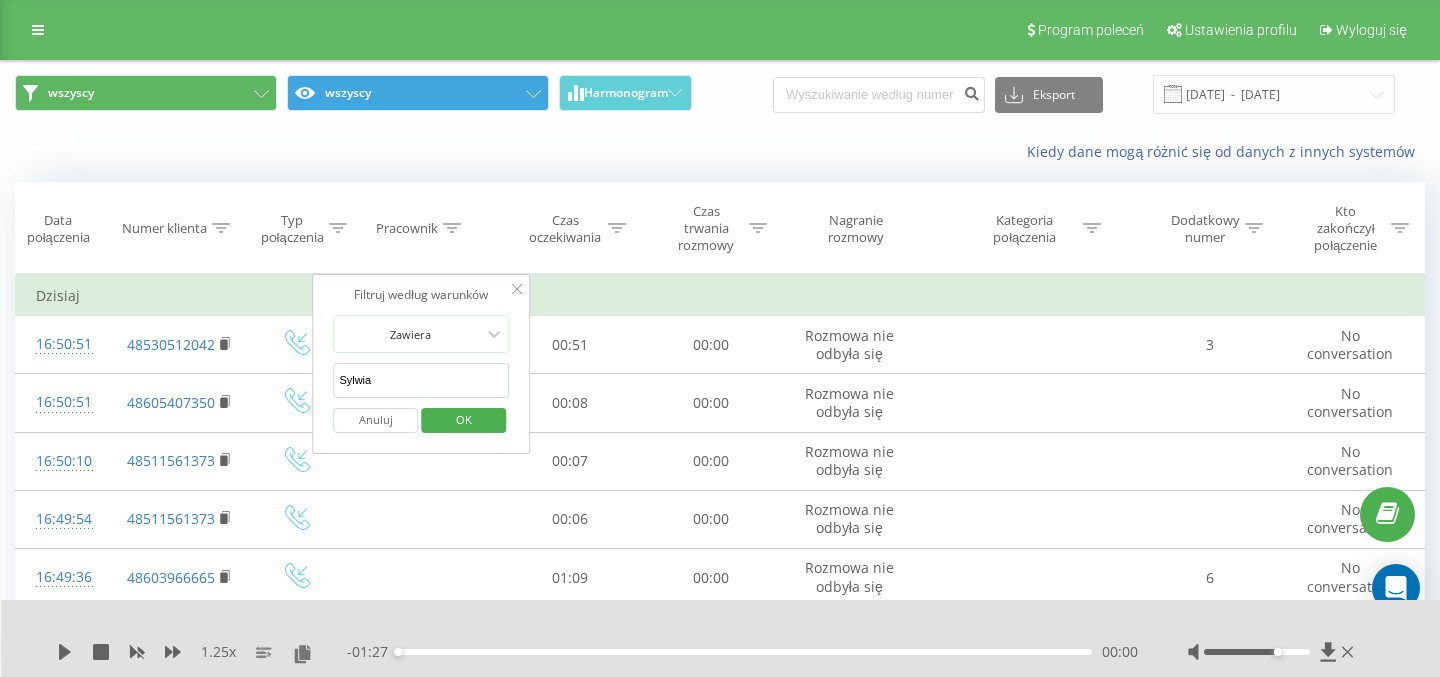 click on "OK" at bounding box center [463, 420] 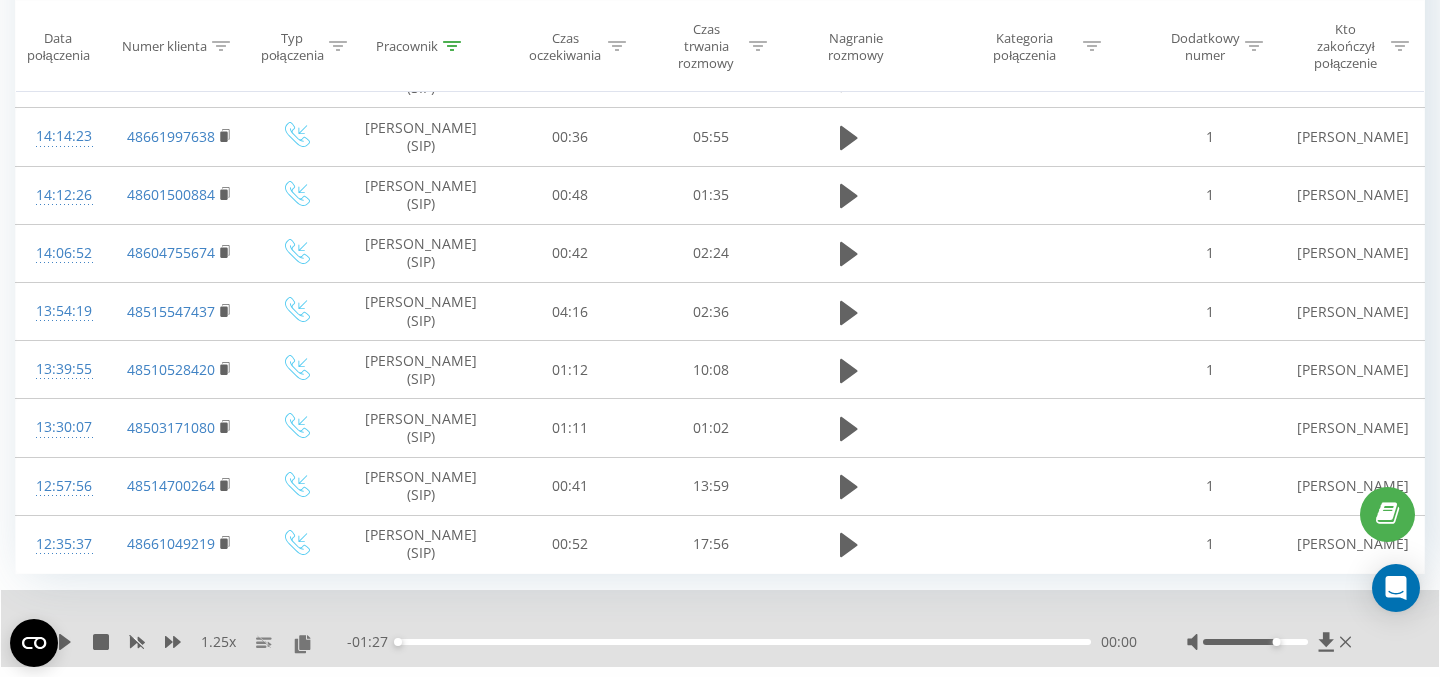 scroll, scrollTop: 1249, scrollLeft: 0, axis: vertical 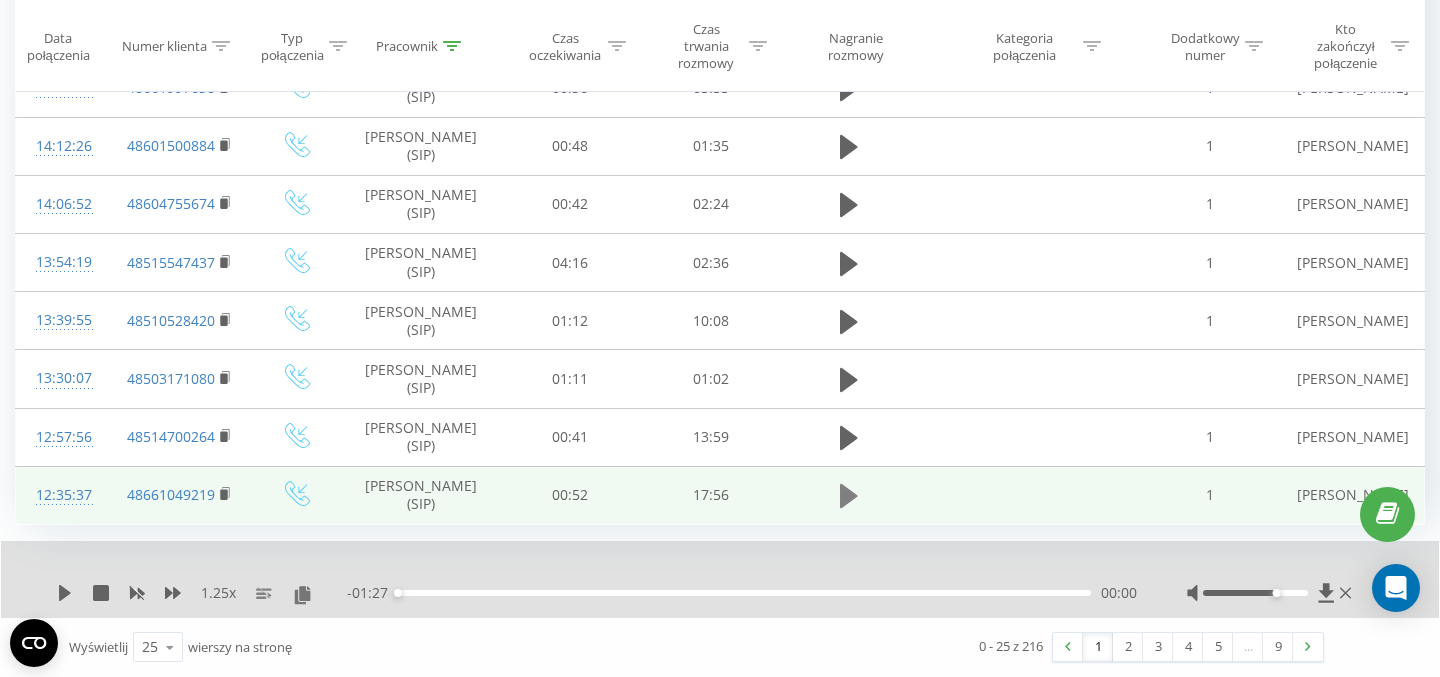 click 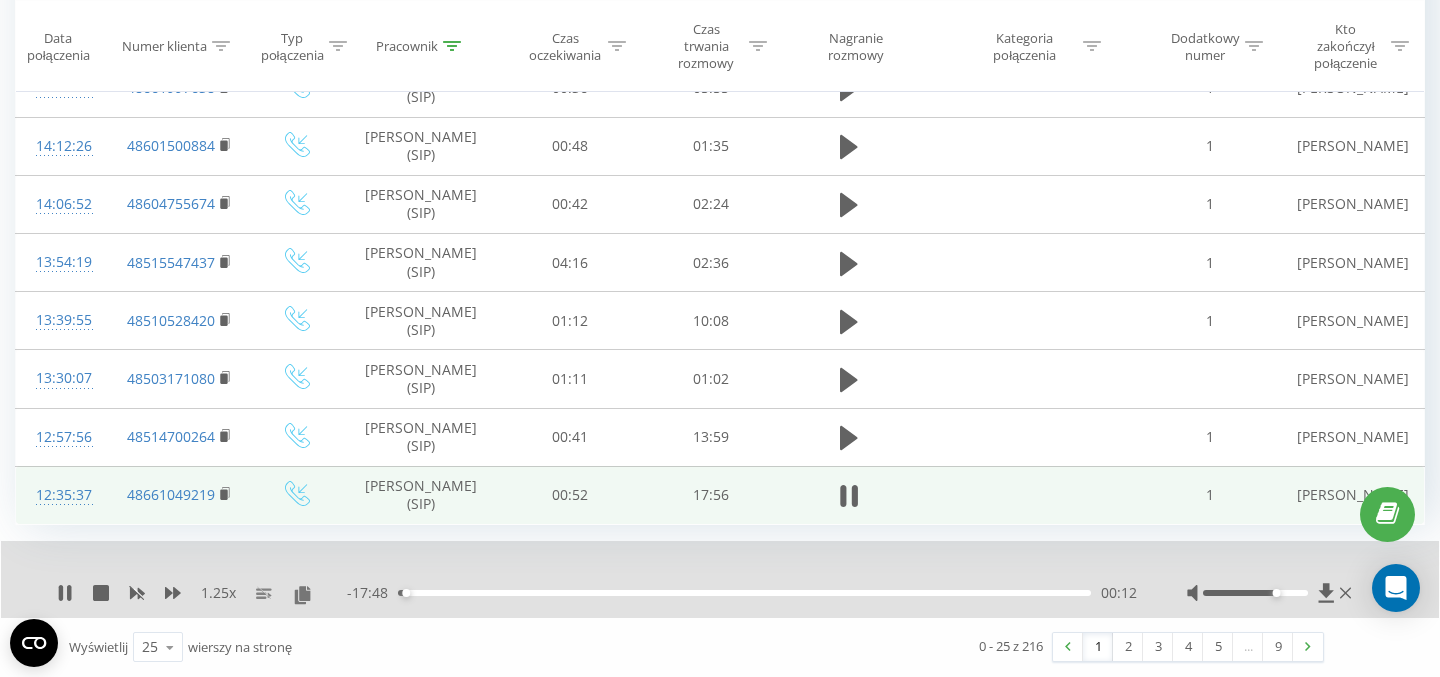 click at bounding box center (1255, 593) 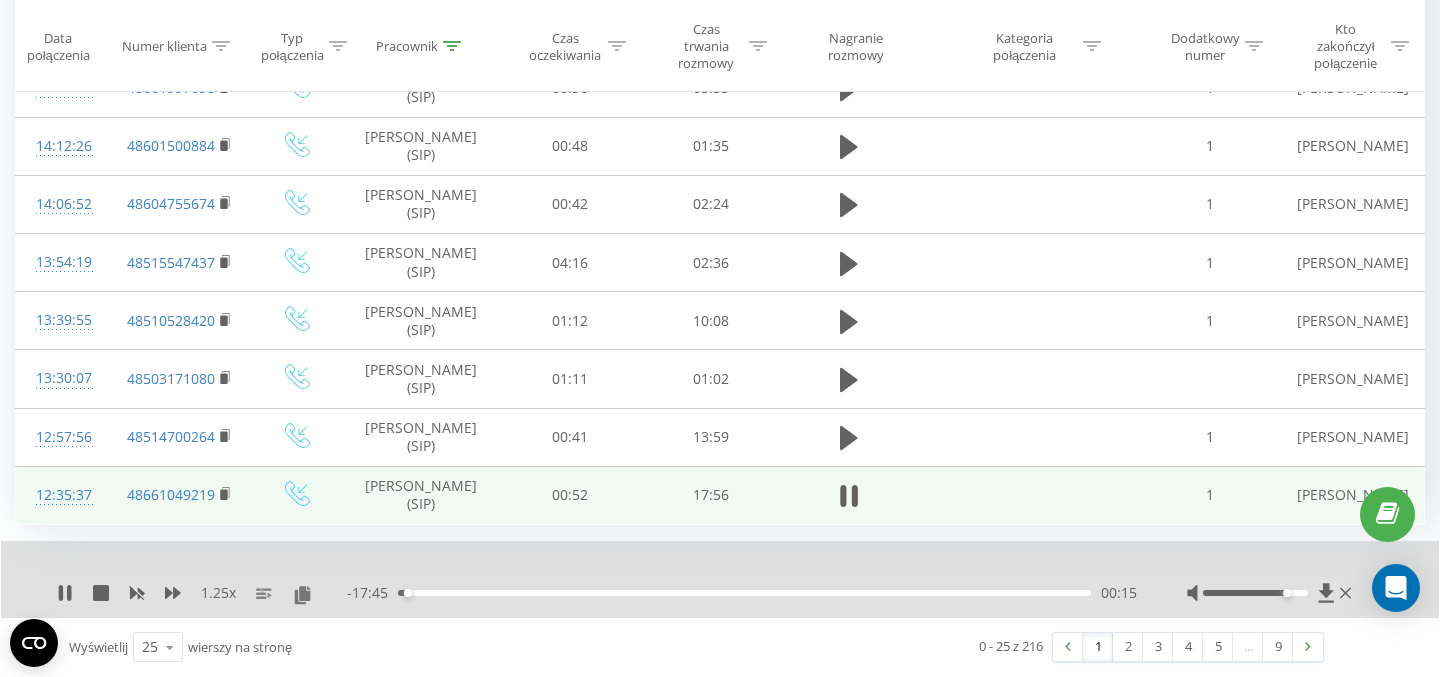 click at bounding box center [1255, 593] 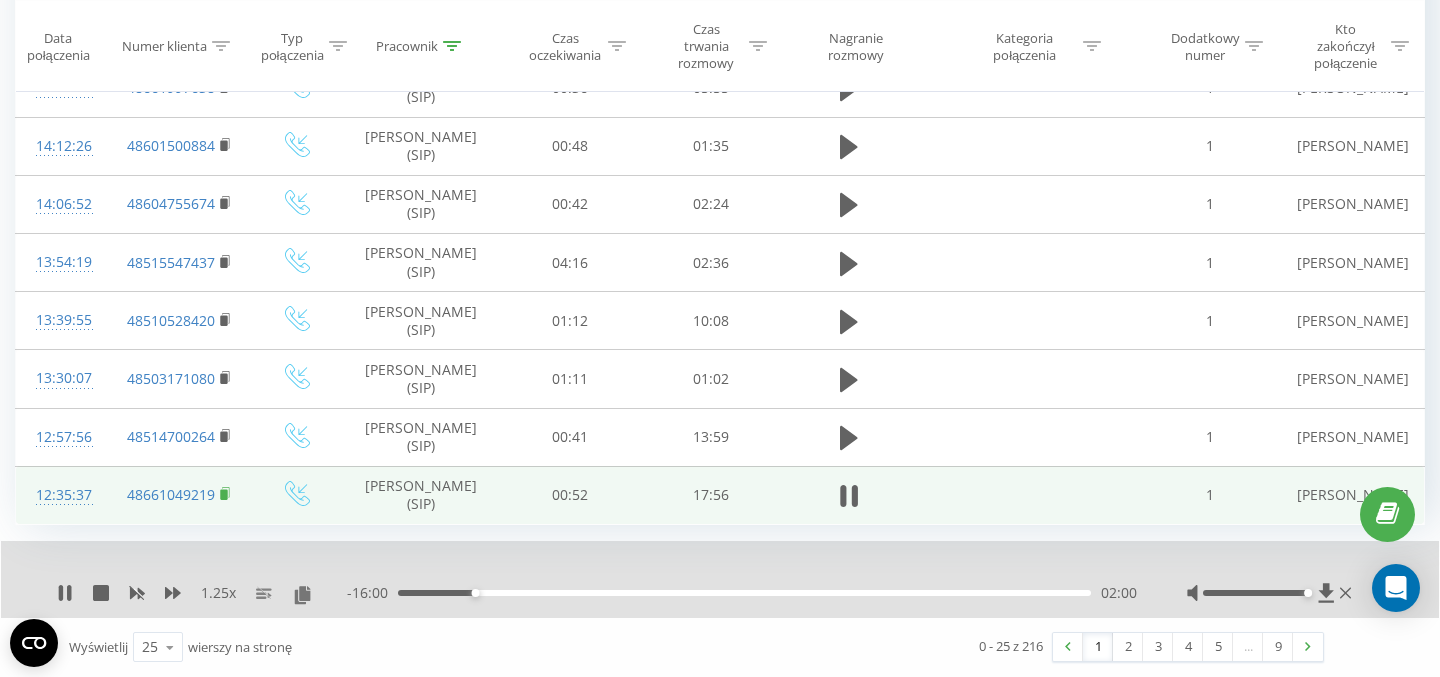 click 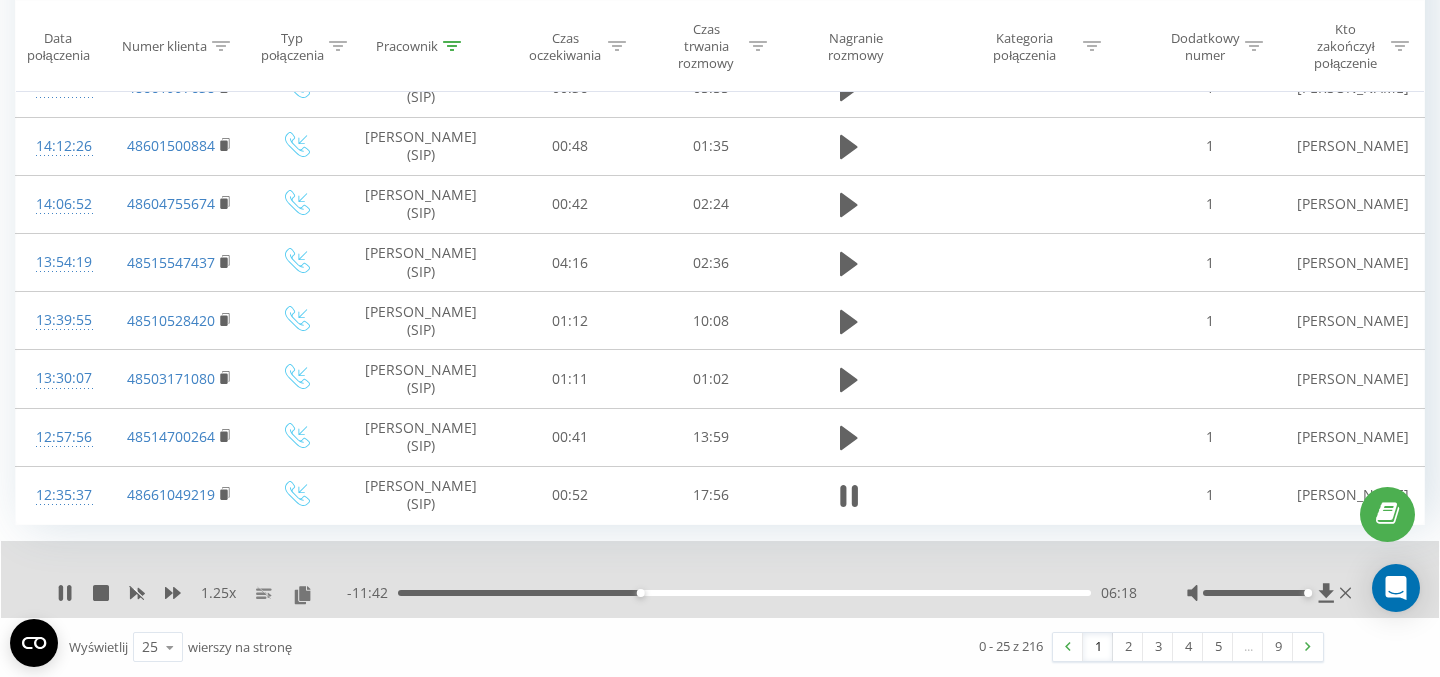 click on "- 11:42 06:18   06:18" at bounding box center (742, 593) 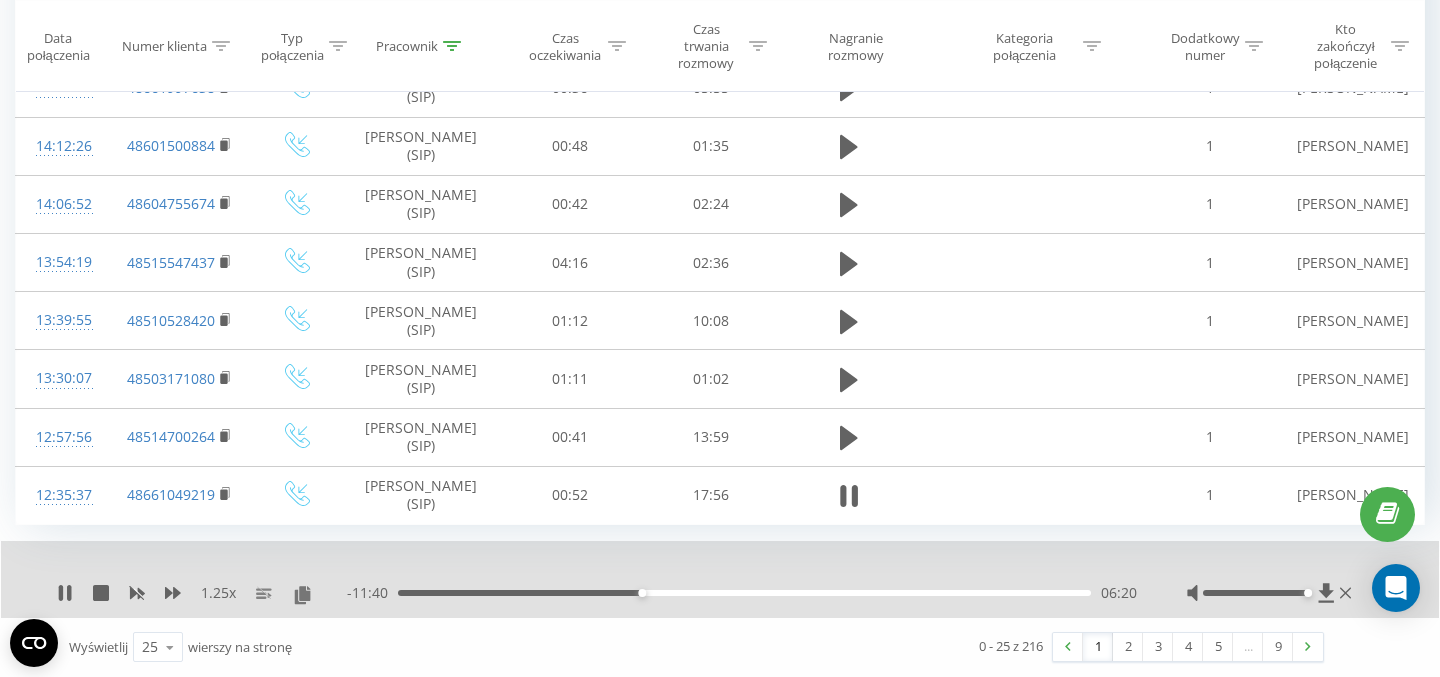 click on "06:20" at bounding box center (744, 593) 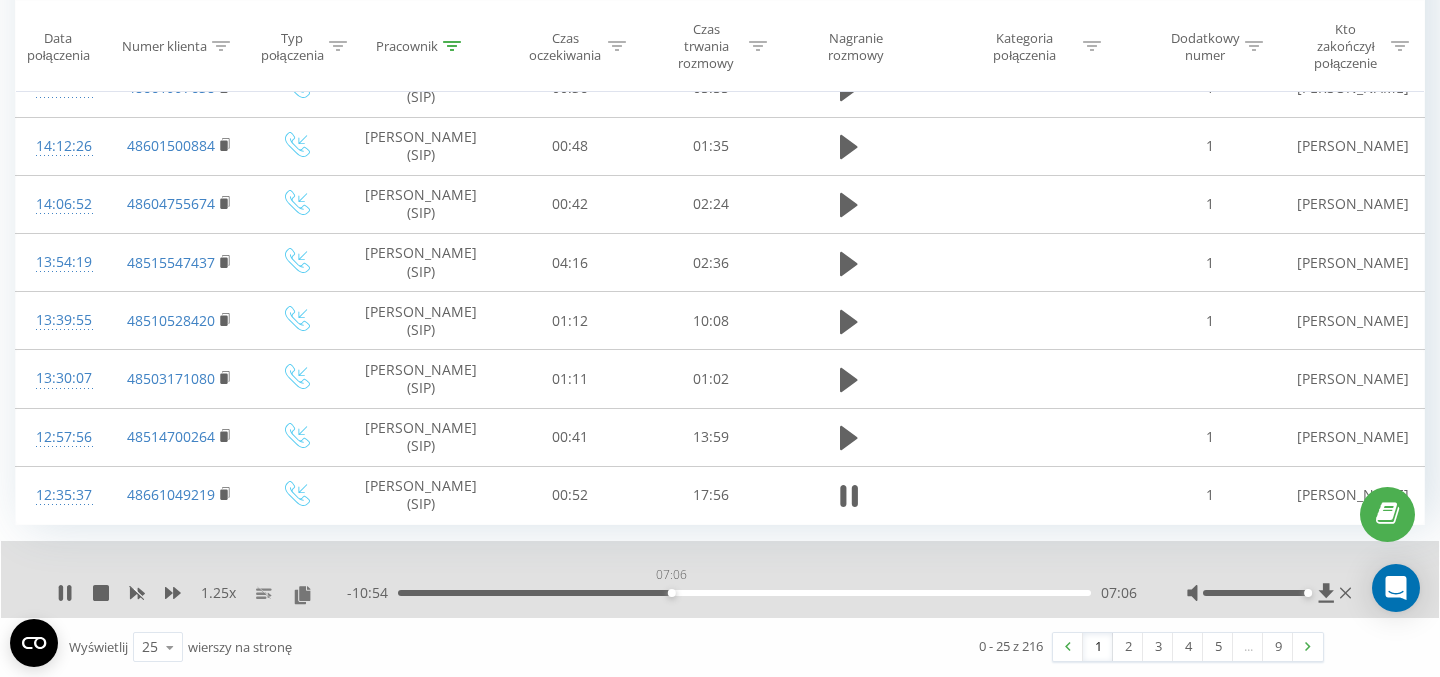 click on "07:06" at bounding box center [744, 593] 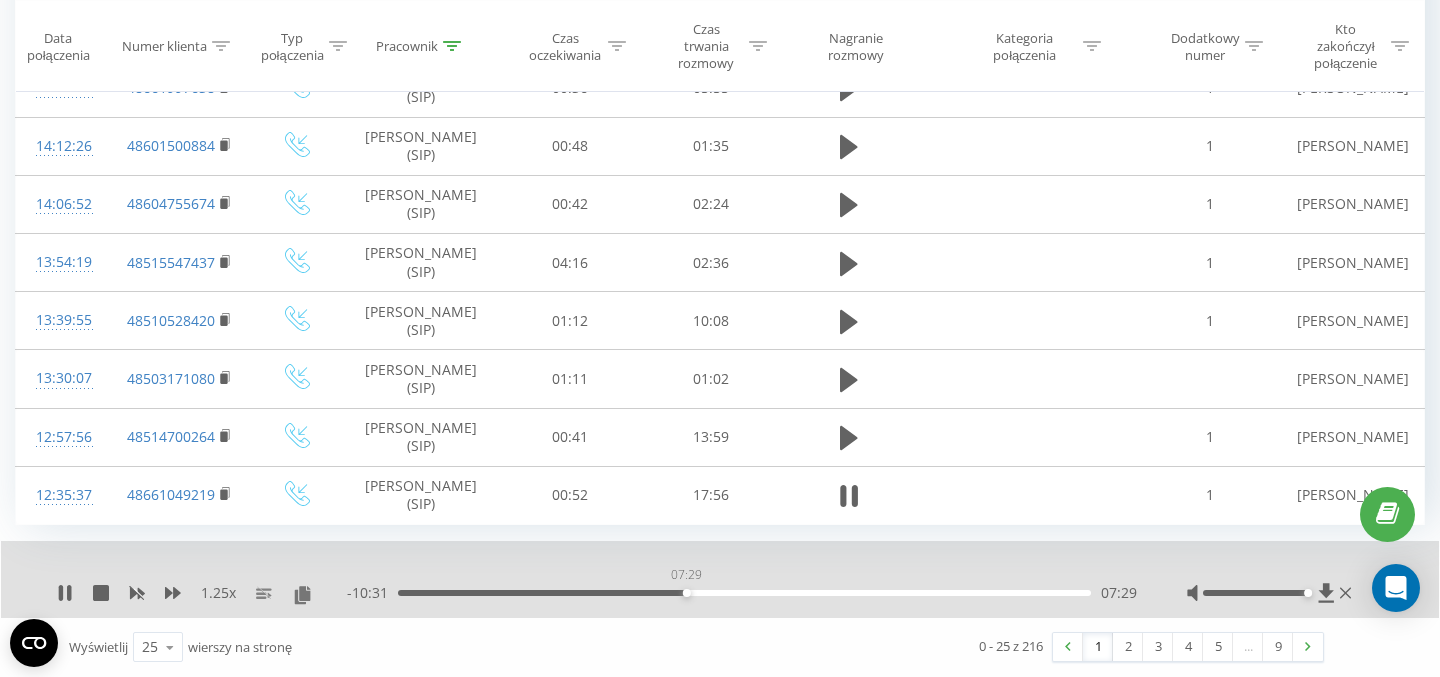 click on "07:29" at bounding box center [744, 593] 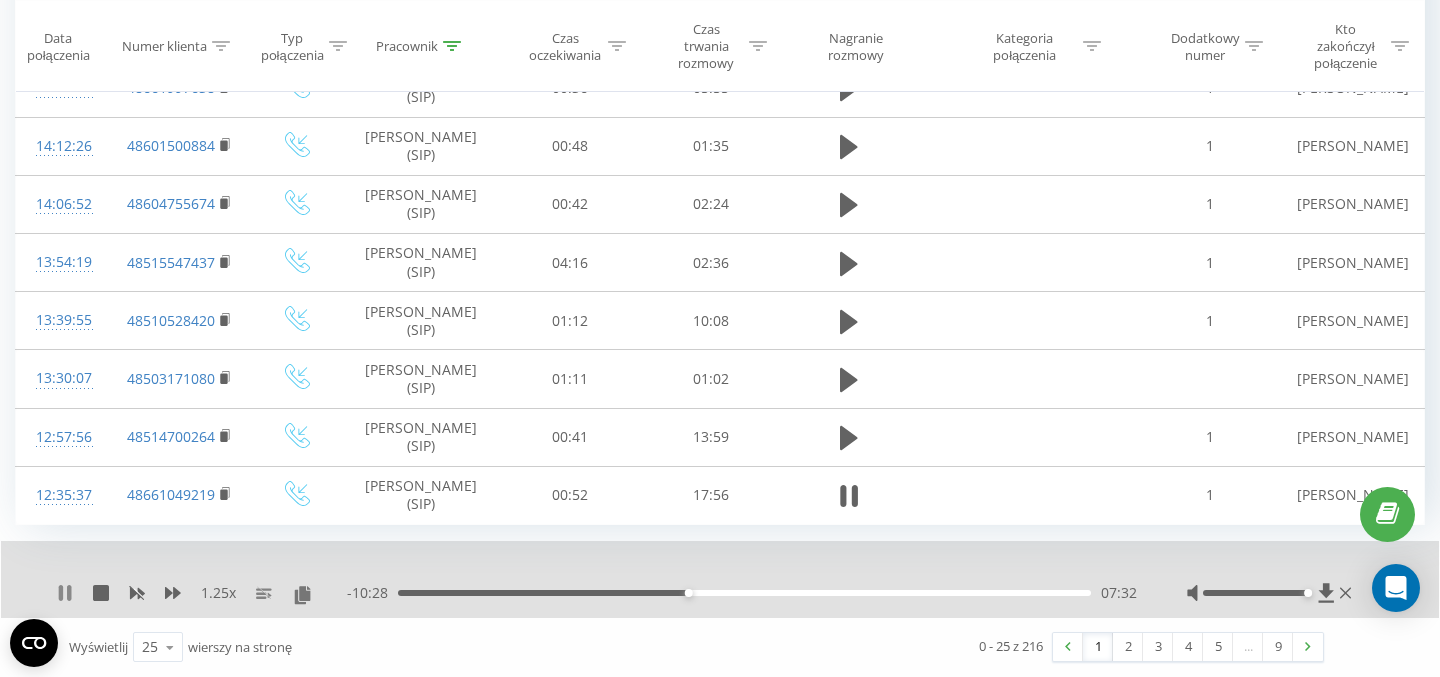 click 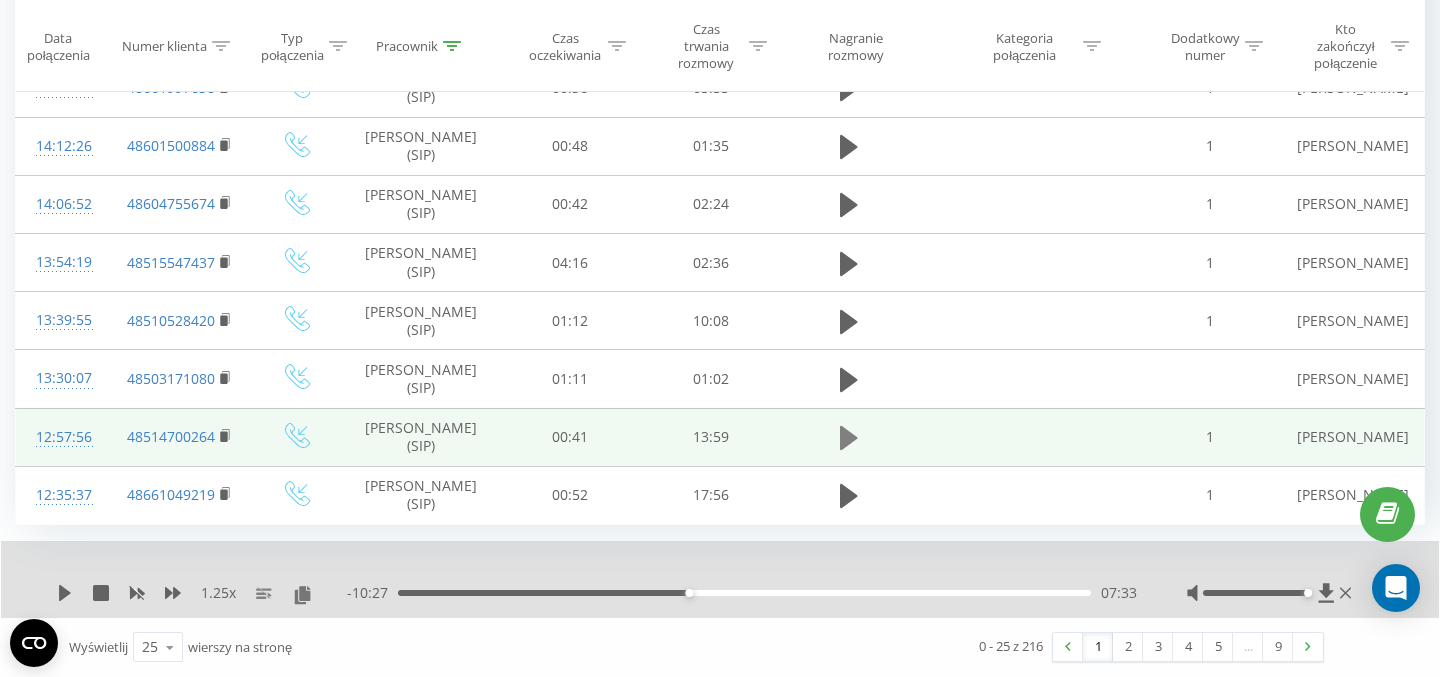 click 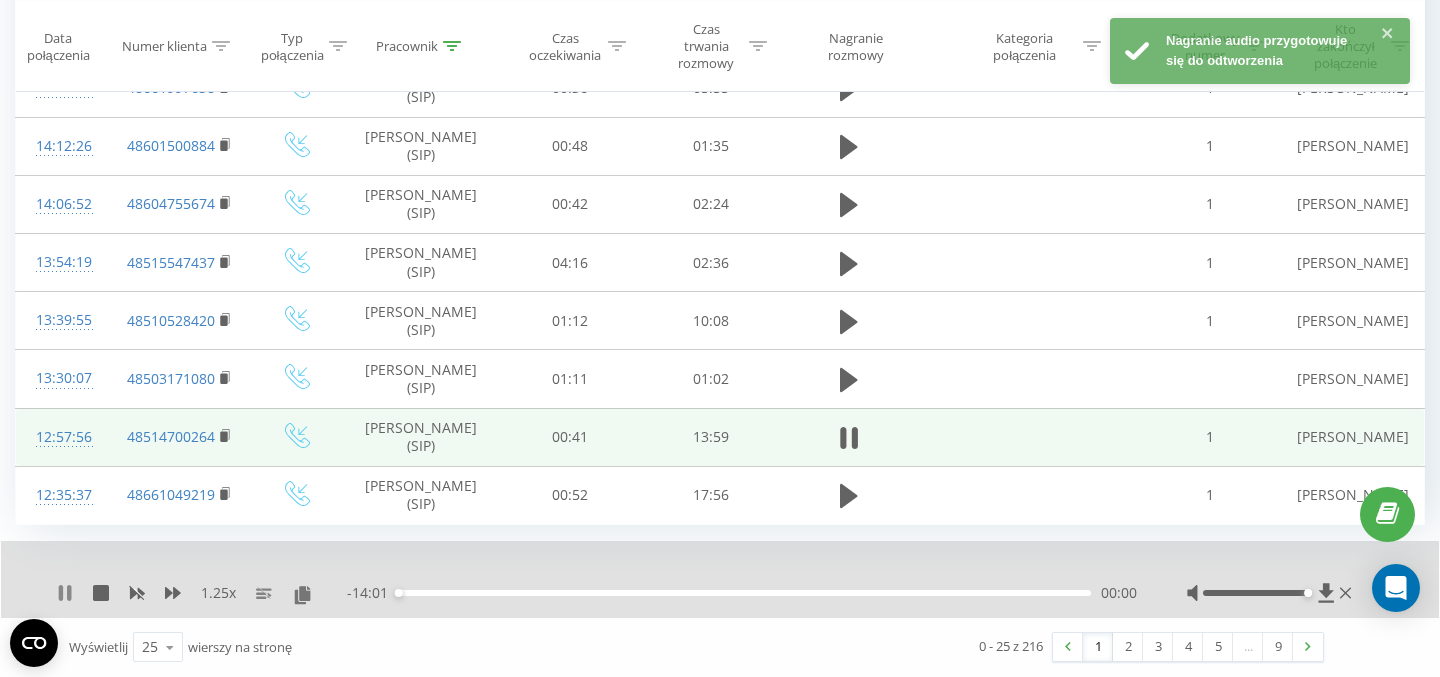 click 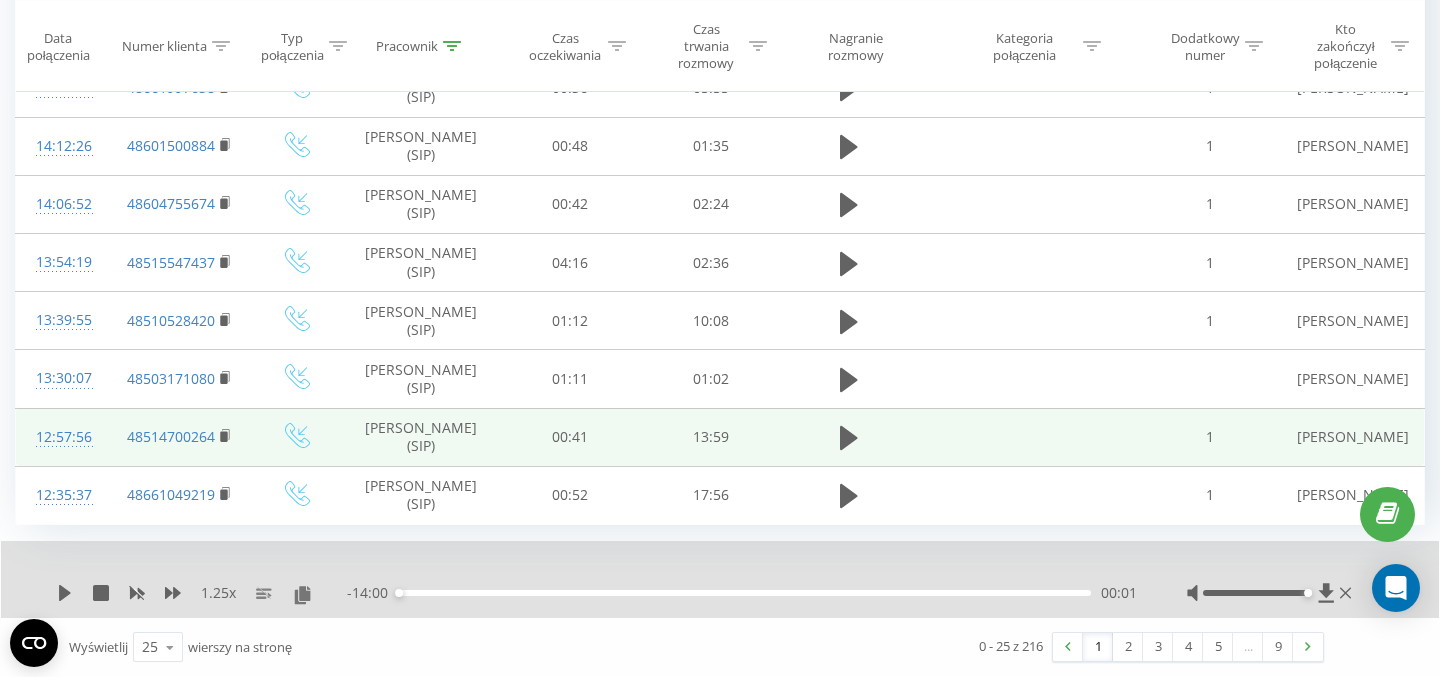 click 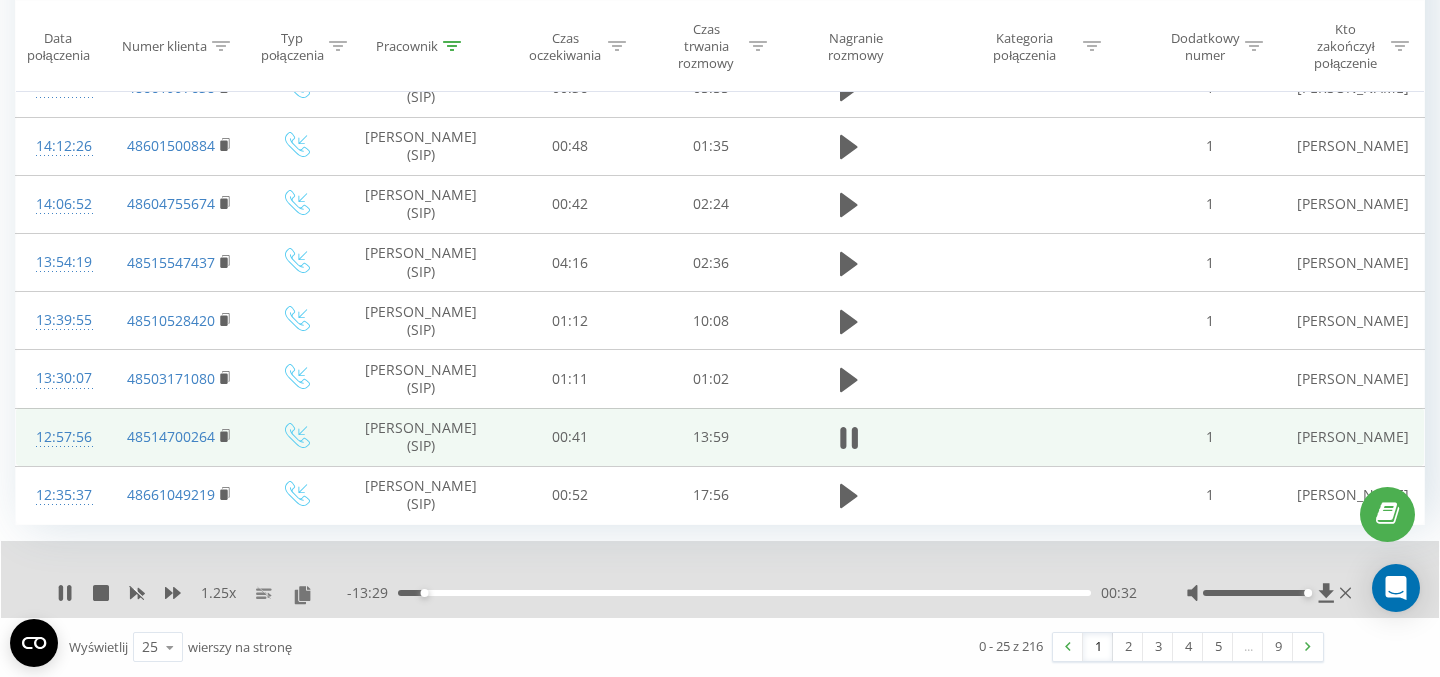 click 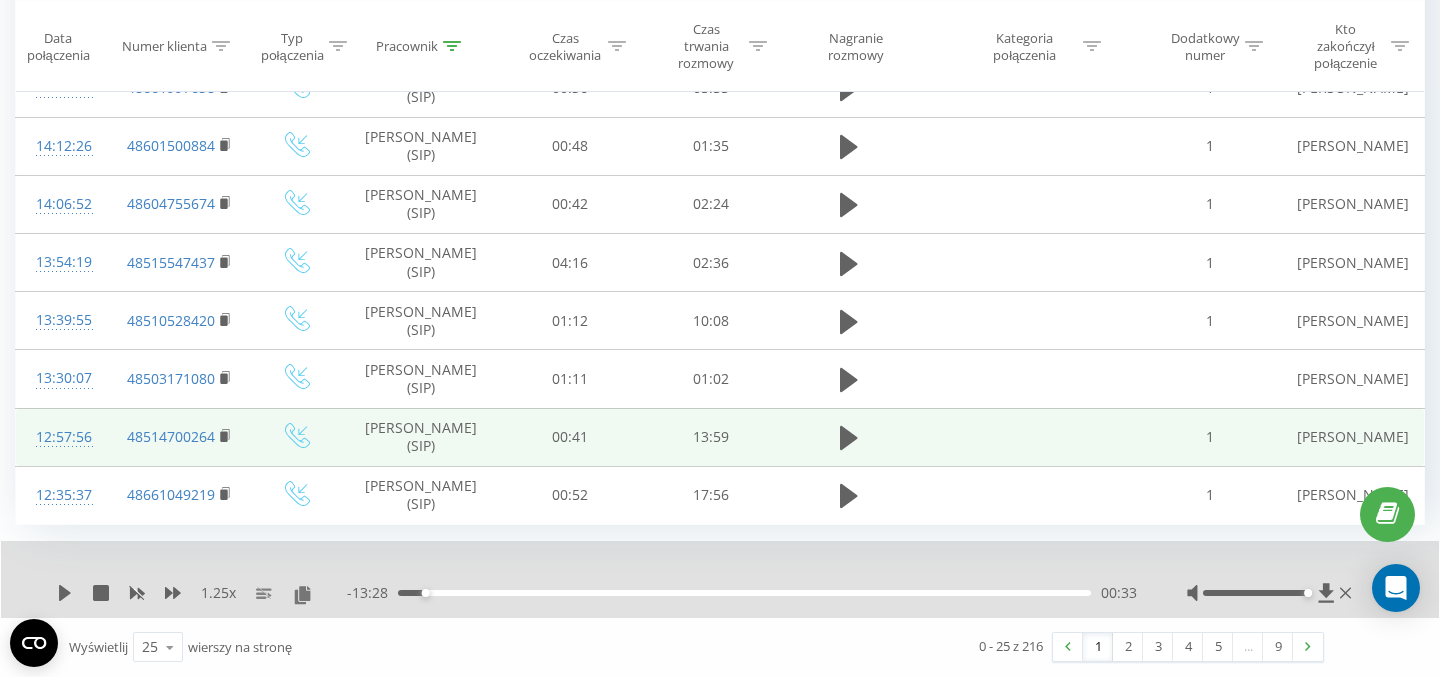 click 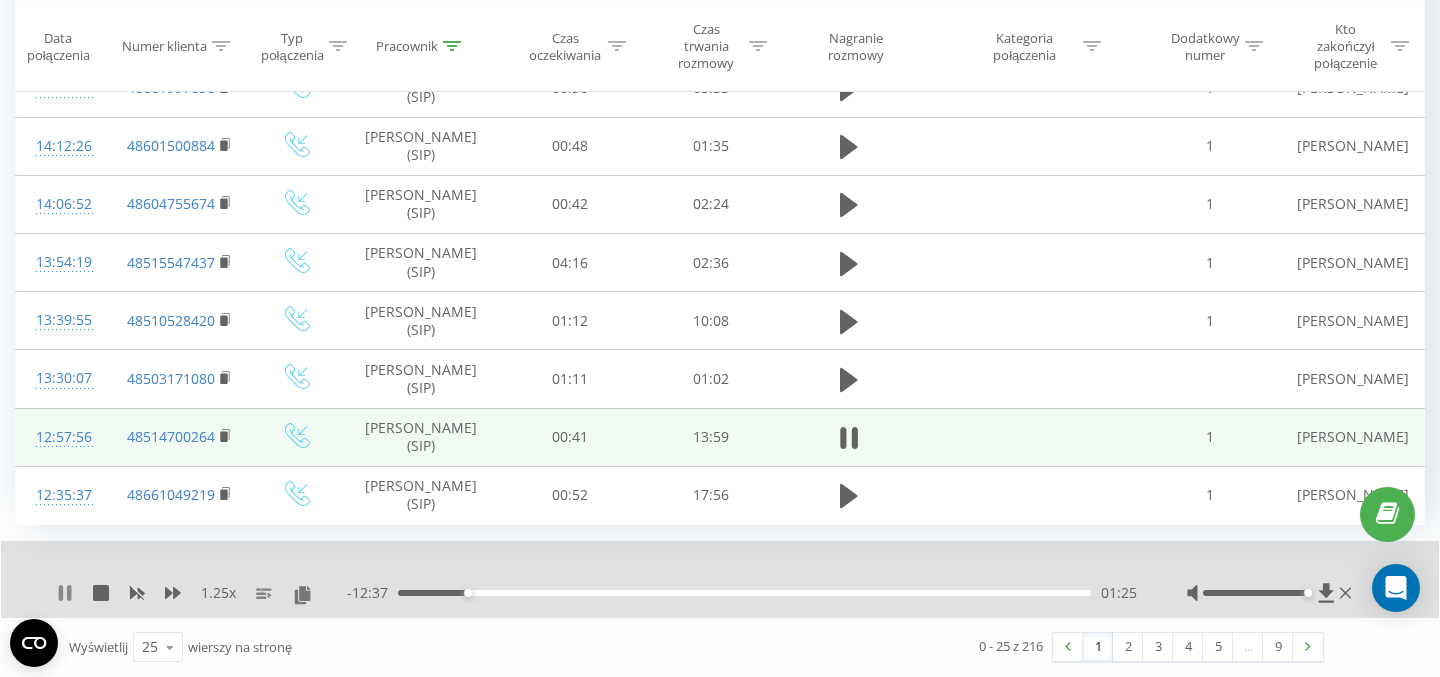 click 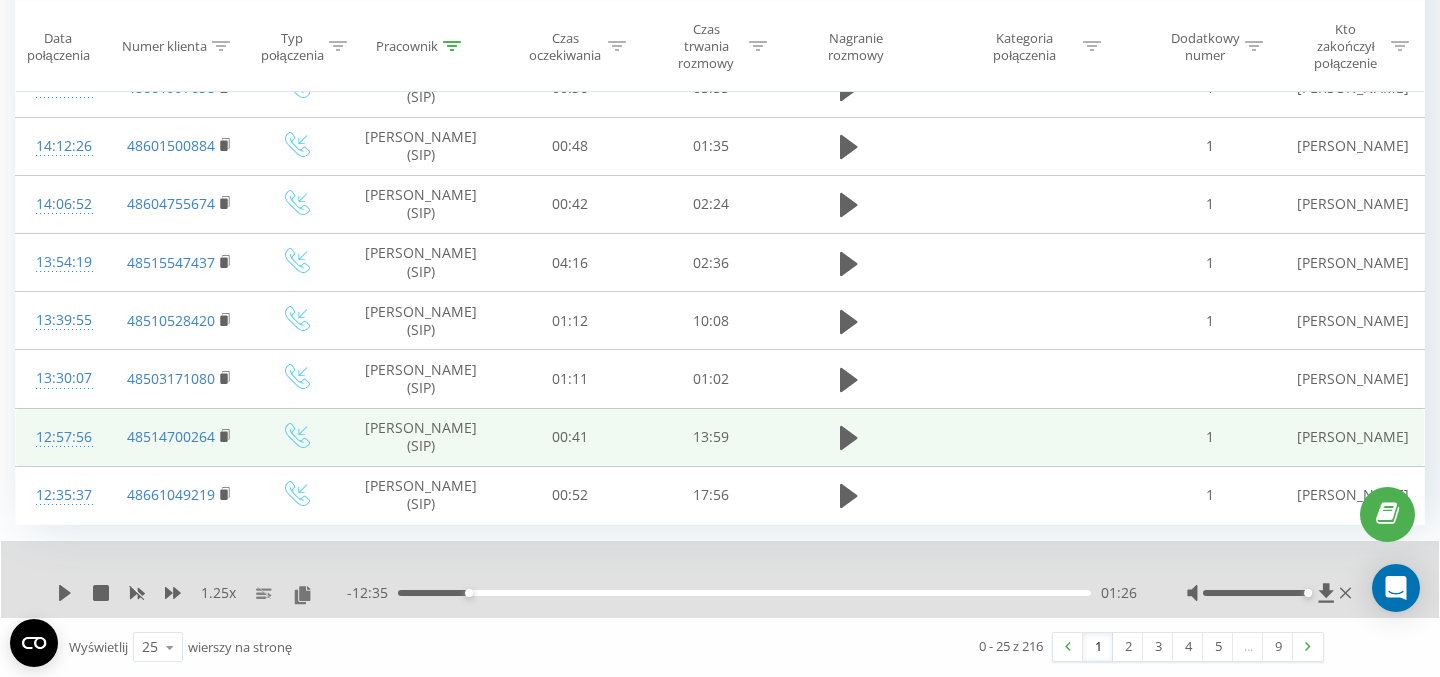 click 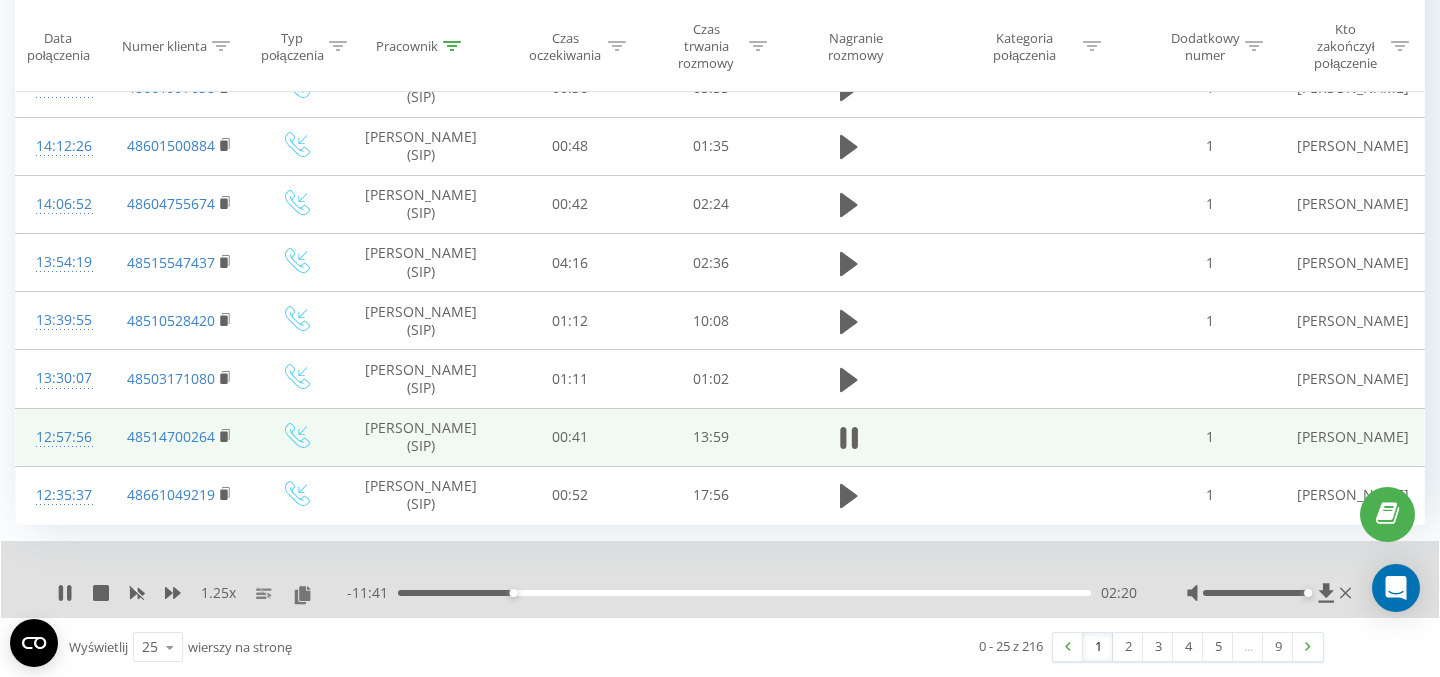 click 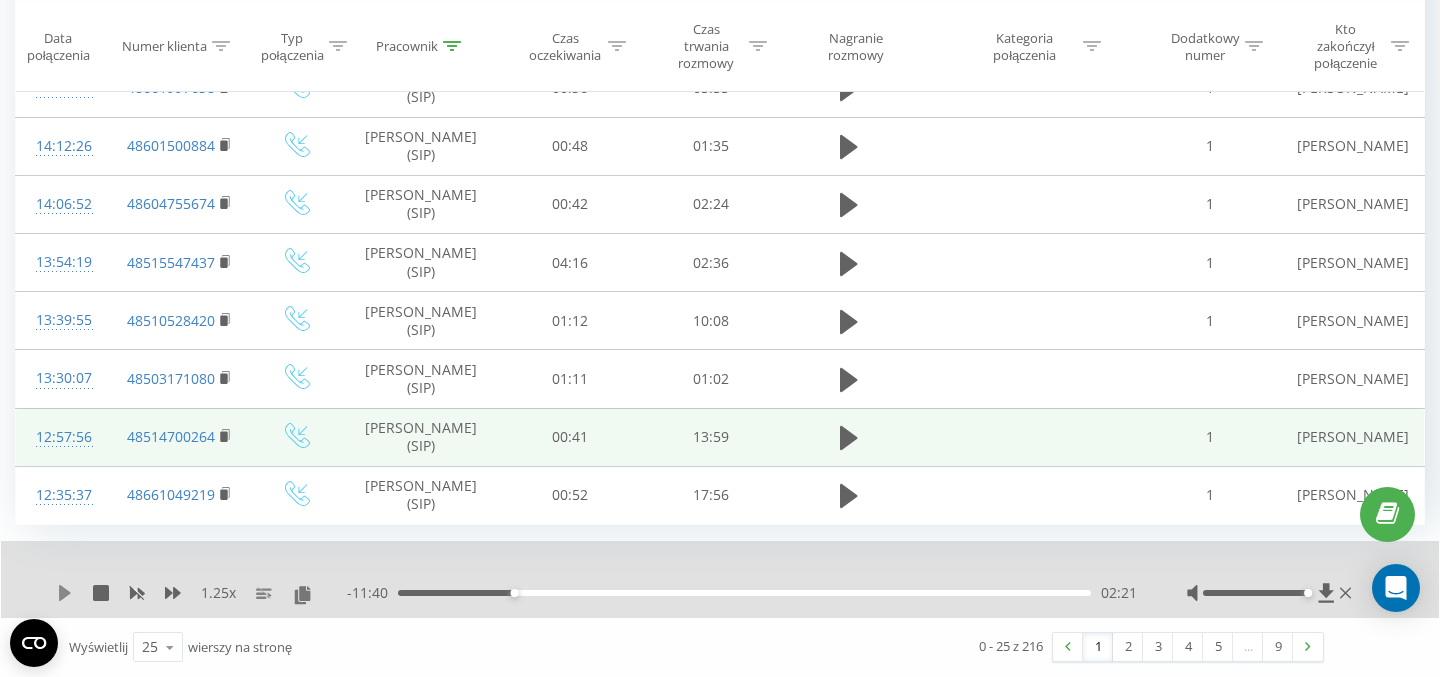 click 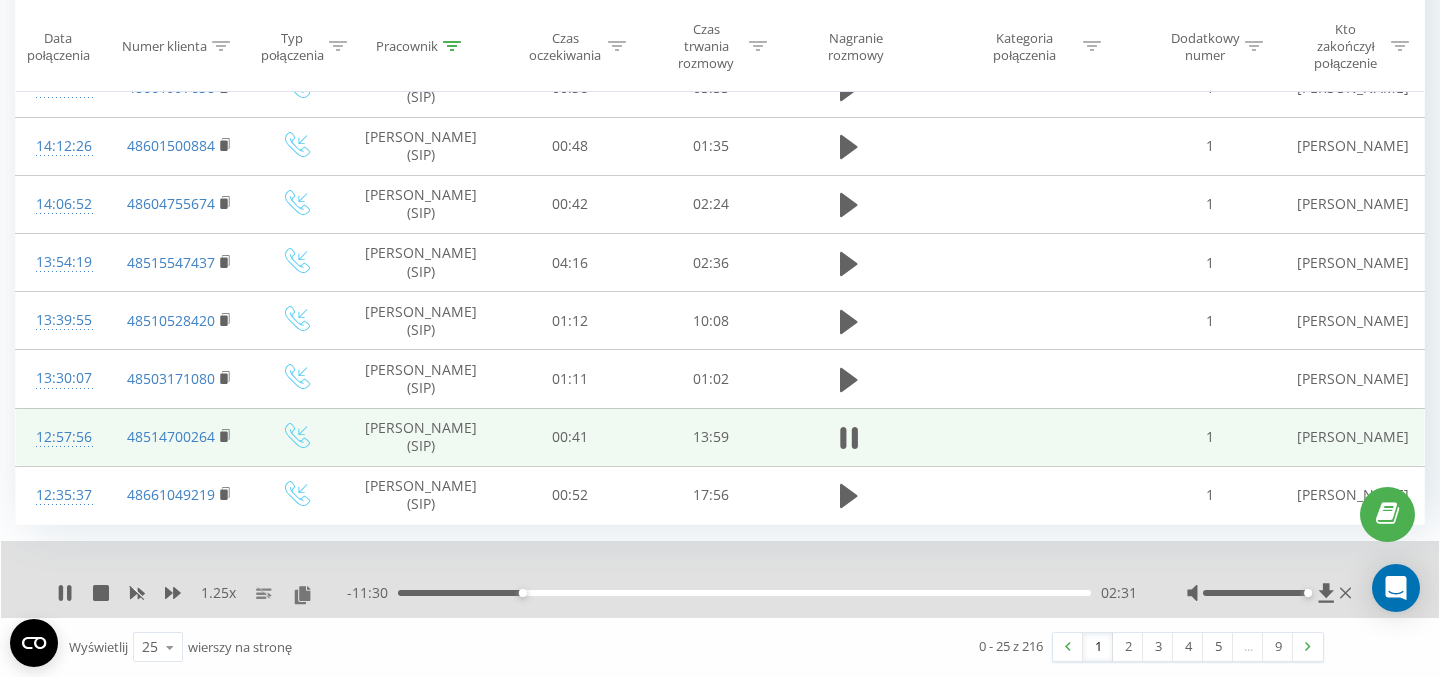 click 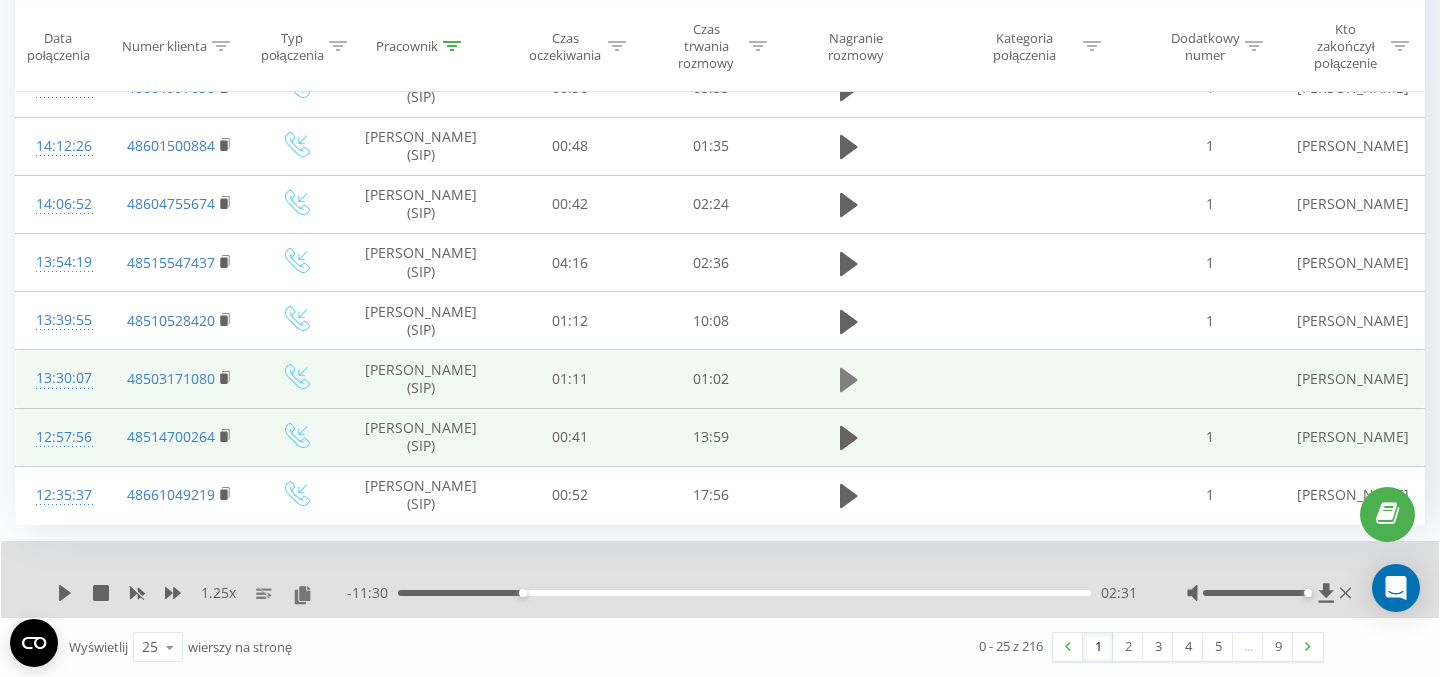 click 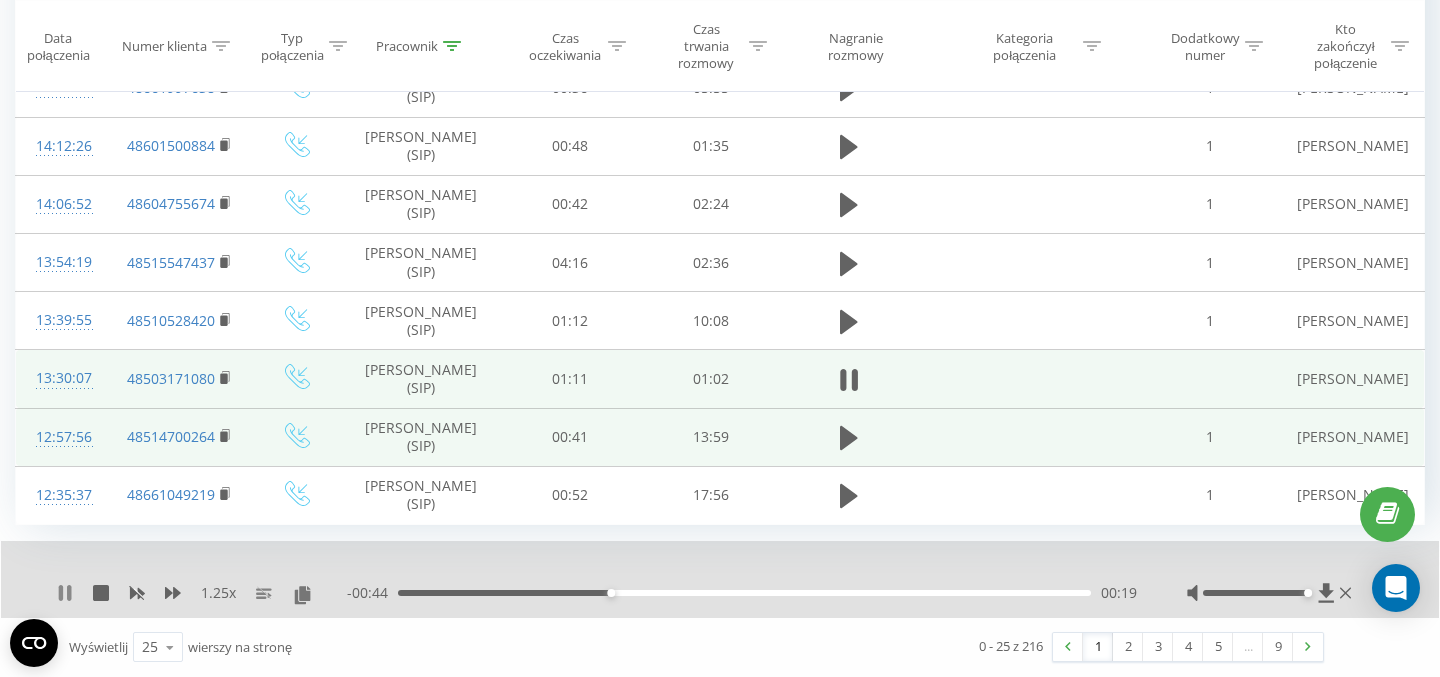 click 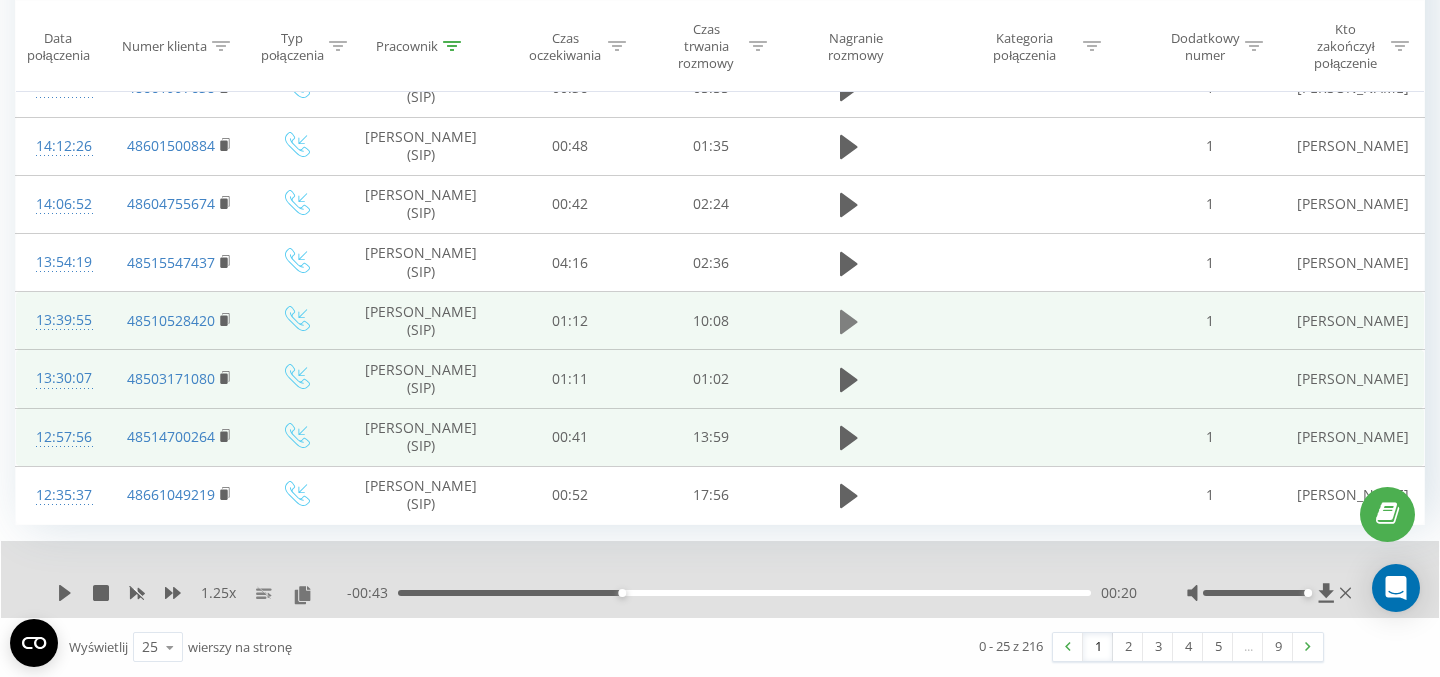 click 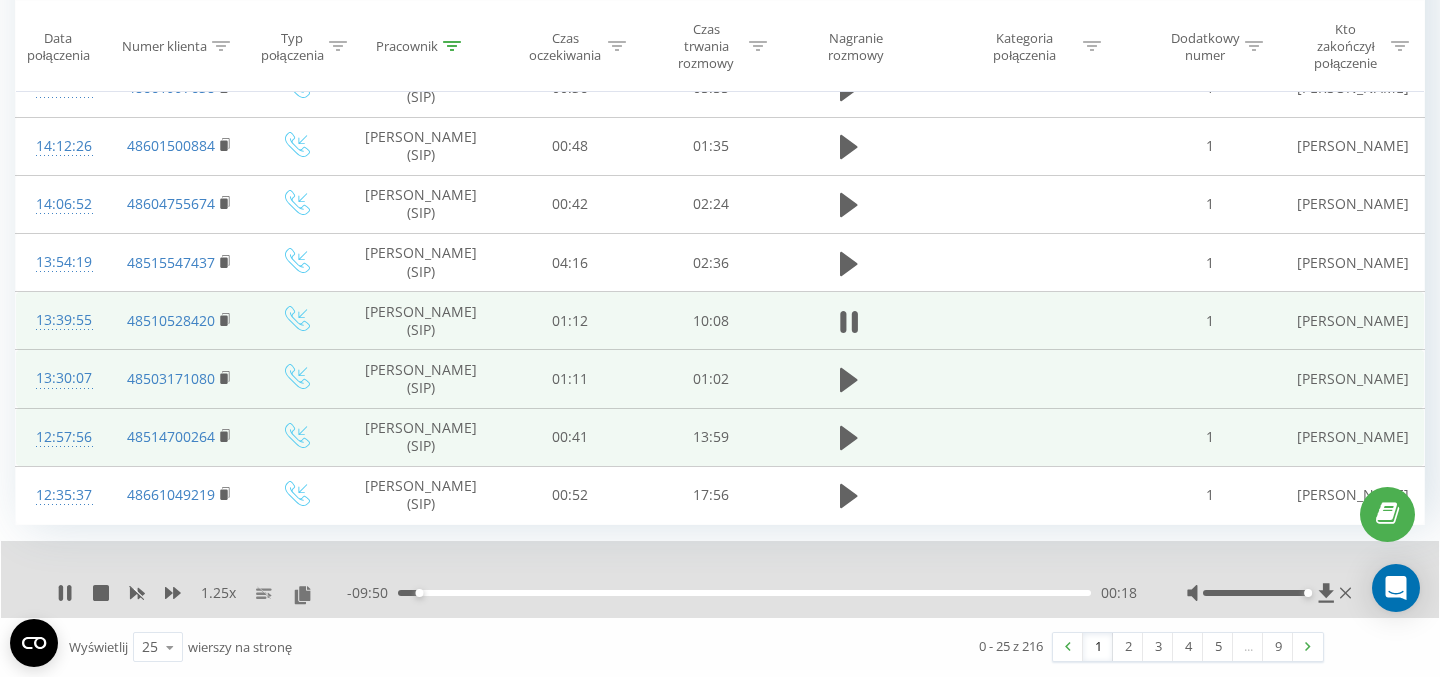 click 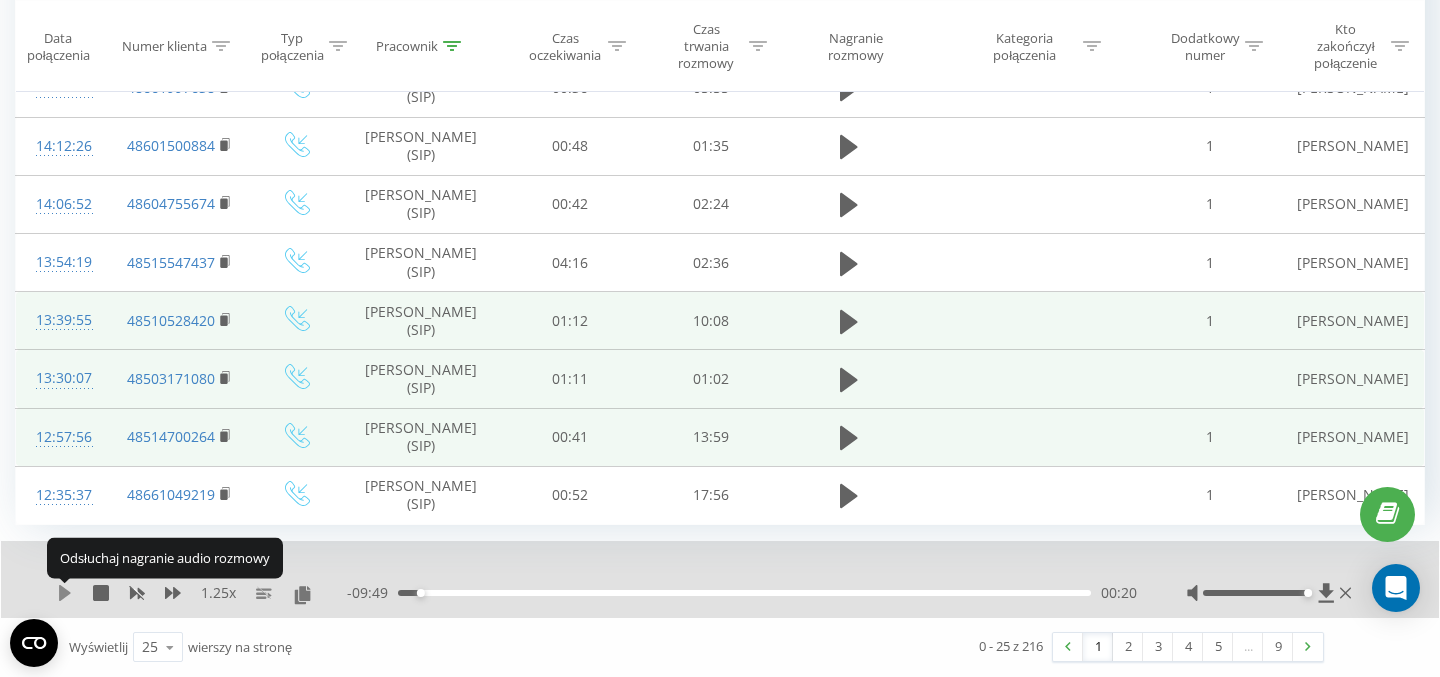 click 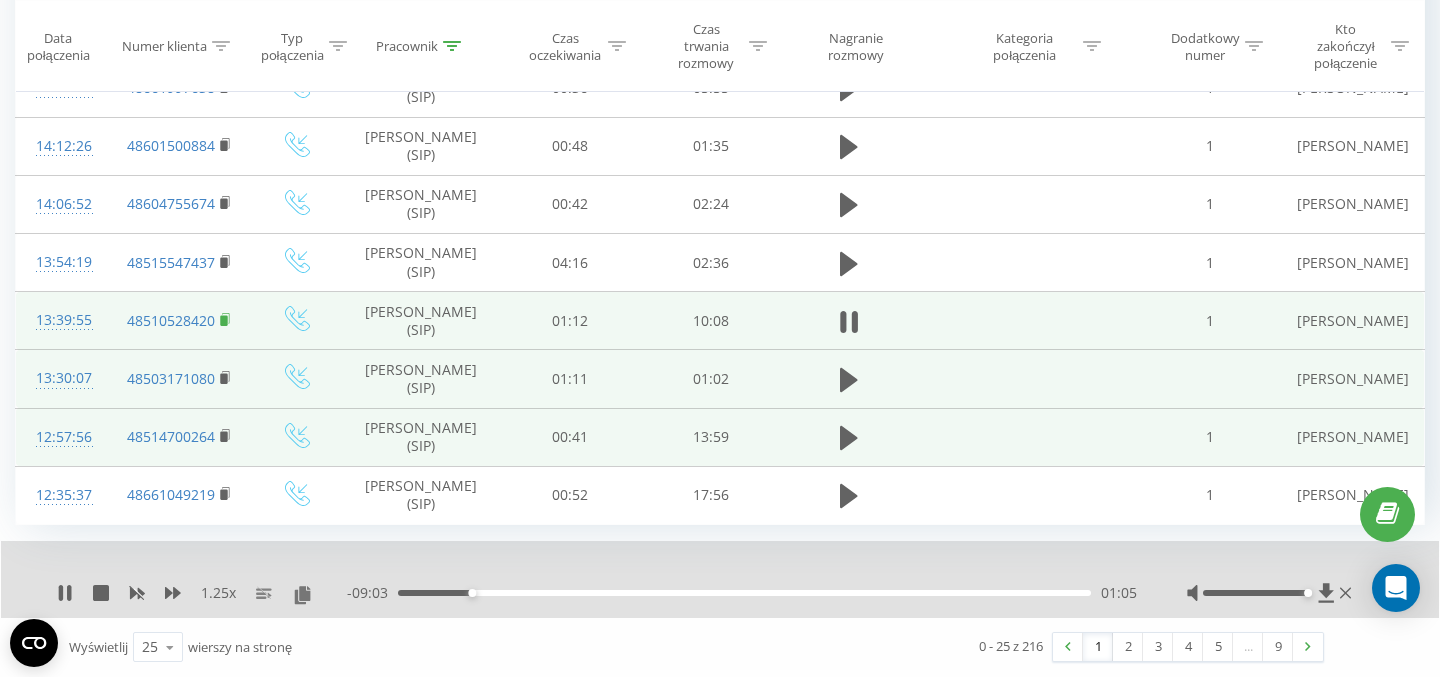 click 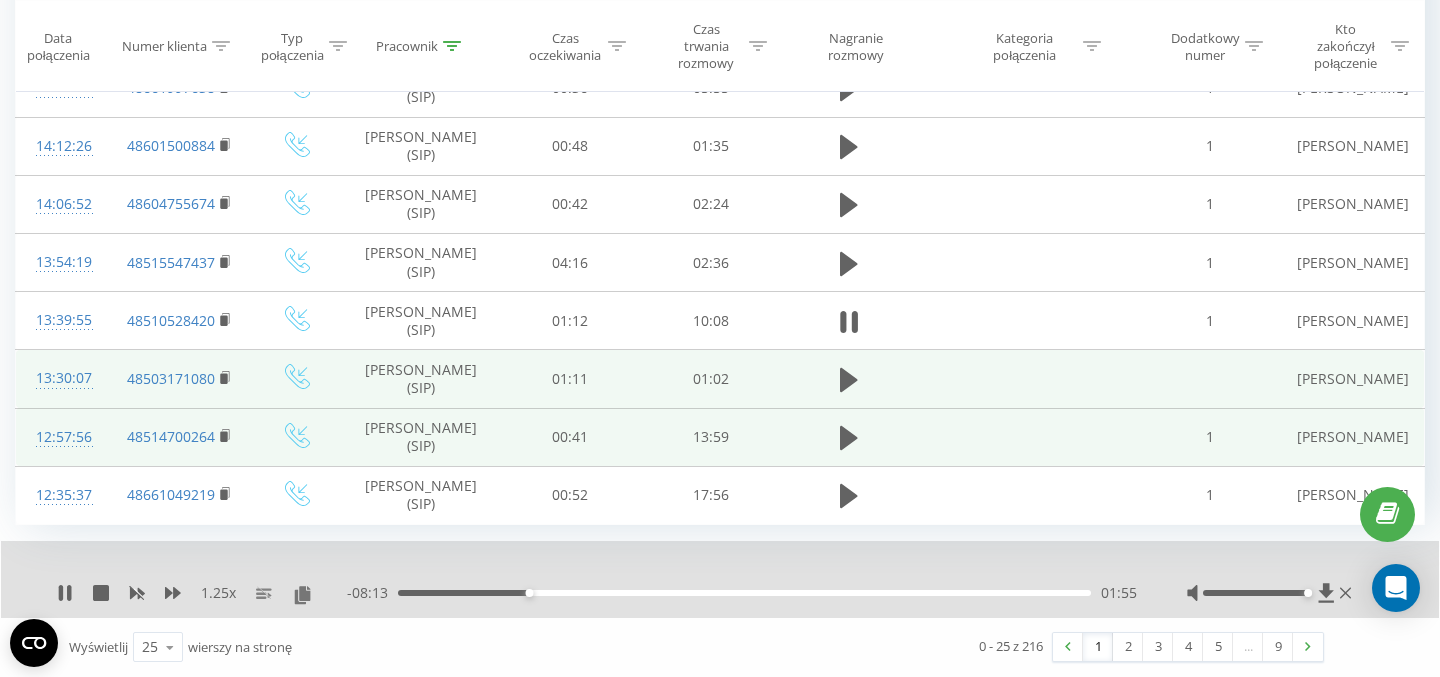 click 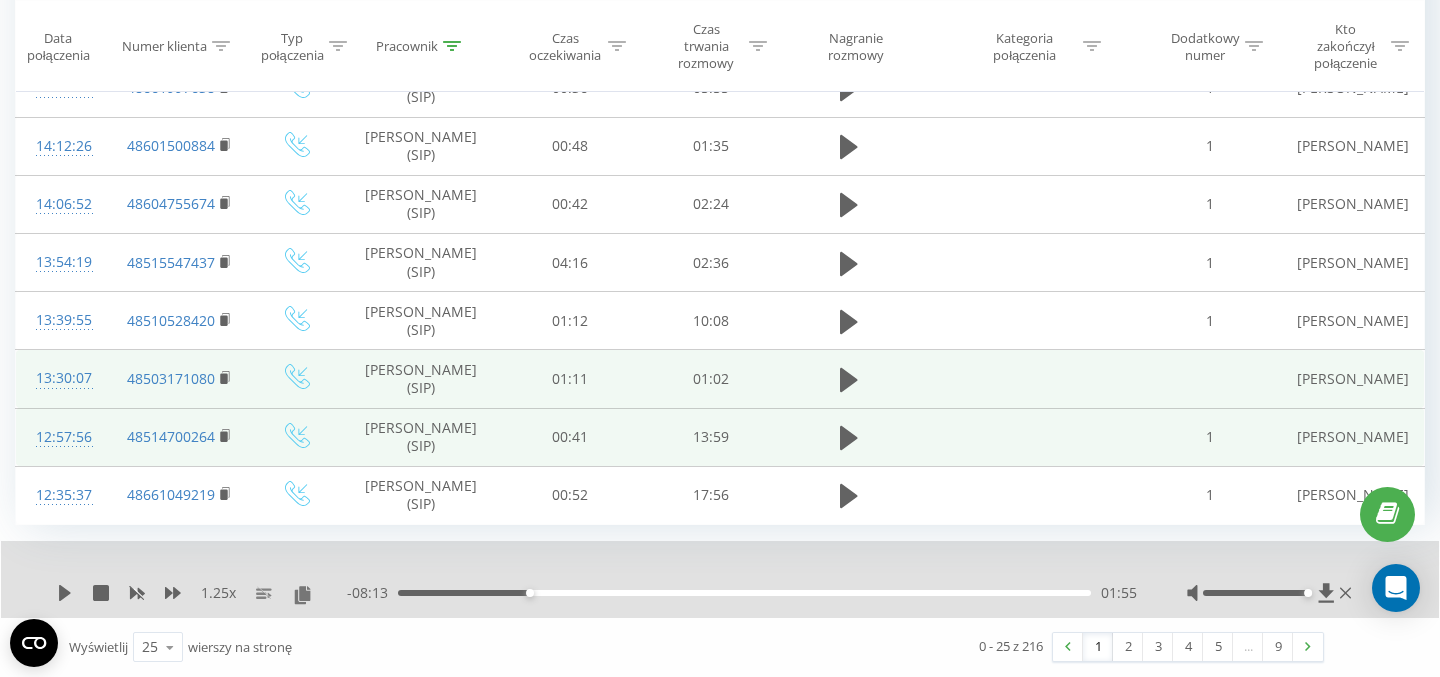 click 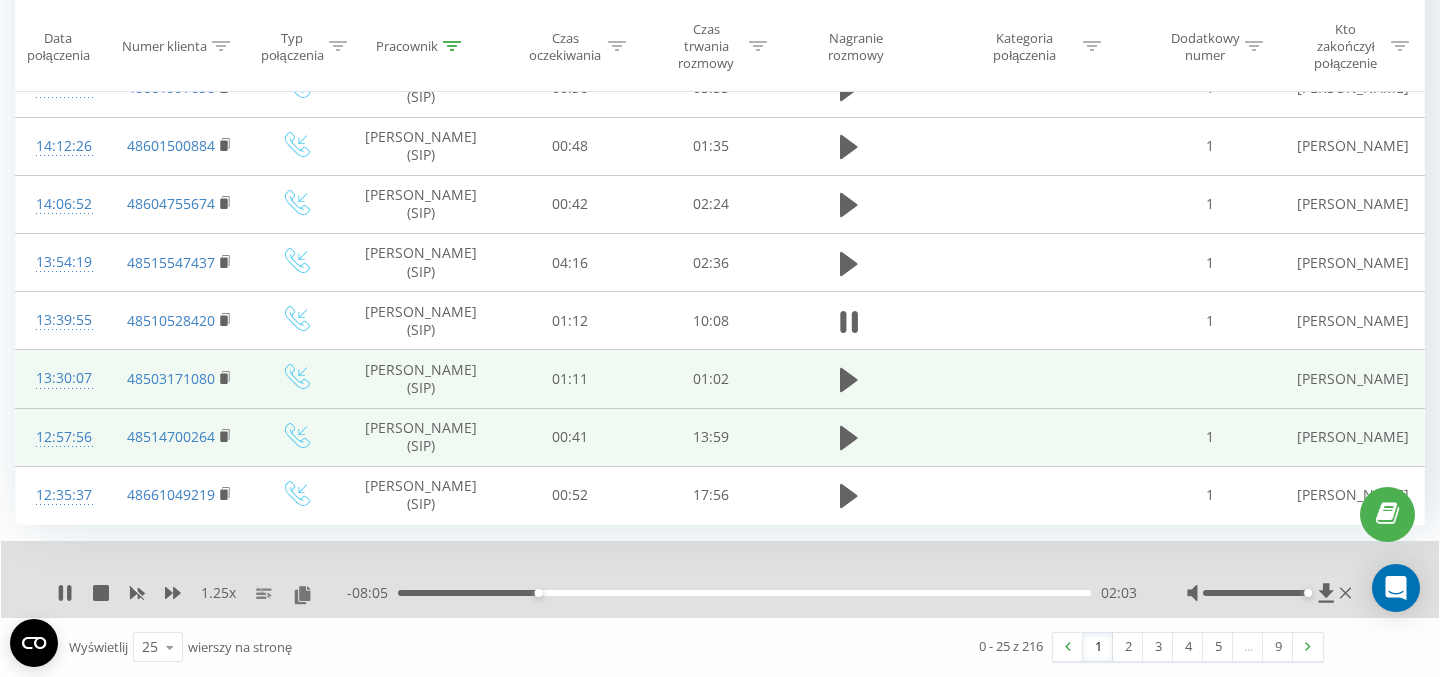click 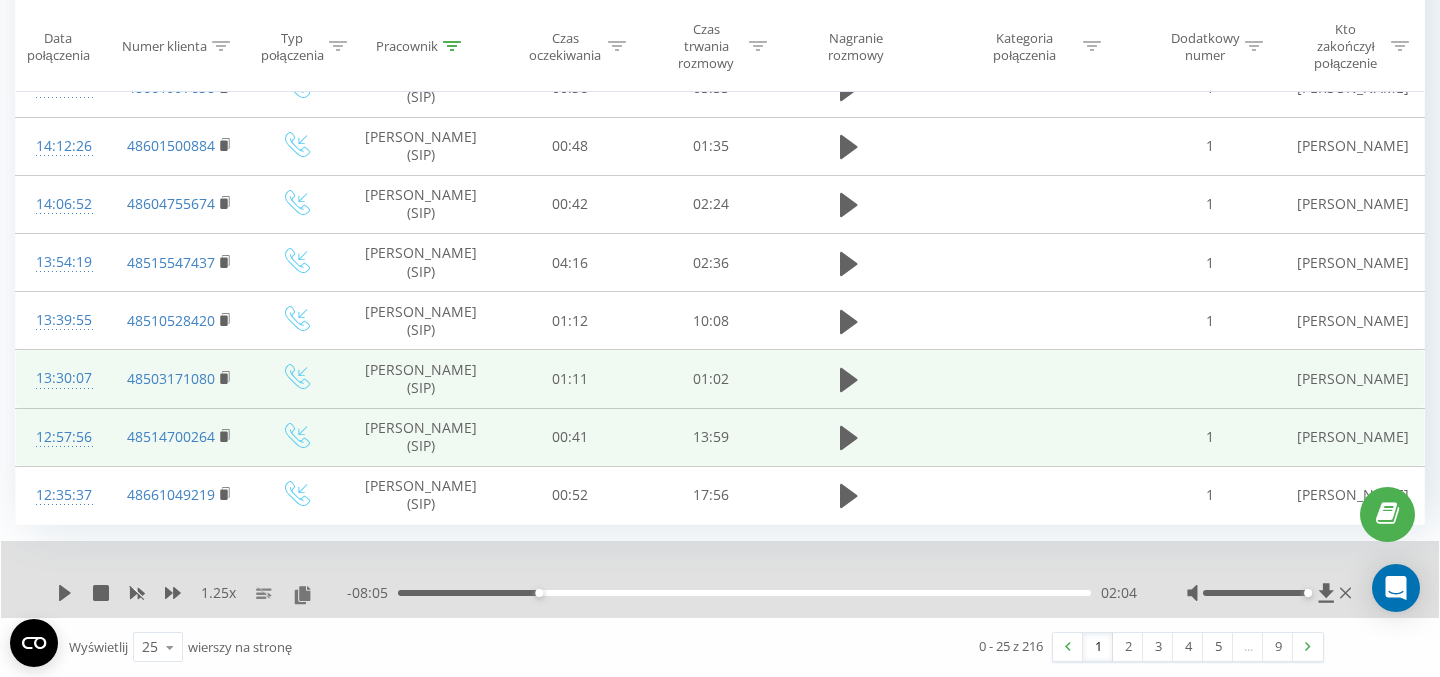 click 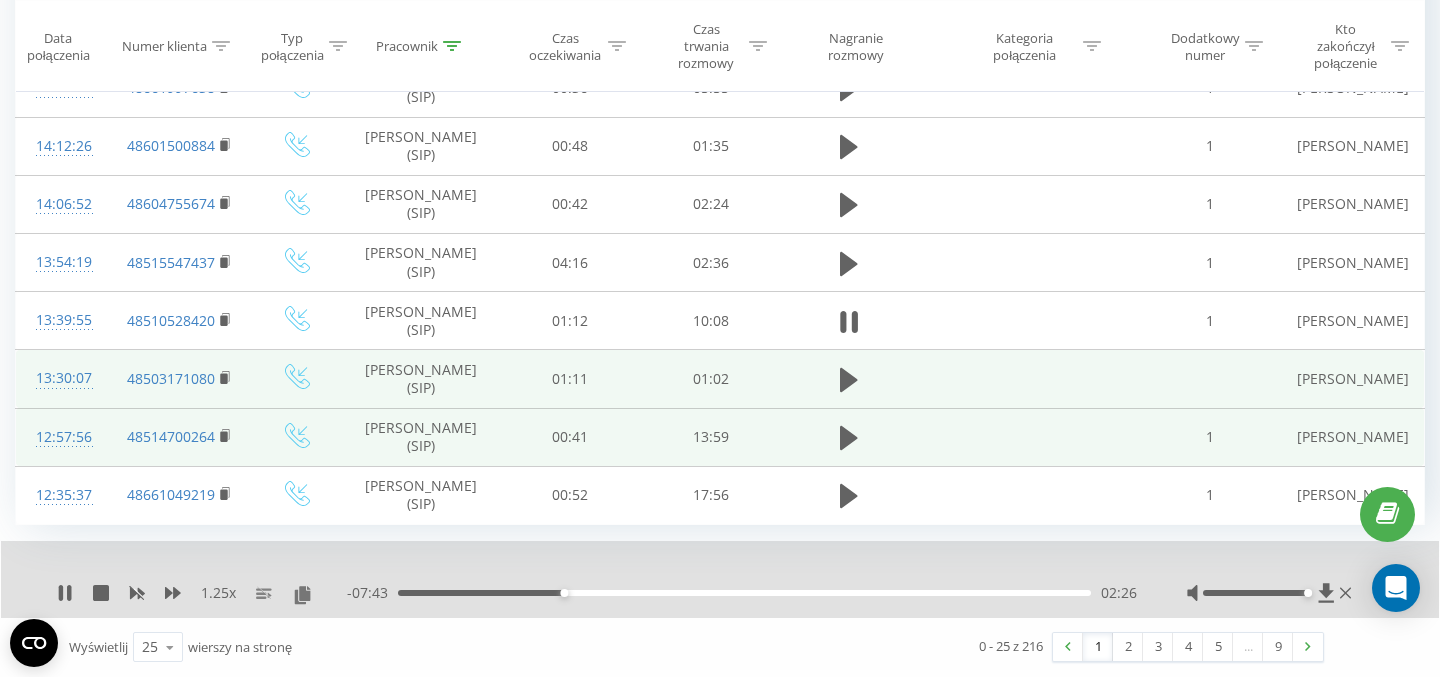 click on "02:26" at bounding box center (744, 593) 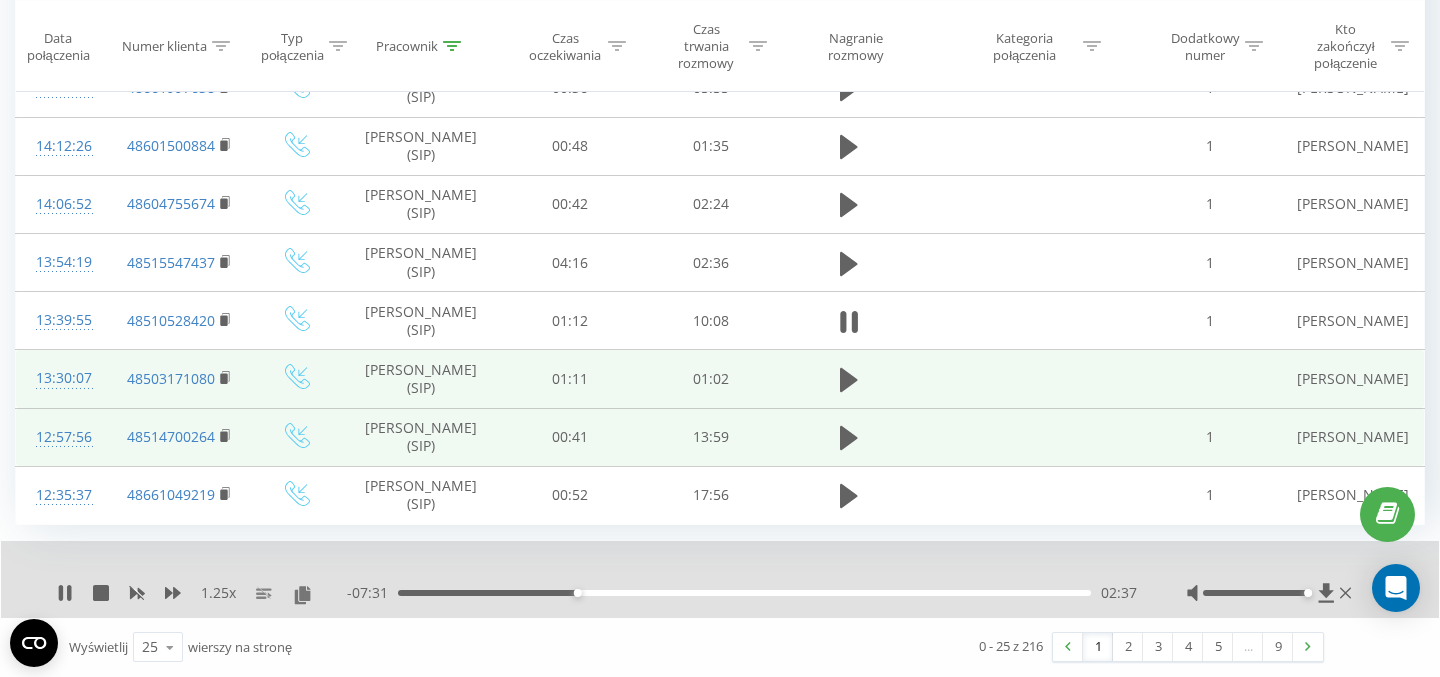 click on "02:37" at bounding box center (744, 593) 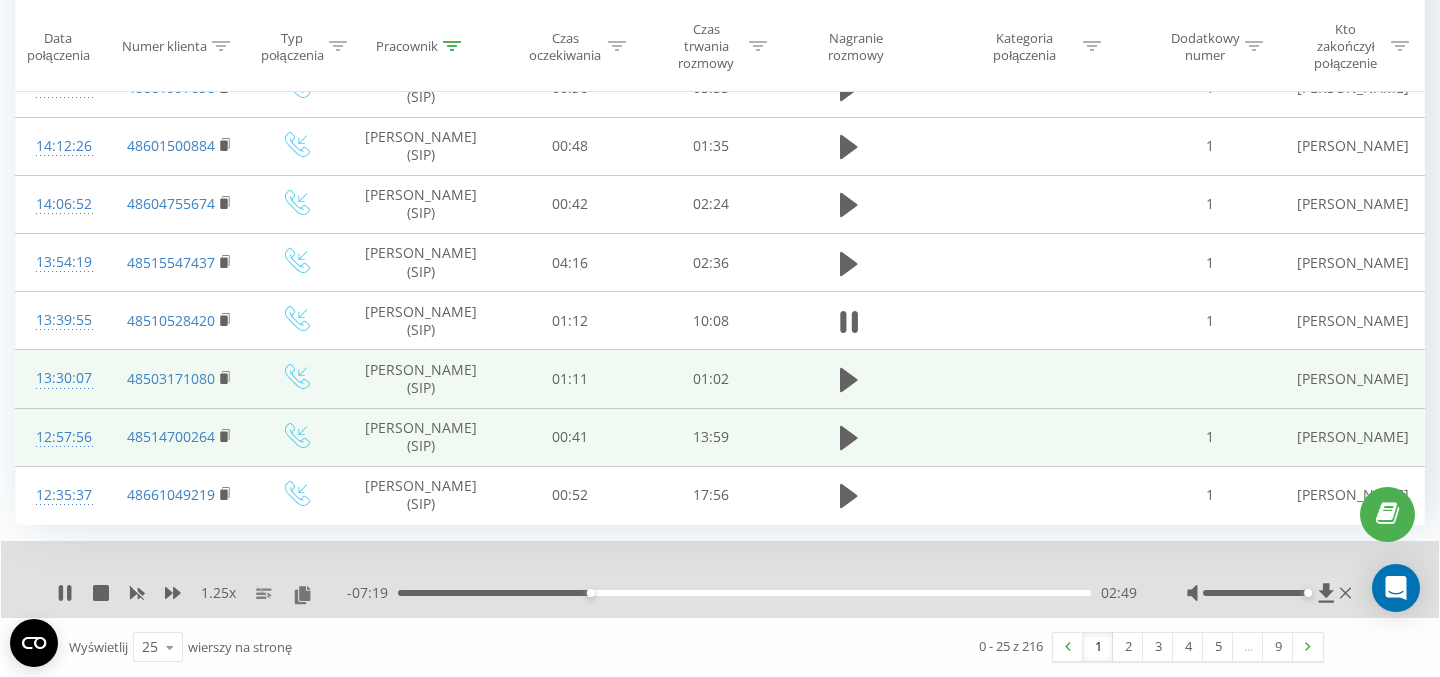click on "02:49" at bounding box center [744, 593] 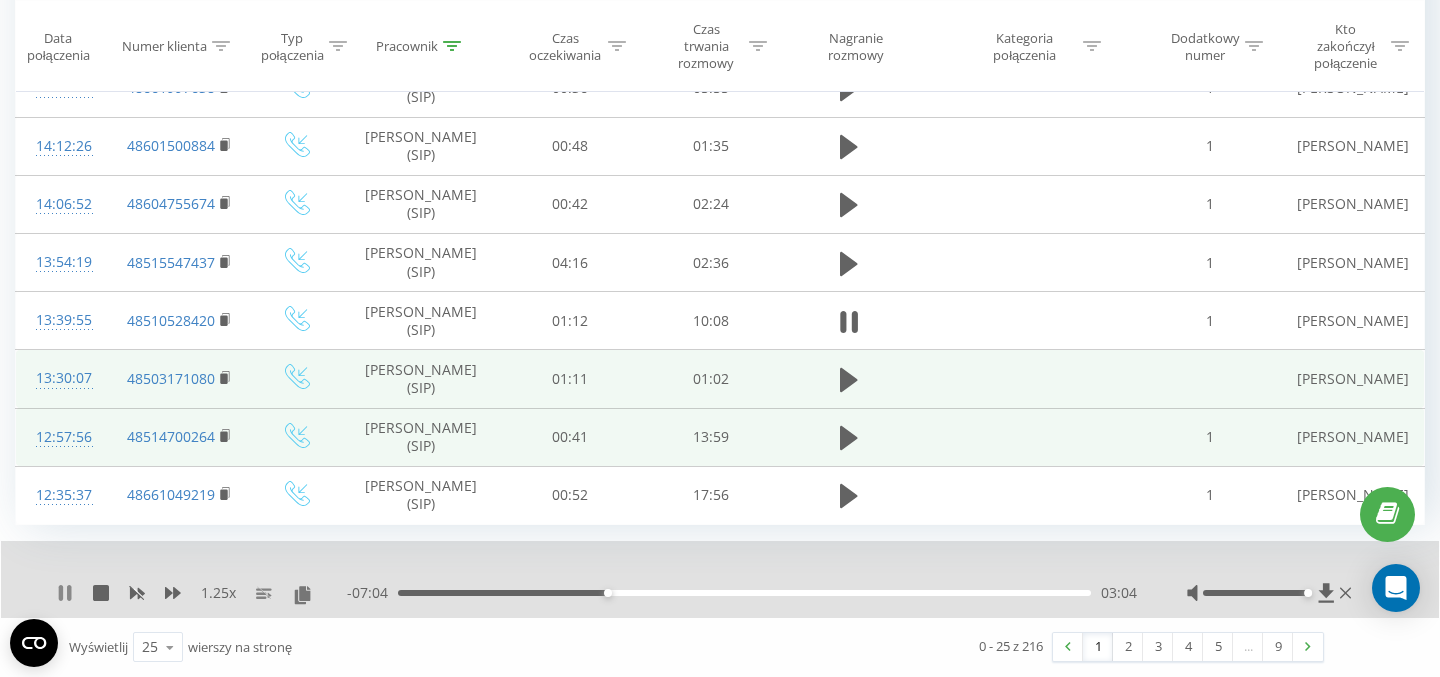 click 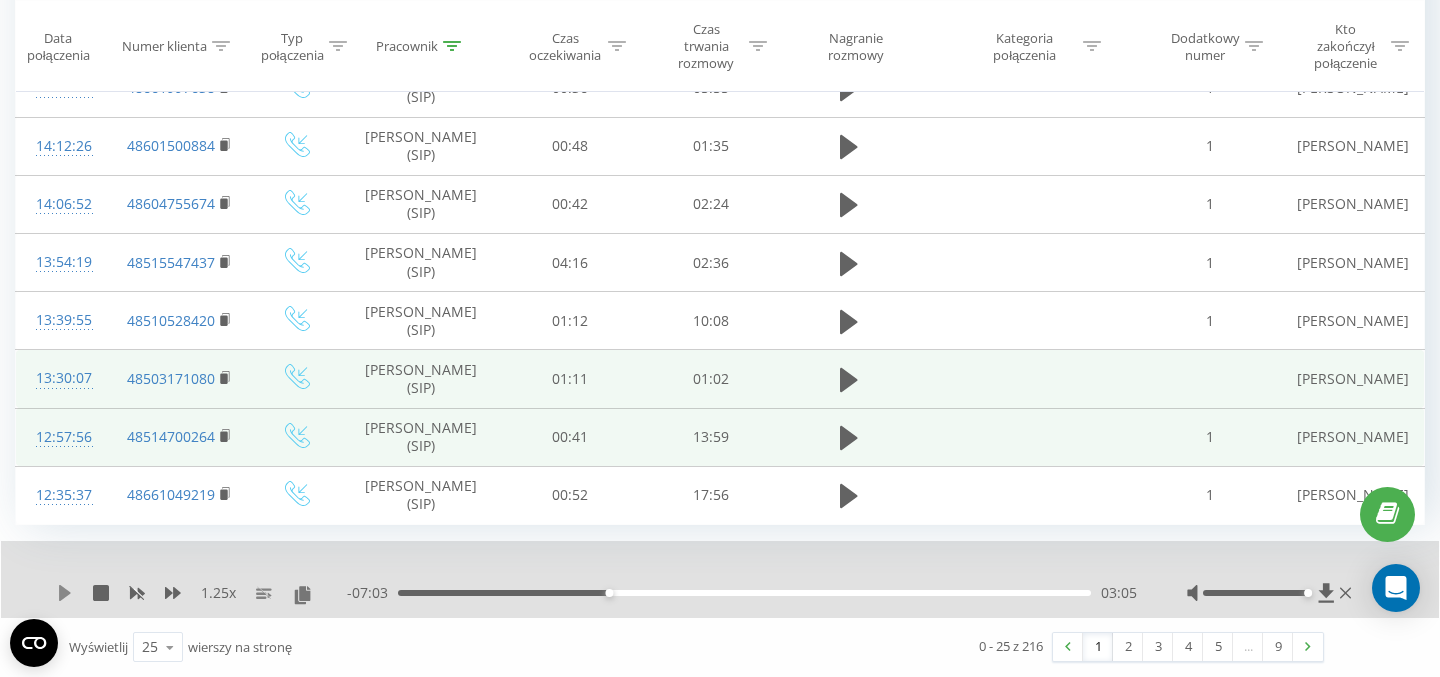 click 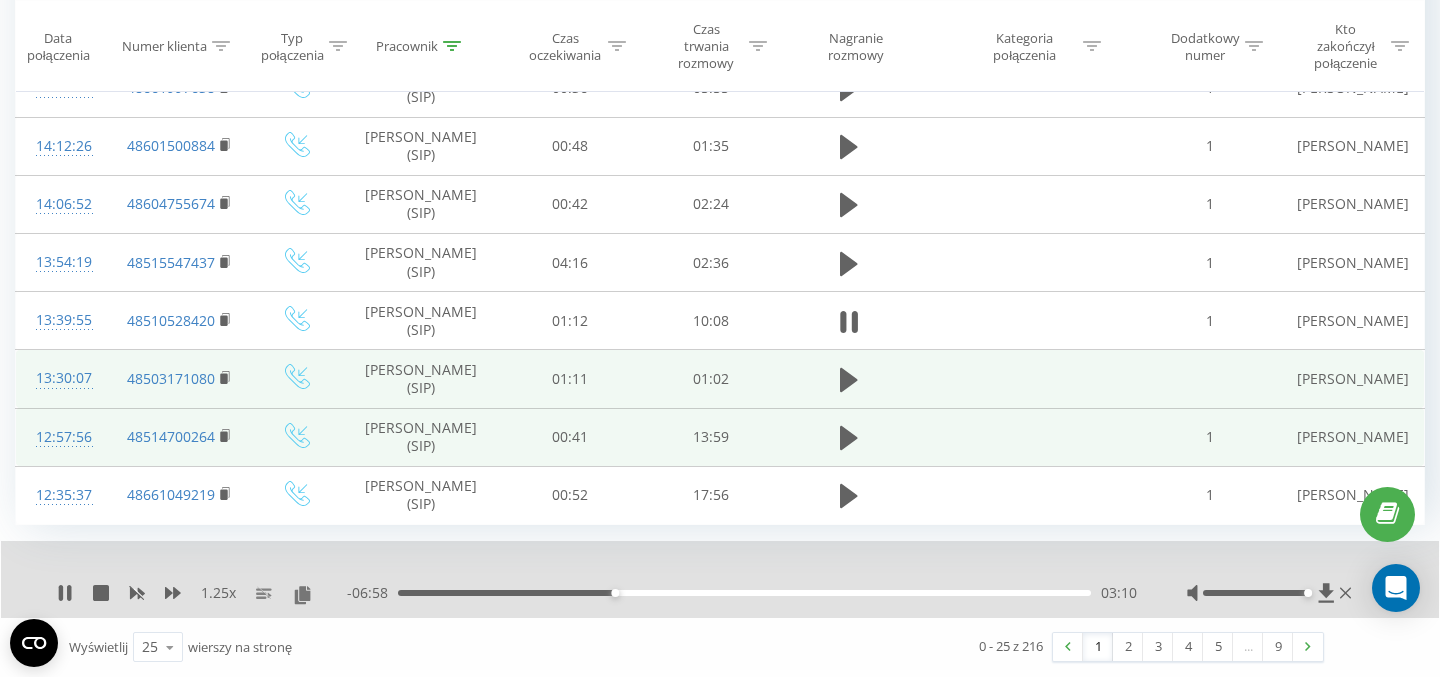 click on "03:10" at bounding box center [744, 593] 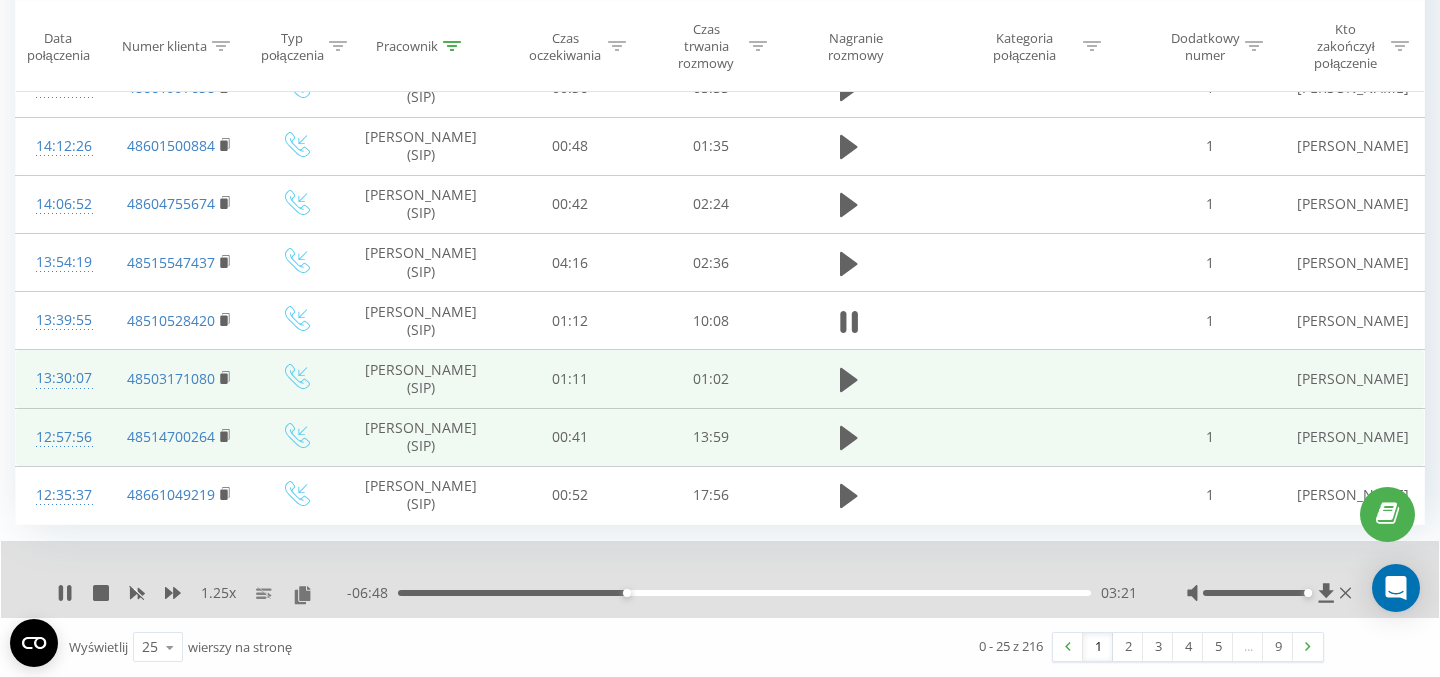 click on "03:21" at bounding box center (744, 593) 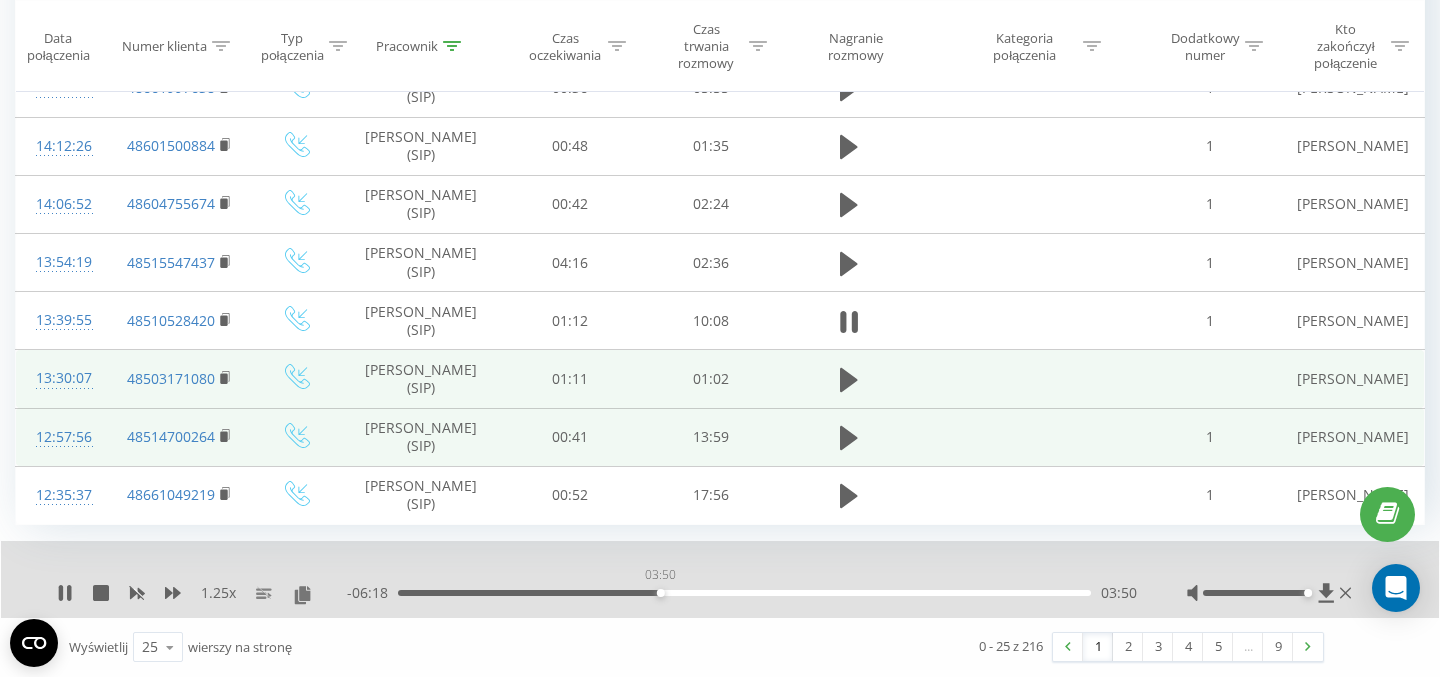click on "03:50" at bounding box center [744, 593] 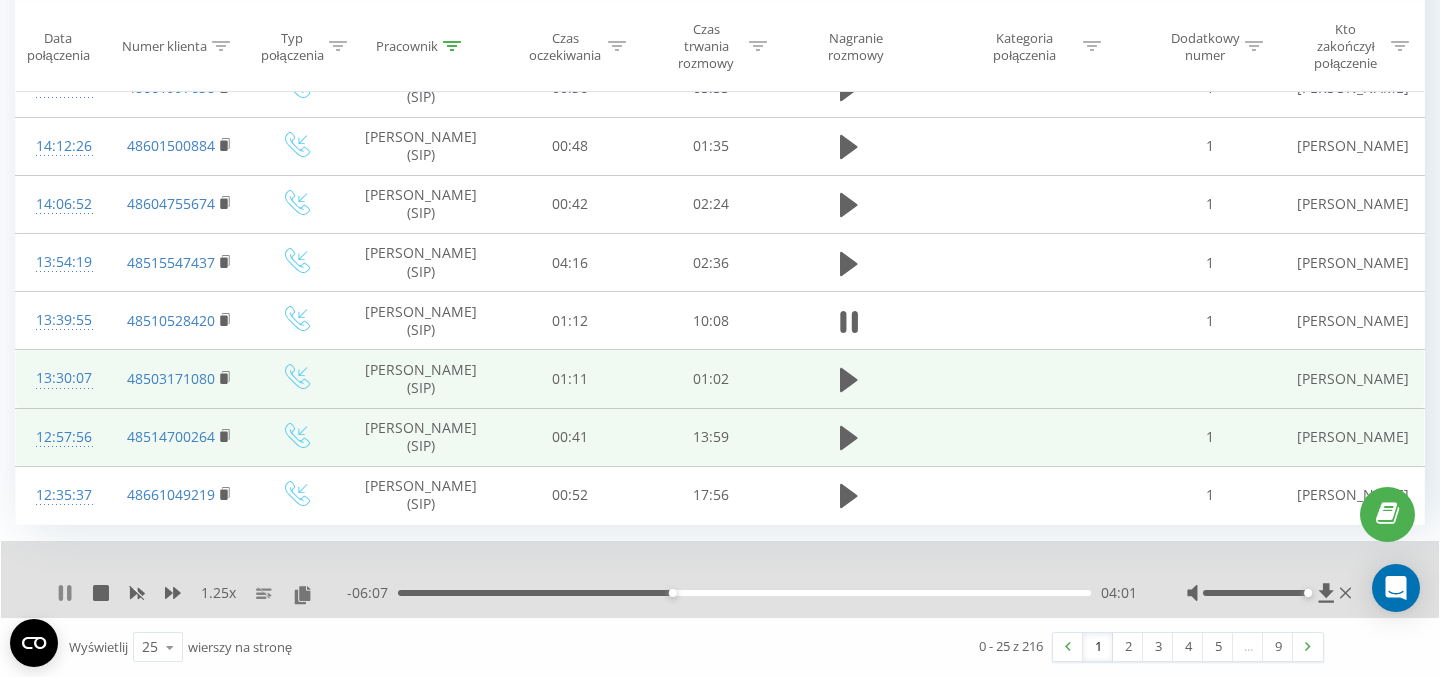 click 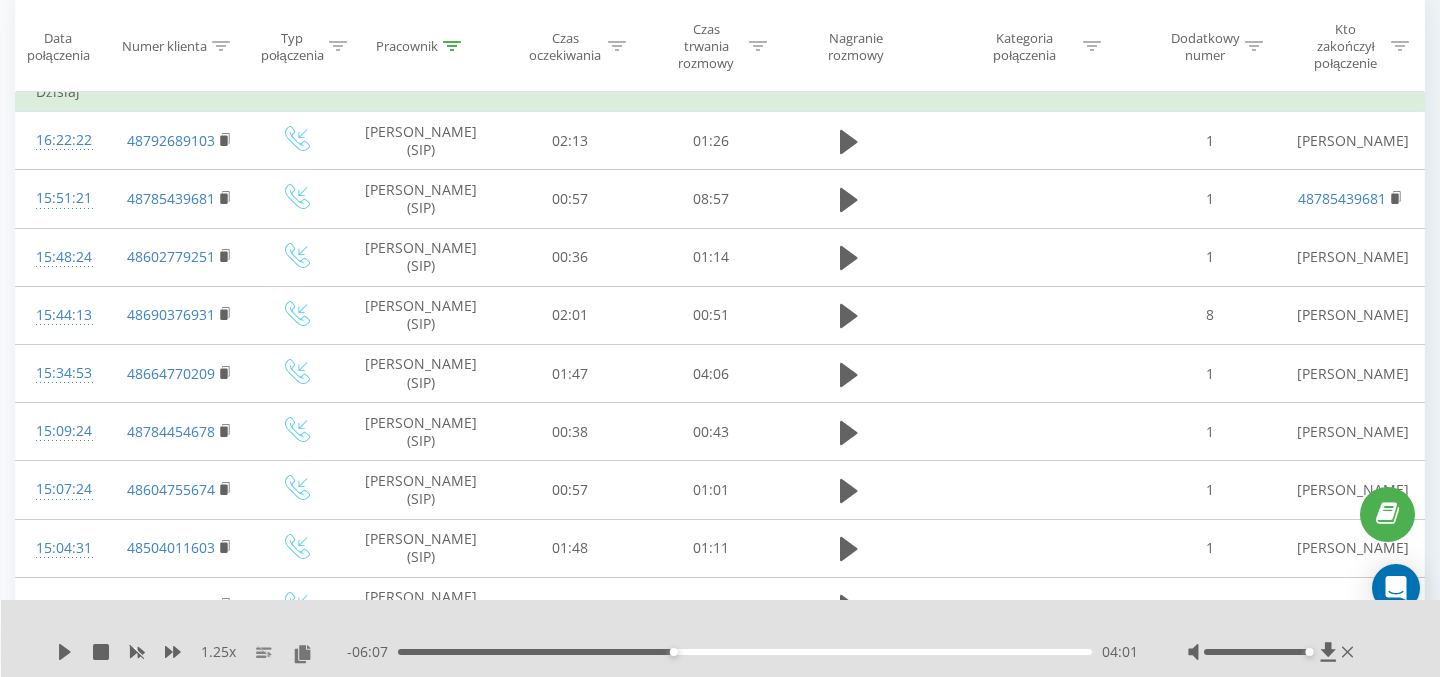 scroll, scrollTop: 0, scrollLeft: 0, axis: both 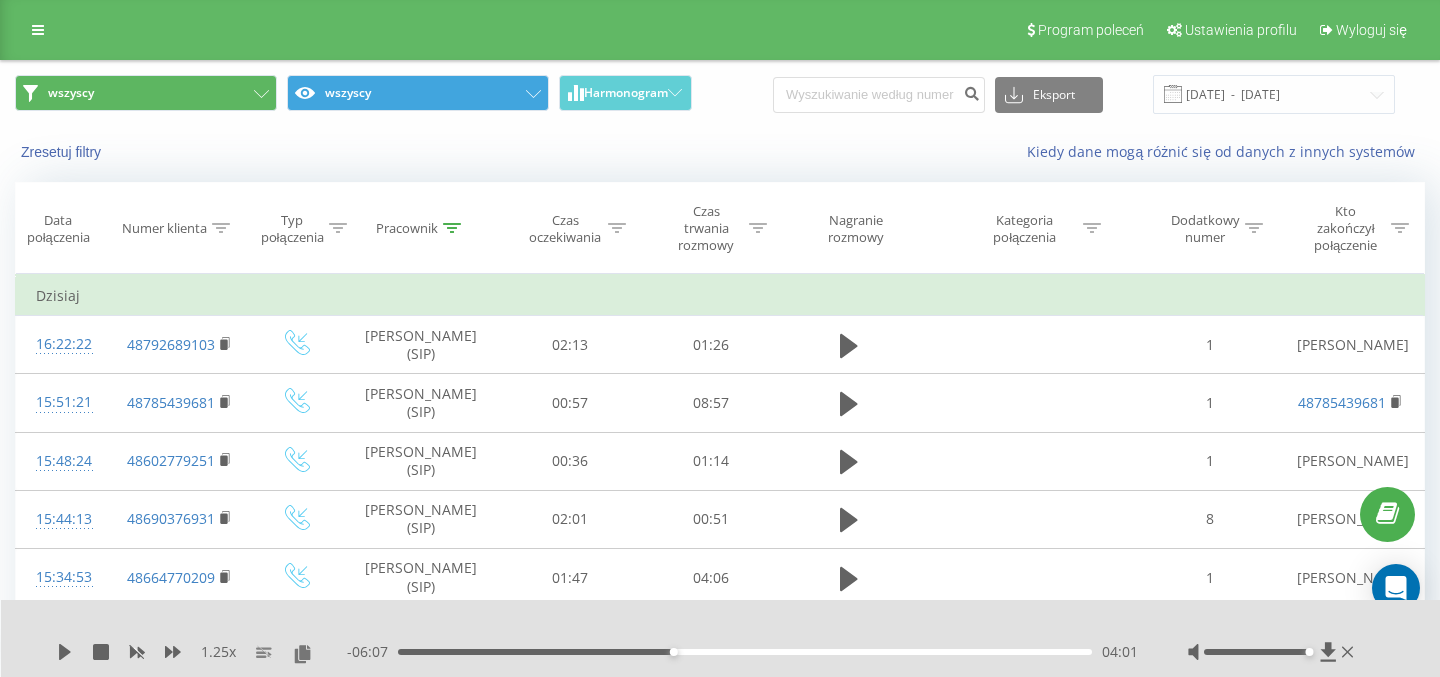 click 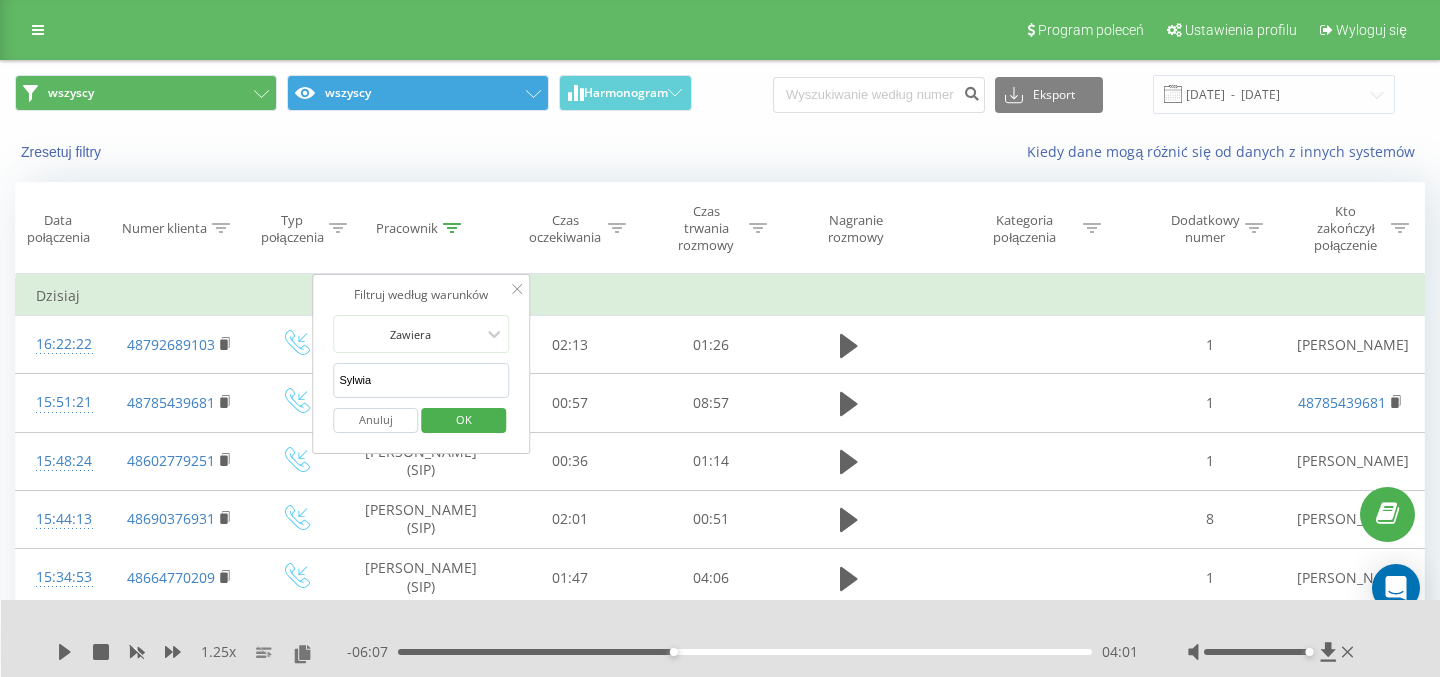 drag, startPoint x: 403, startPoint y: 375, endPoint x: 259, endPoint y: 374, distance: 144.00348 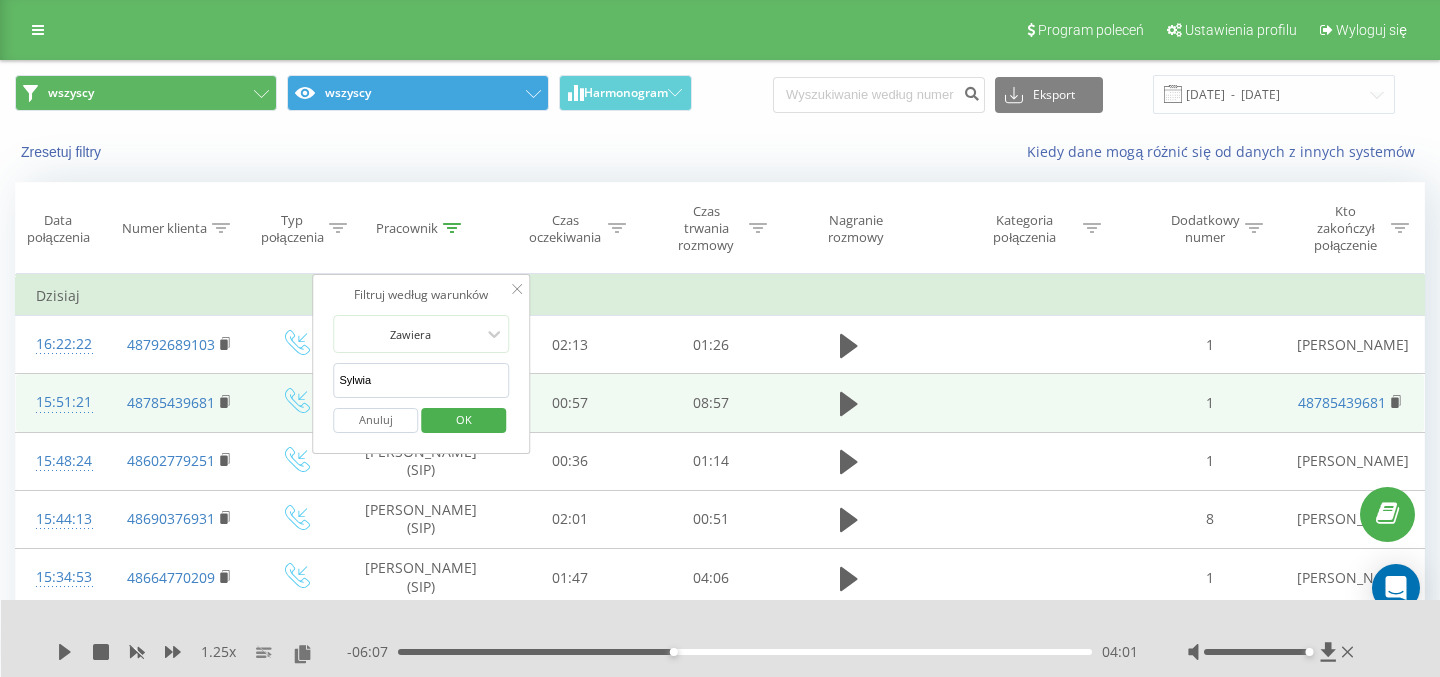 drag, startPoint x: 387, startPoint y: 385, endPoint x: 293, endPoint y: 384, distance: 94.00532 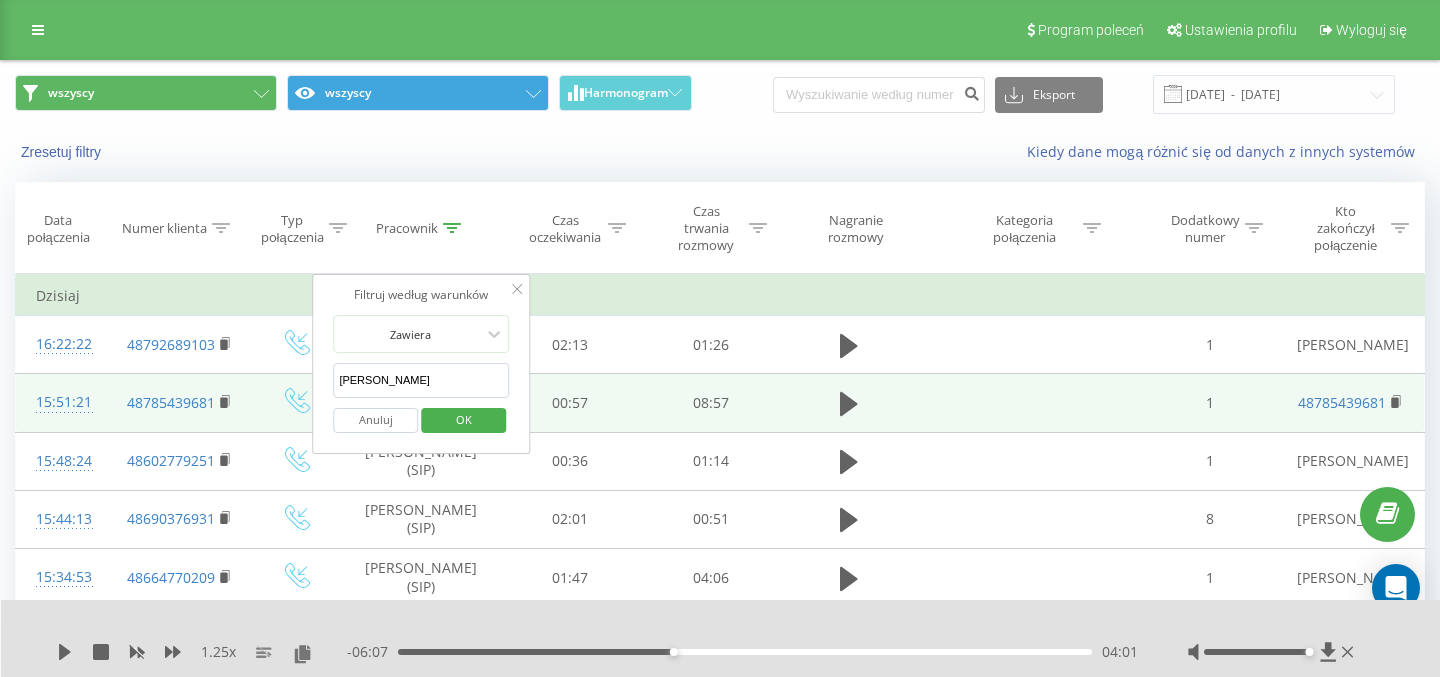 click on "OK" at bounding box center (463, 420) 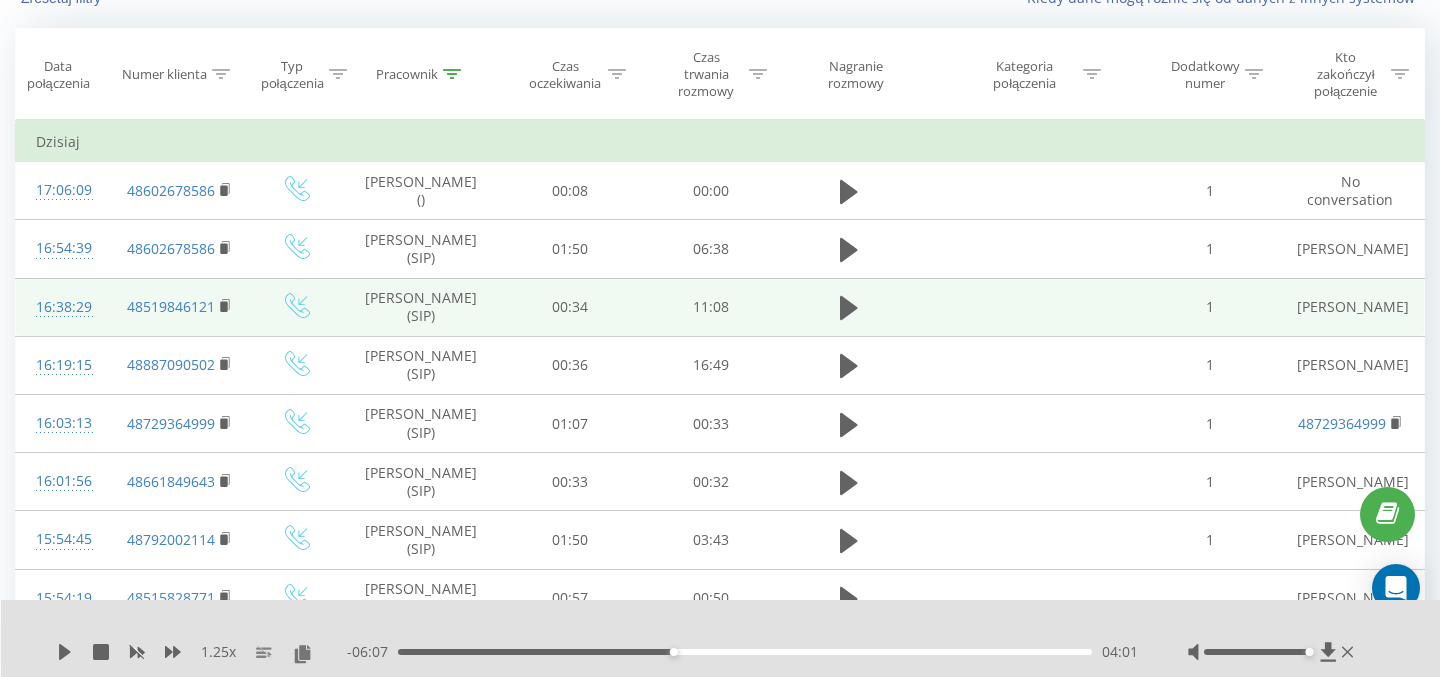 scroll, scrollTop: 176, scrollLeft: 0, axis: vertical 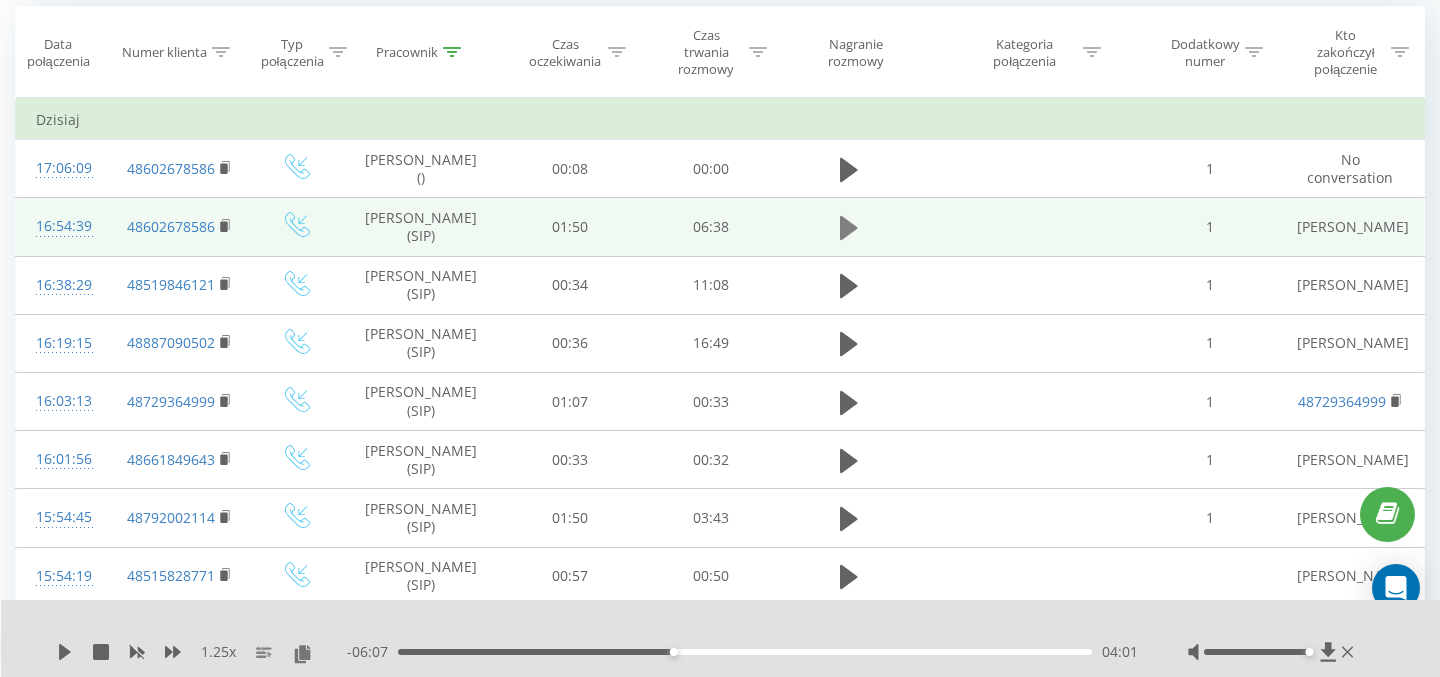 click 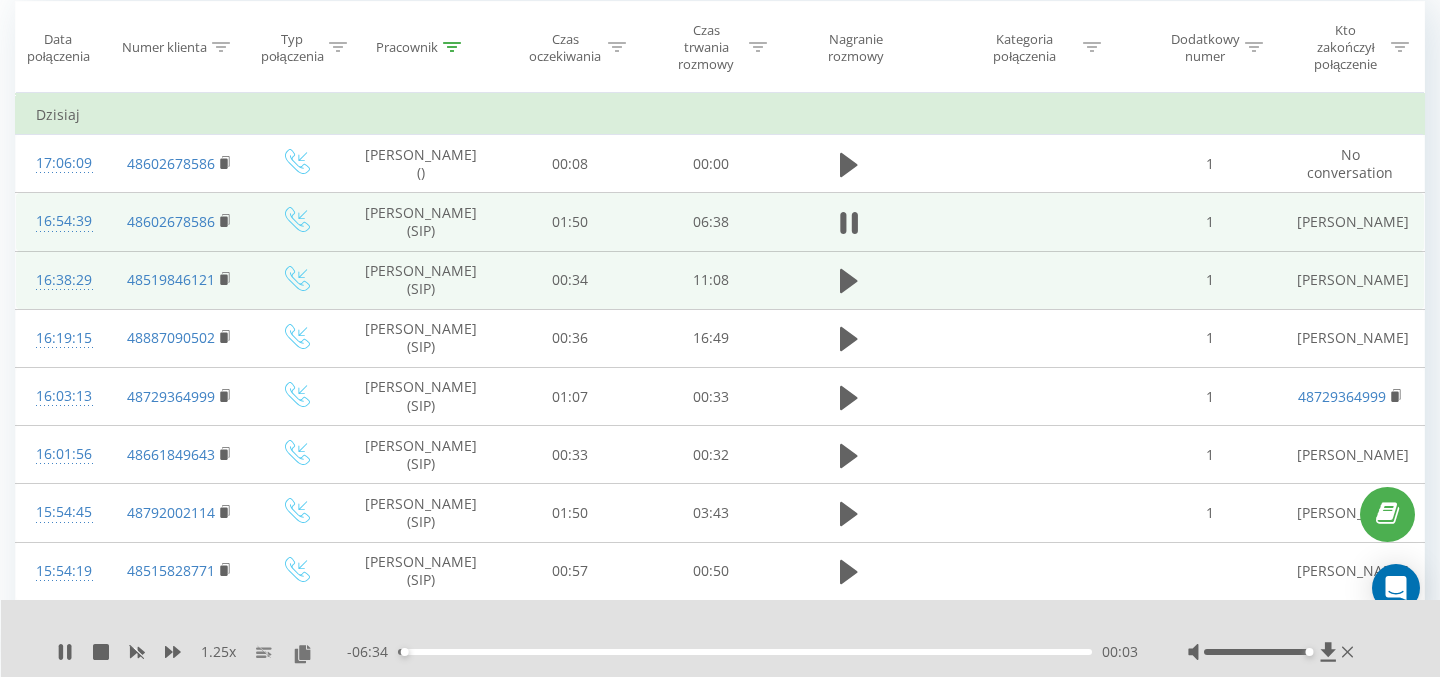 scroll, scrollTop: 171, scrollLeft: 0, axis: vertical 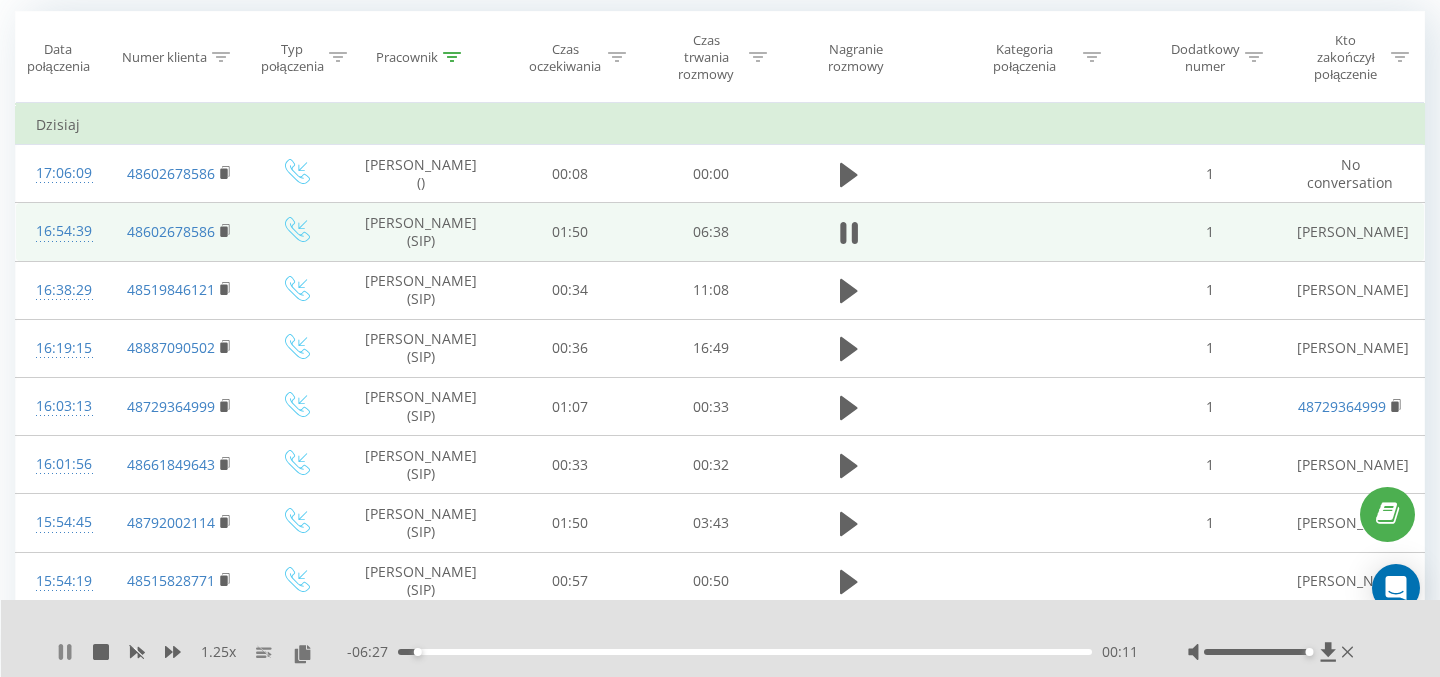 click 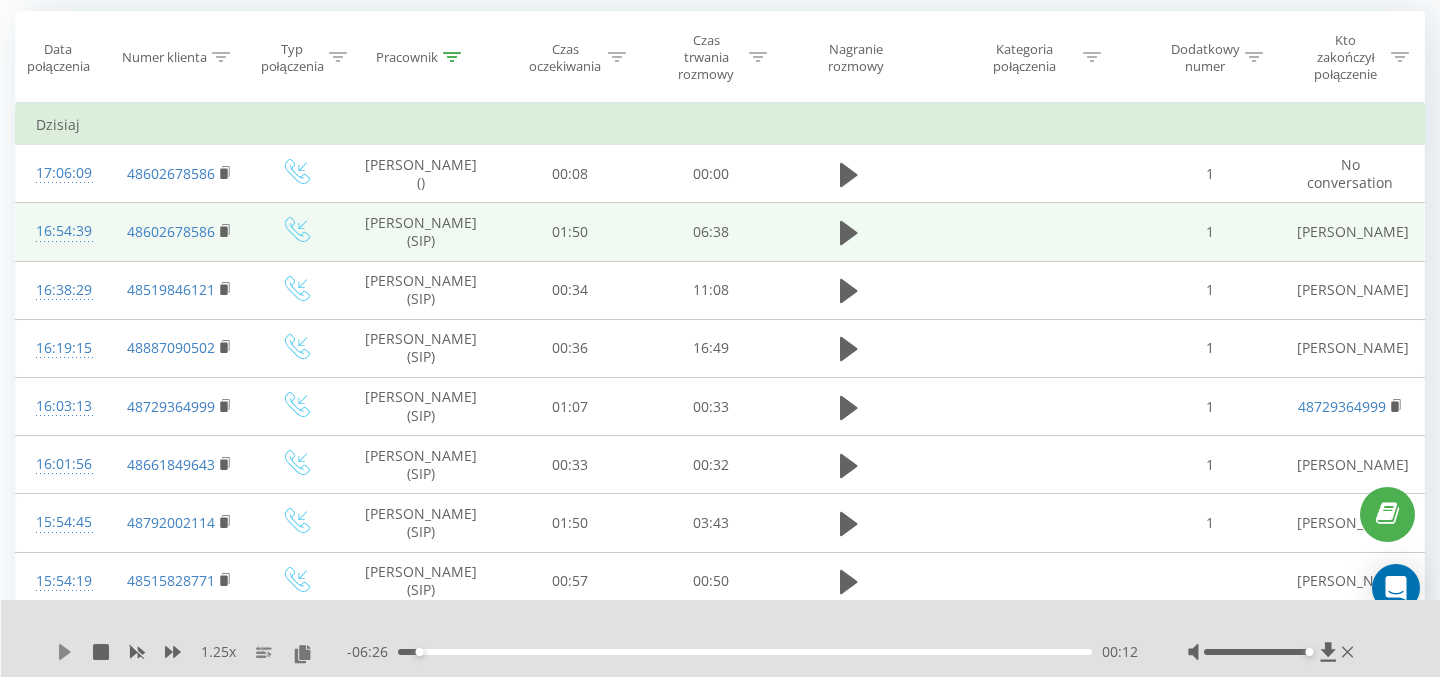 click 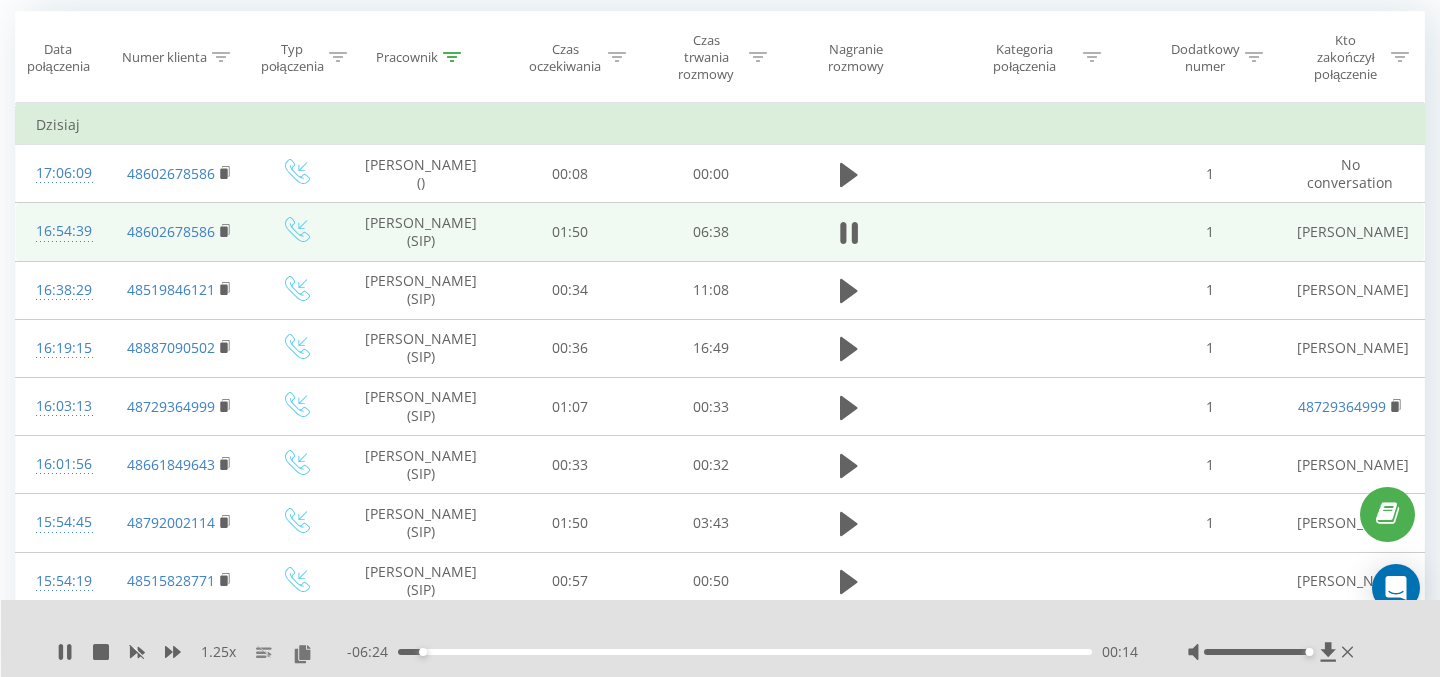 click on "- 06:24 00:14   00:14" at bounding box center [742, 652] 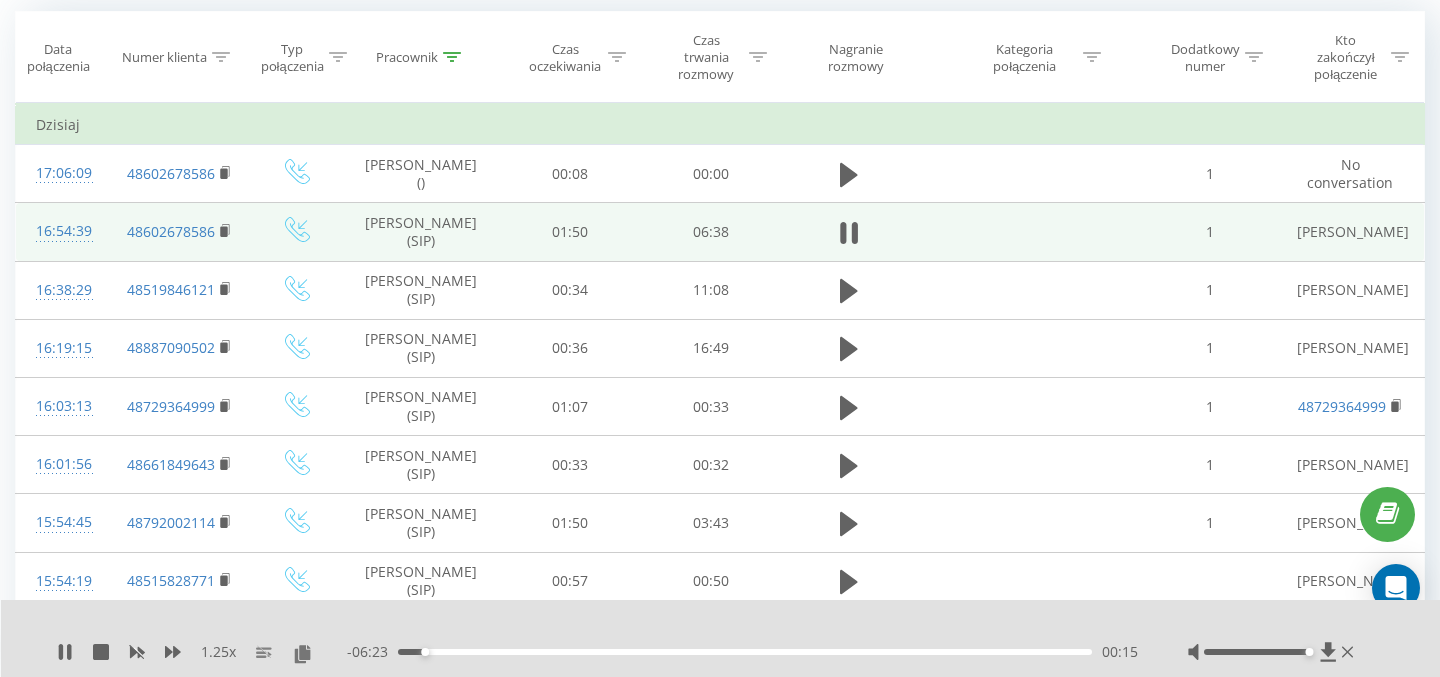 click on "00:15" at bounding box center (745, 652) 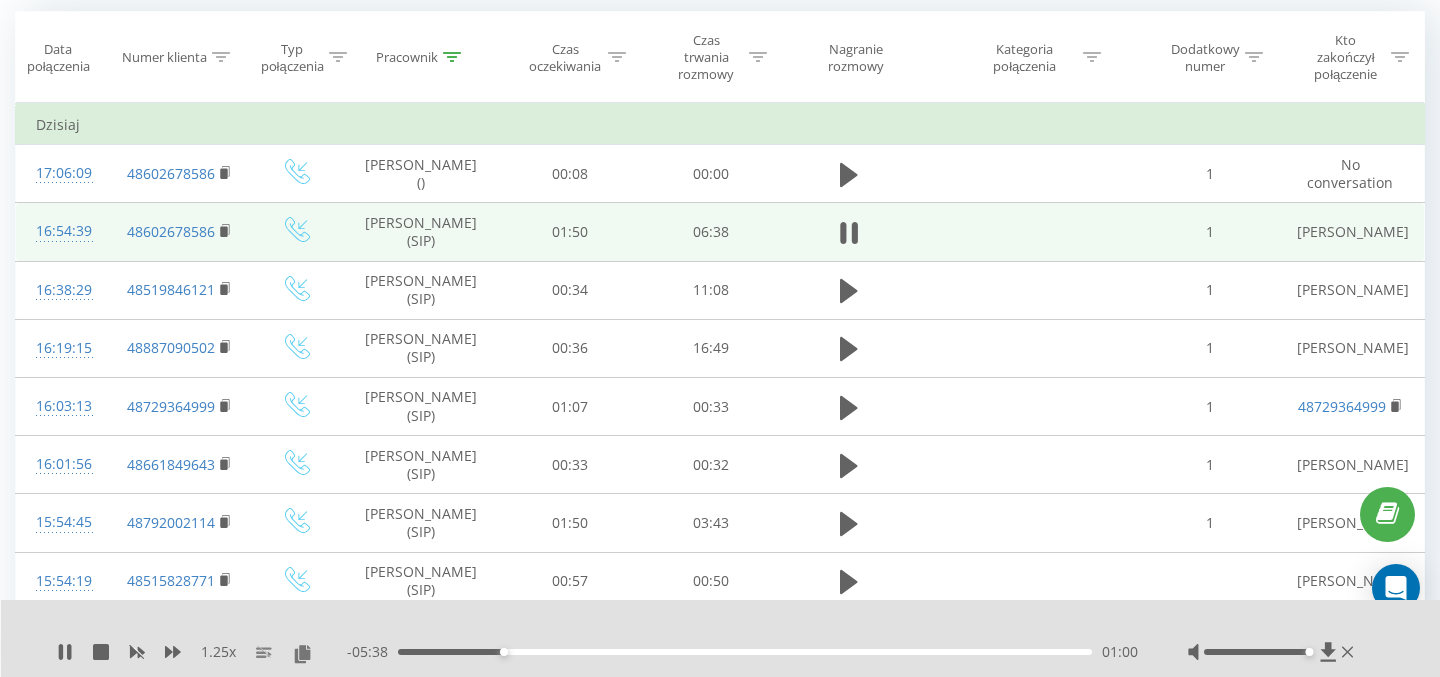 click on "01:00" at bounding box center (745, 652) 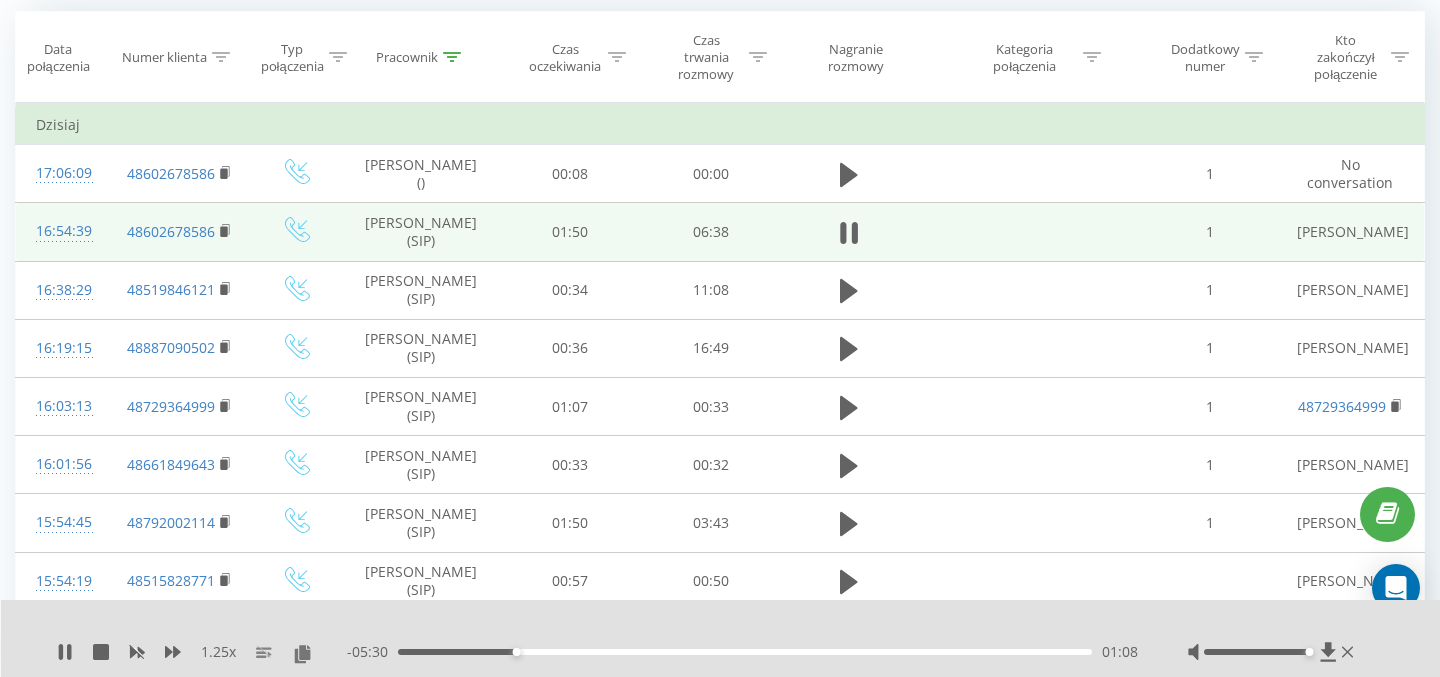 click on "01:08" at bounding box center (745, 652) 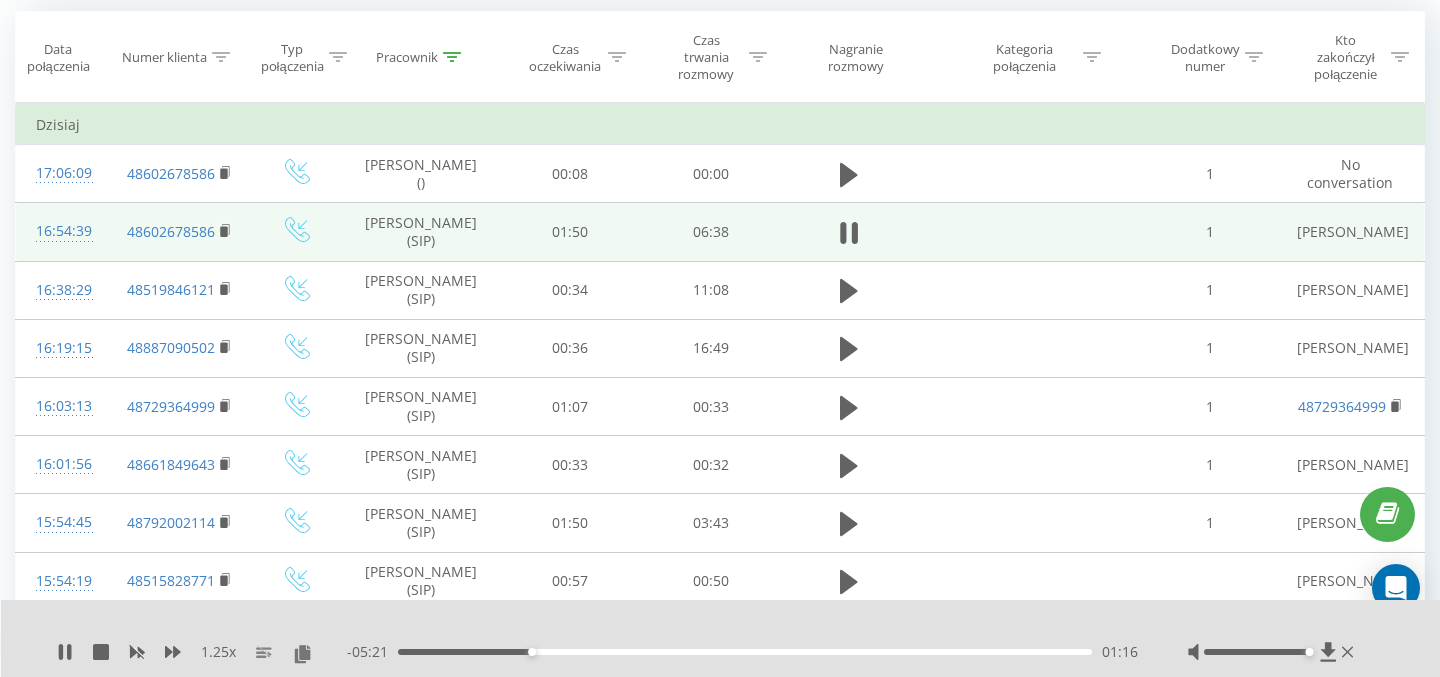 click on "01:16" at bounding box center (745, 652) 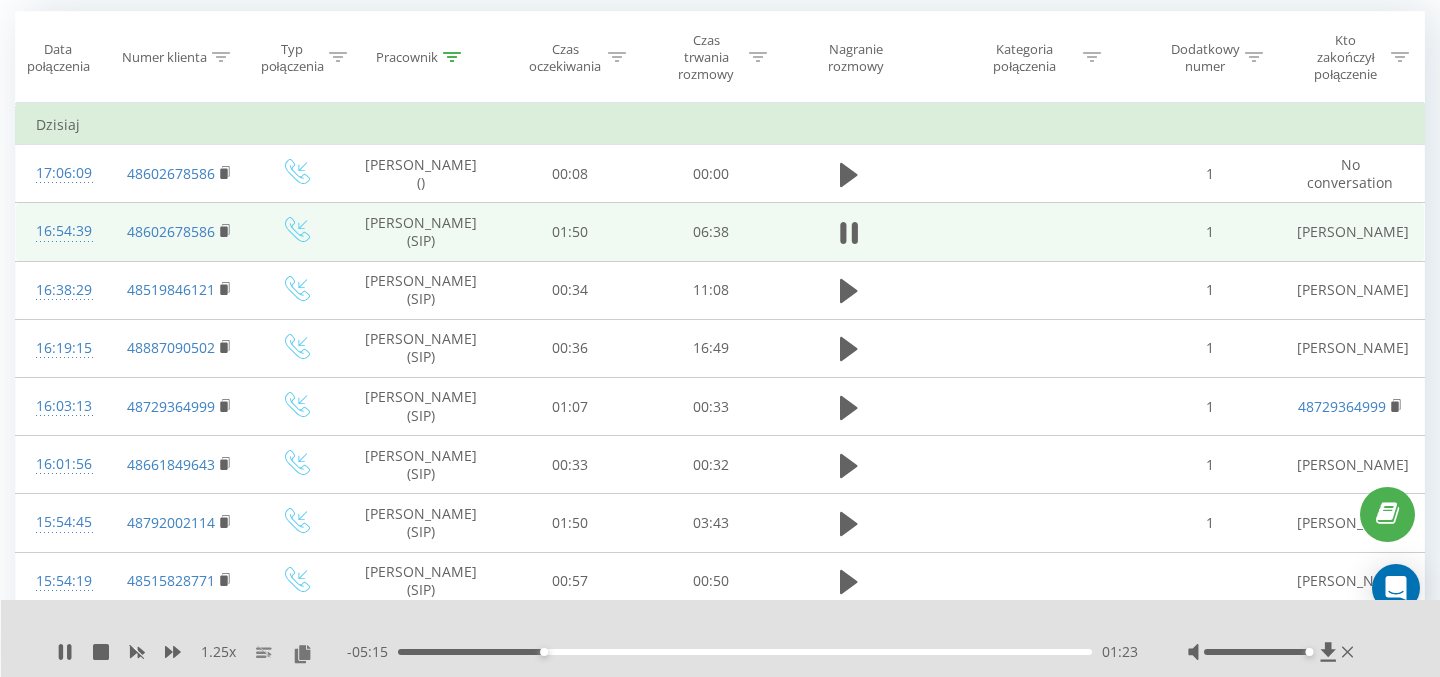 click on "01:23" at bounding box center (745, 652) 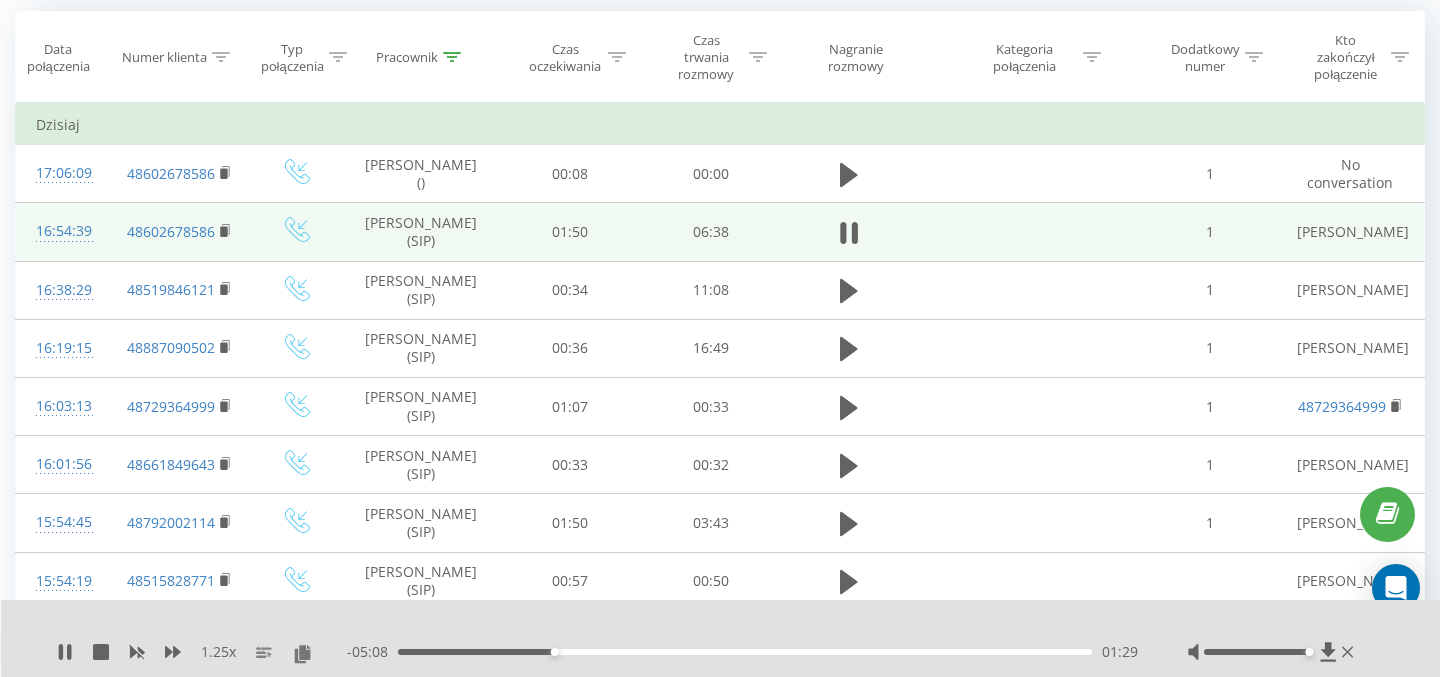 click on "01:29" at bounding box center [745, 652] 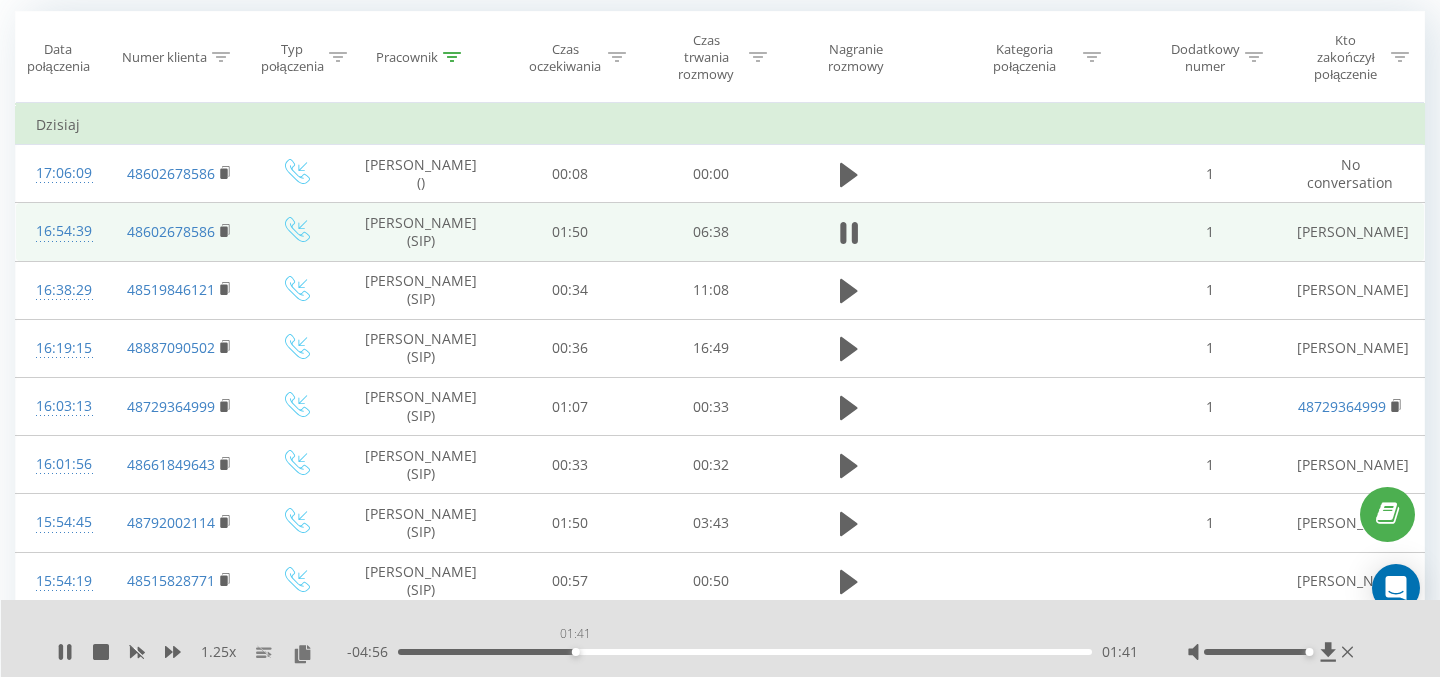 click on "01:41" at bounding box center (745, 652) 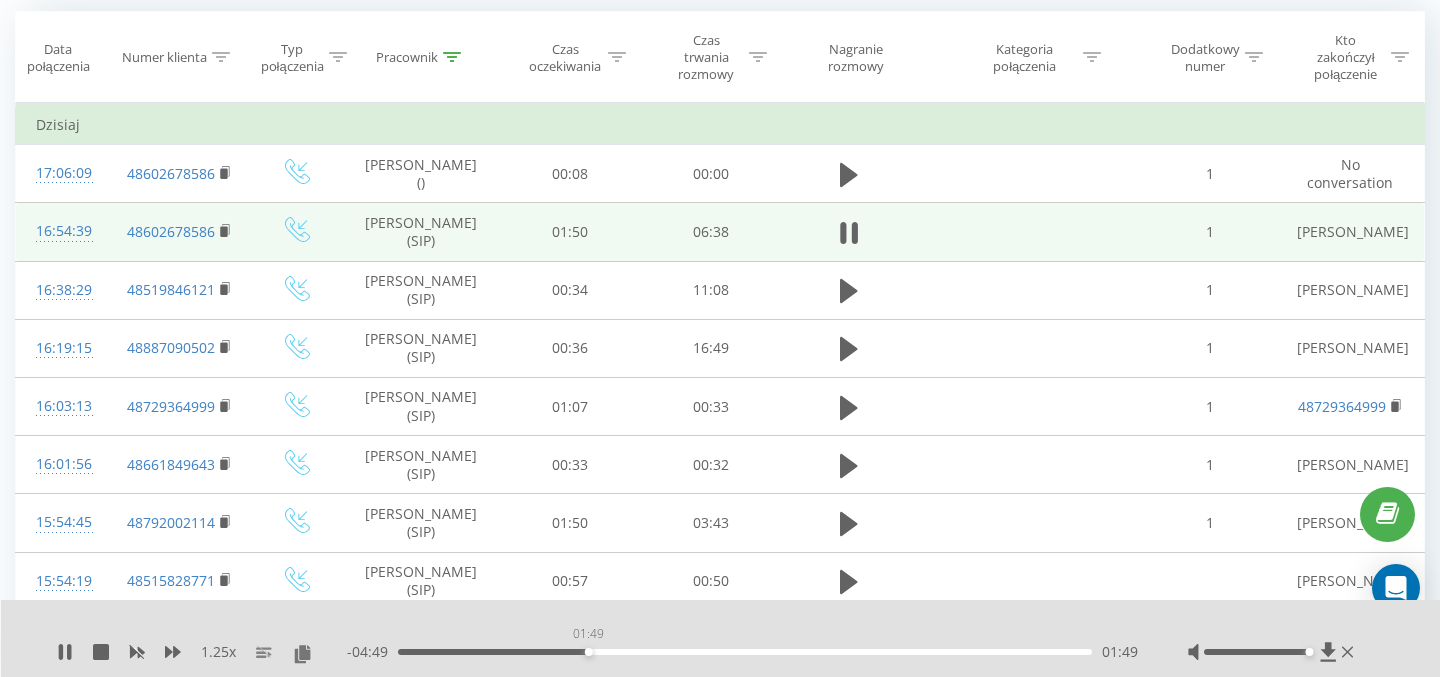 click on "01:49" at bounding box center [745, 652] 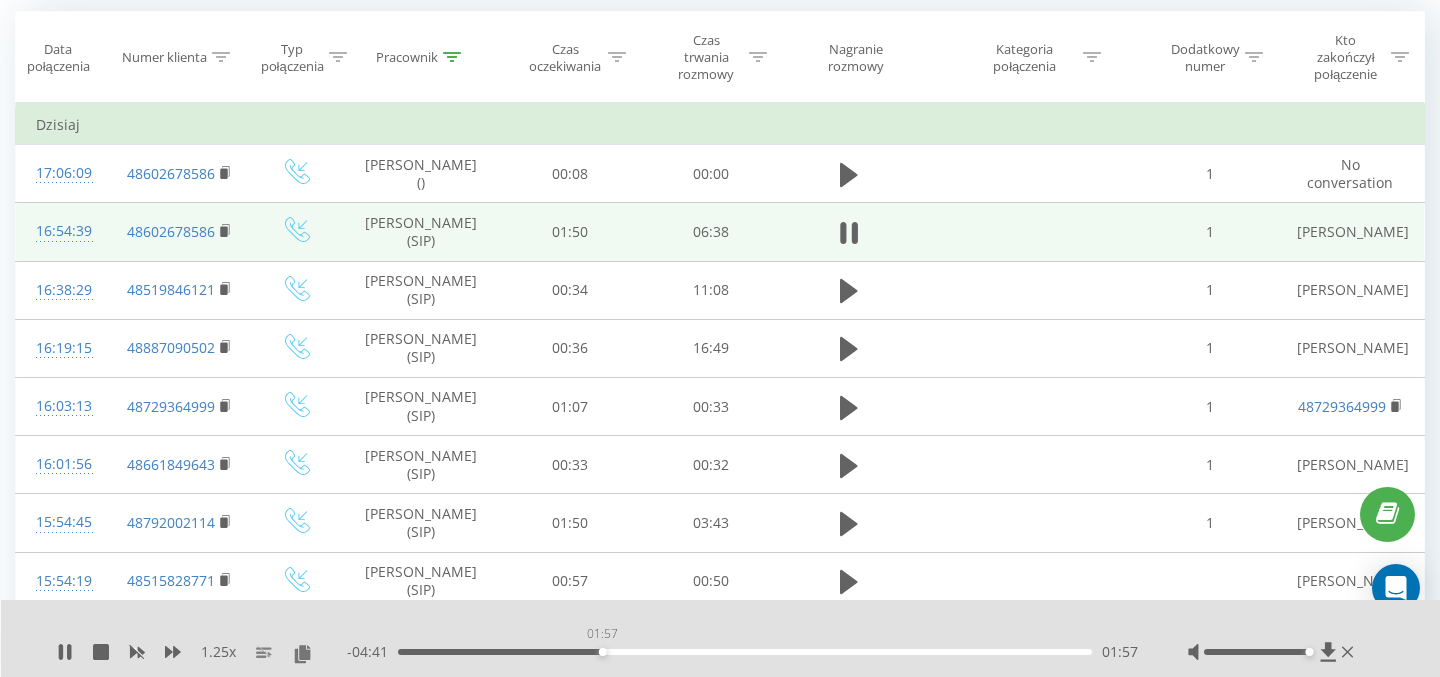 click on "01:57" at bounding box center [745, 652] 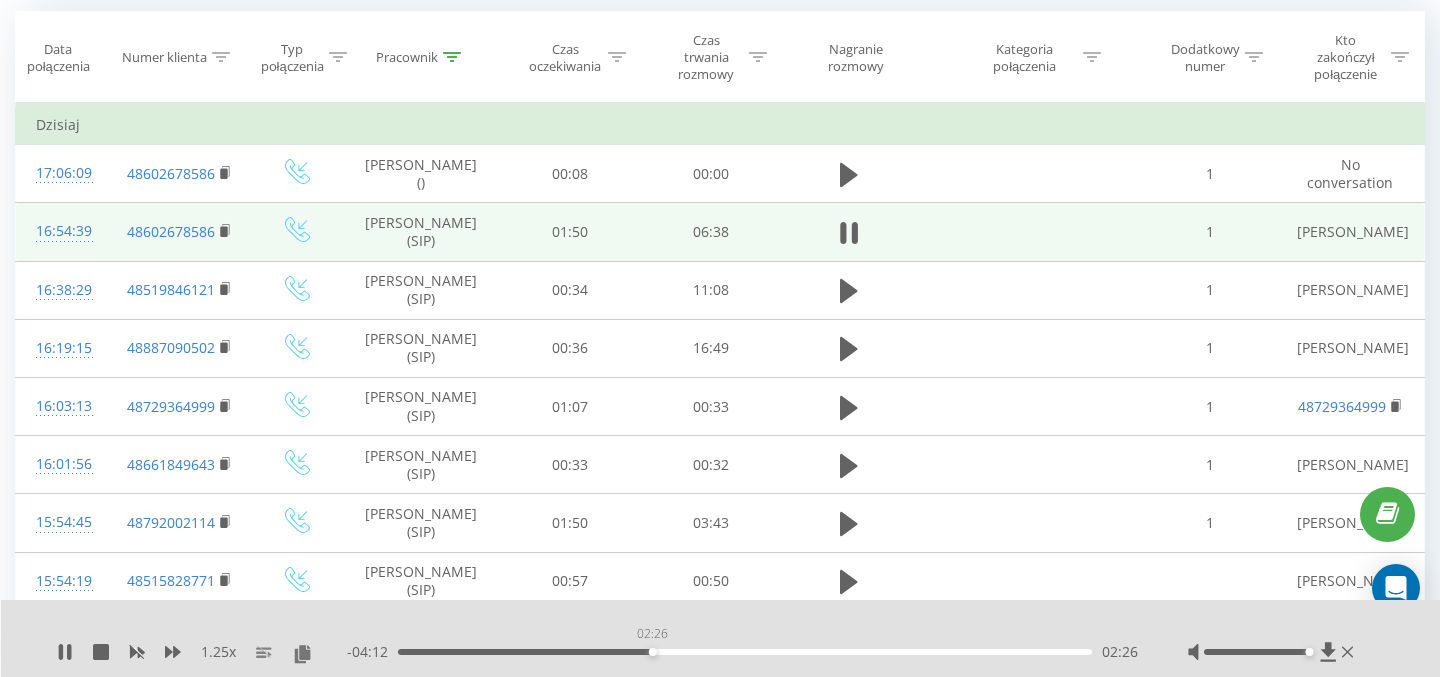 click on "02:26" at bounding box center (745, 652) 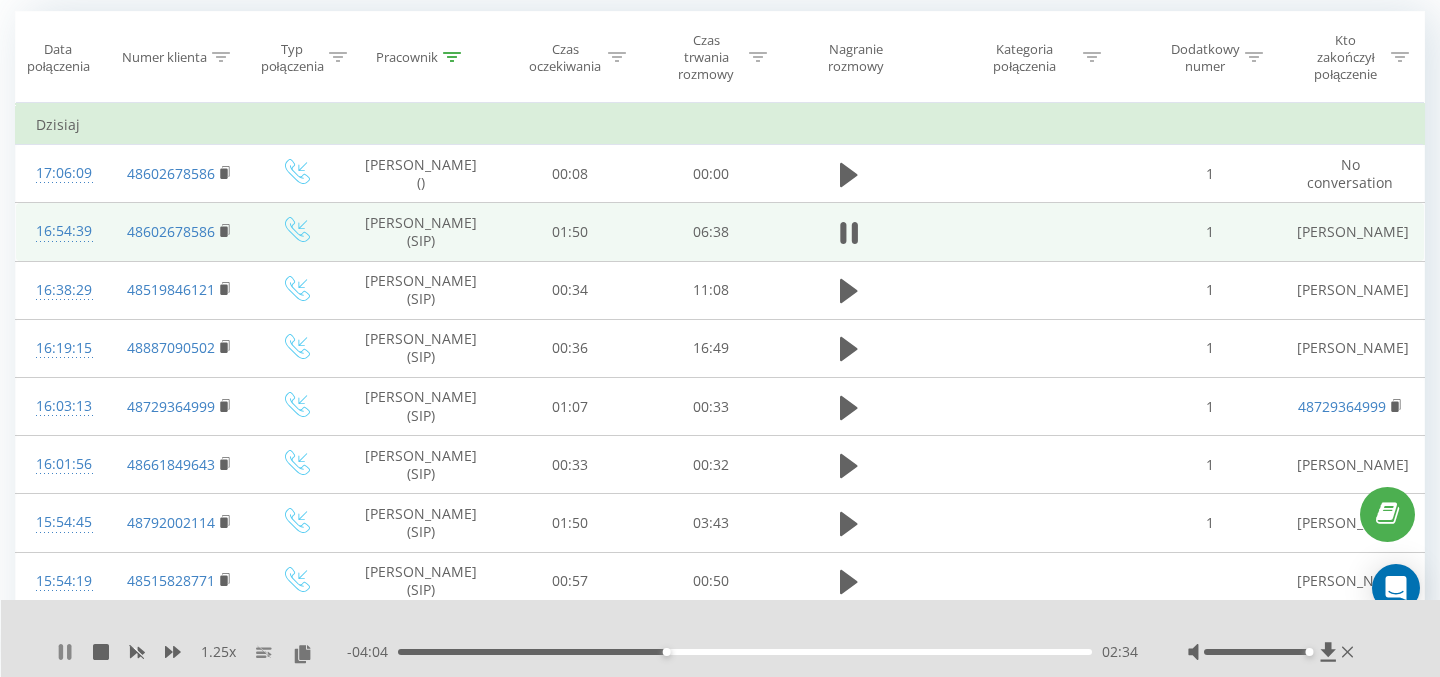 click 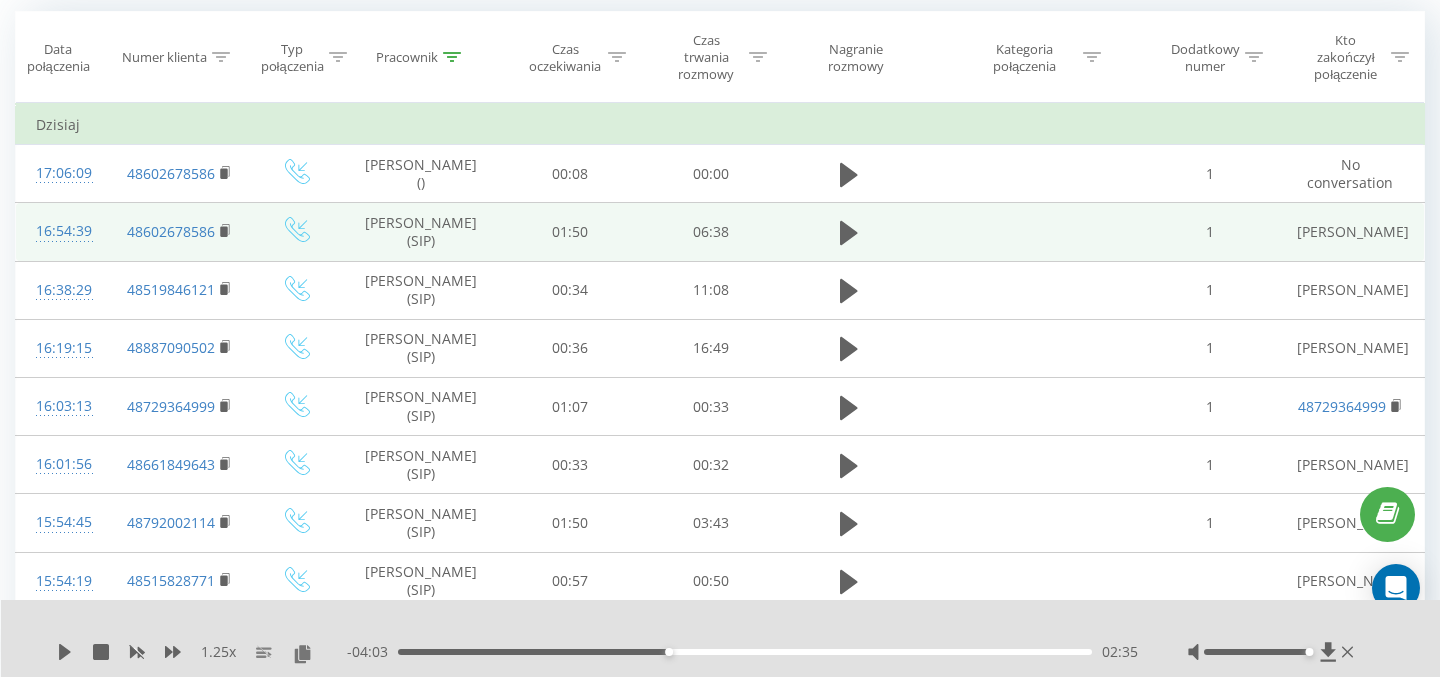 click on "1.25 x  - 04:03 02:35   02:35" at bounding box center (721, 638) 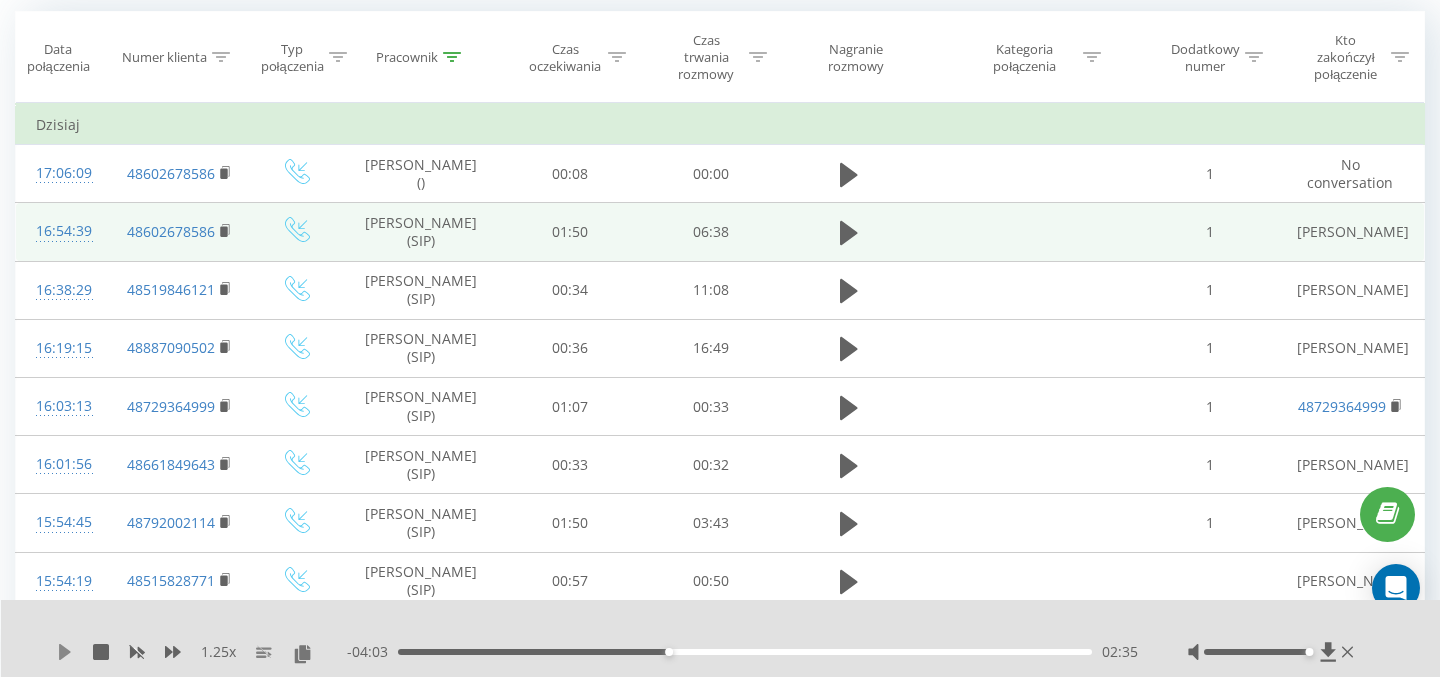 click 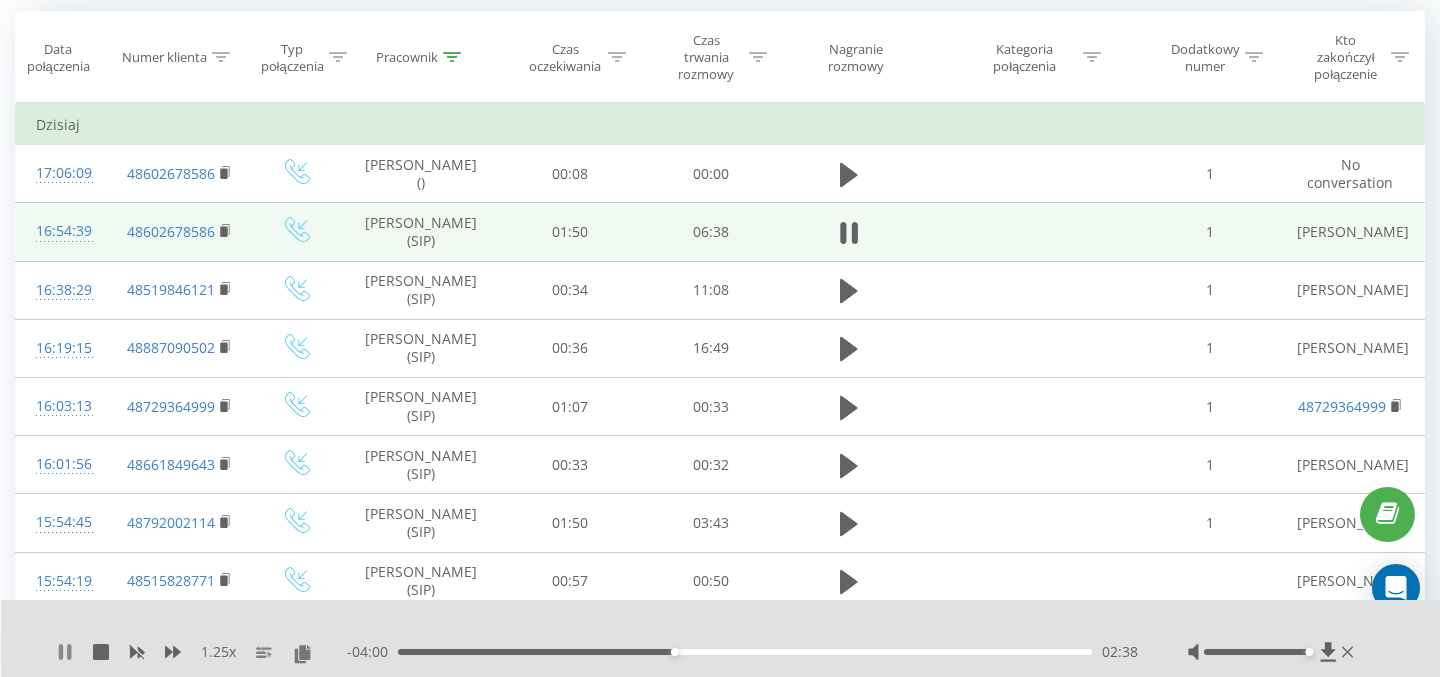 click 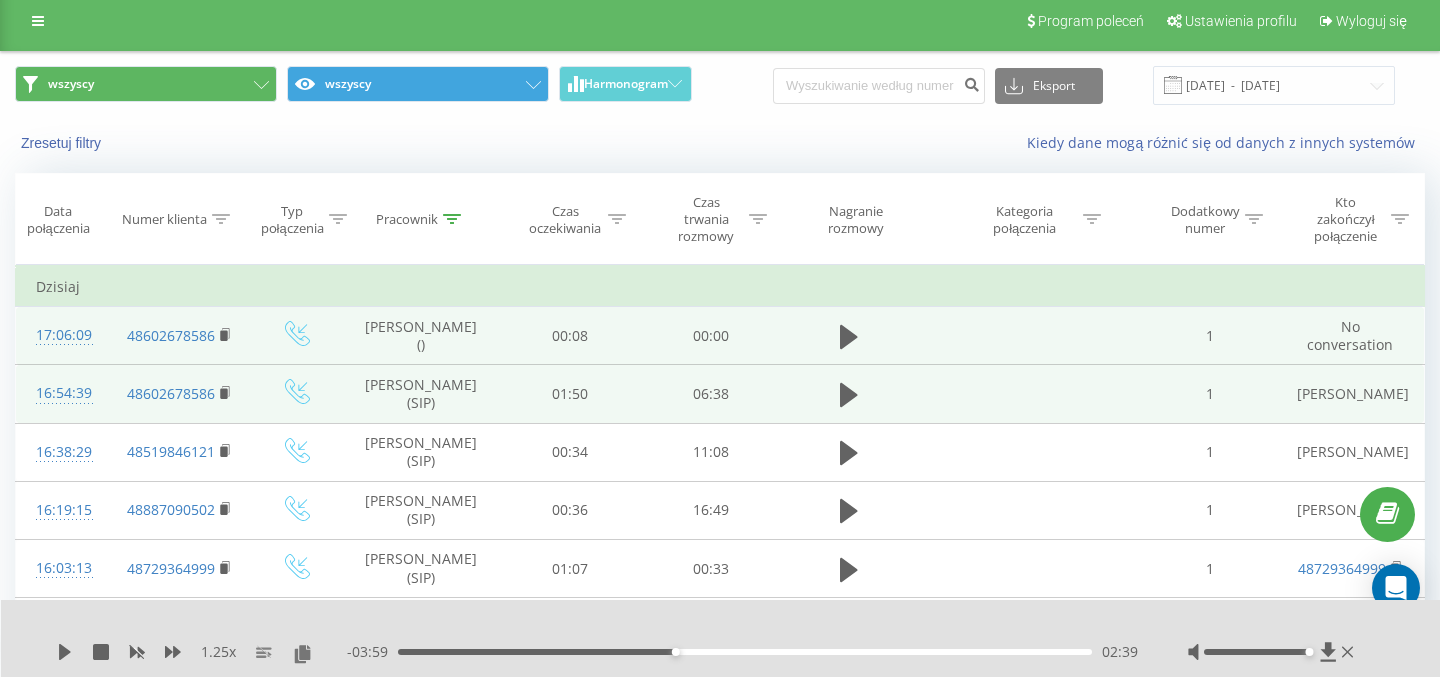 scroll, scrollTop: 0, scrollLeft: 0, axis: both 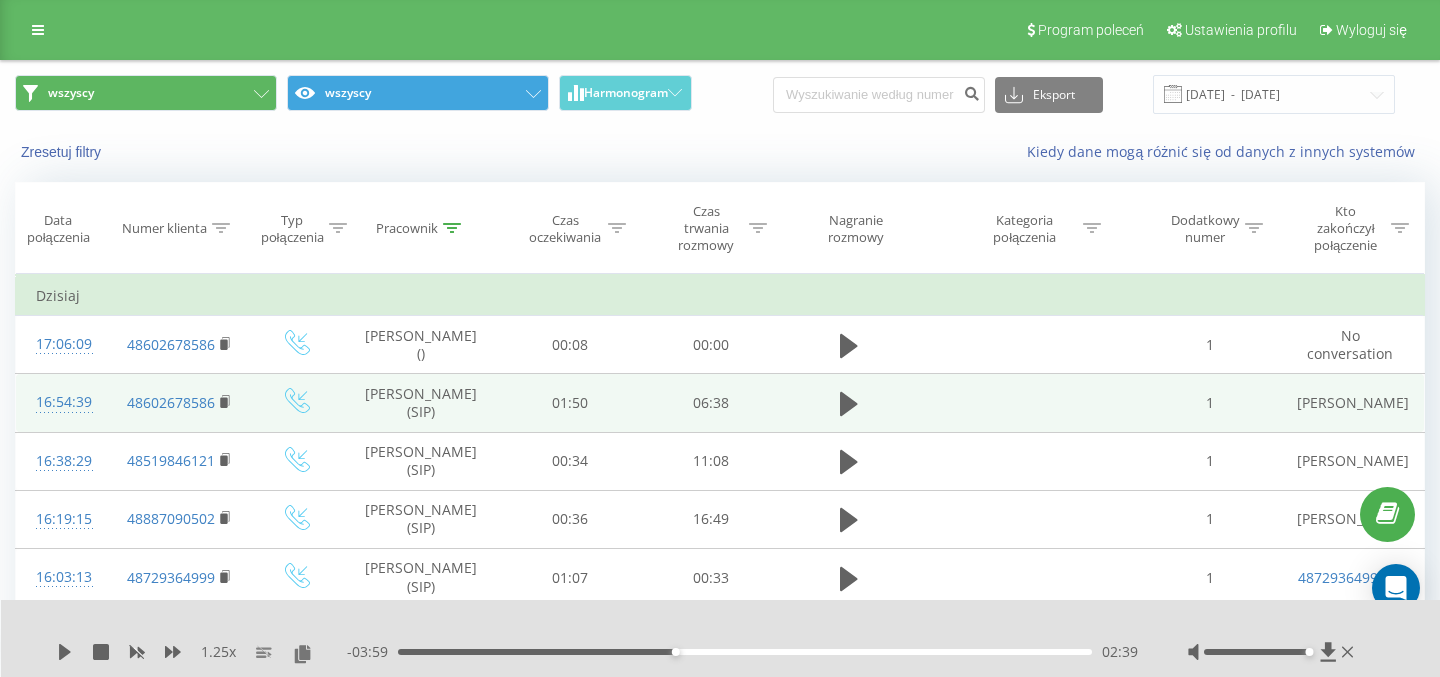 click 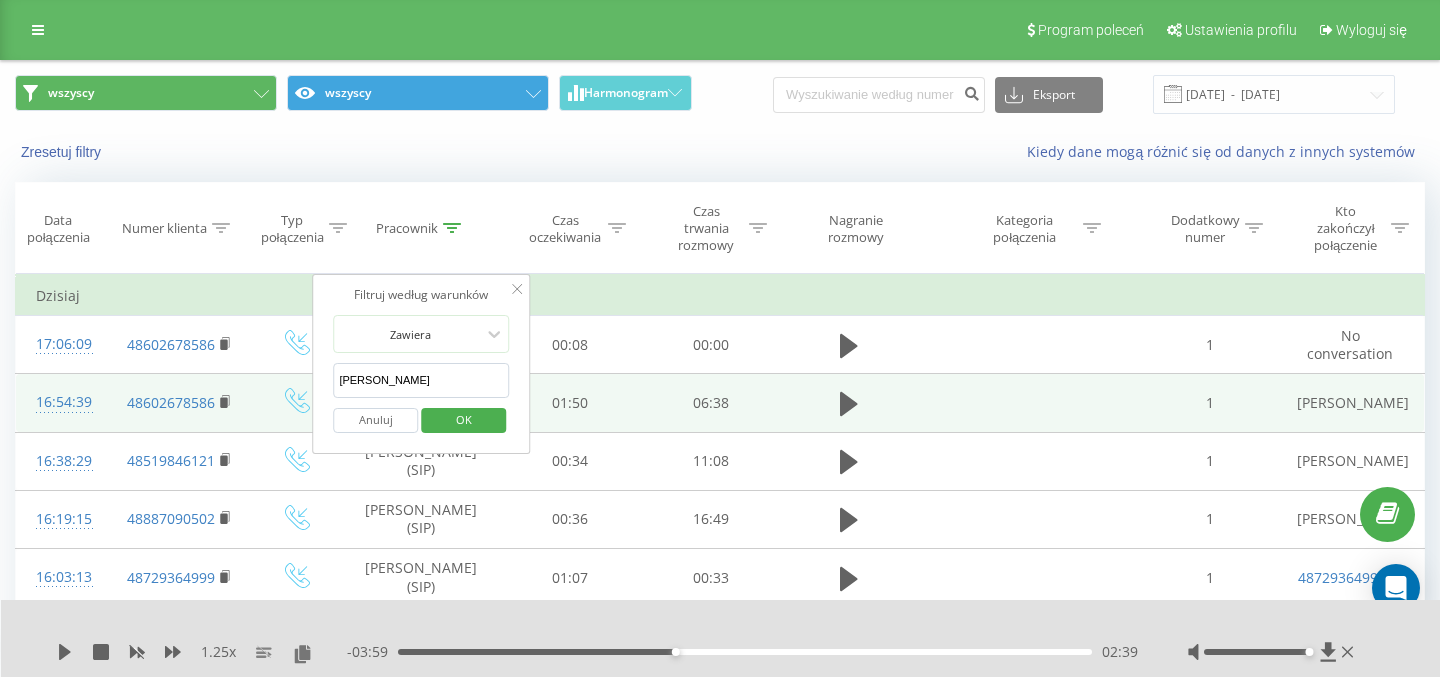 drag, startPoint x: 385, startPoint y: 391, endPoint x: 248, endPoint y: 396, distance: 137.09122 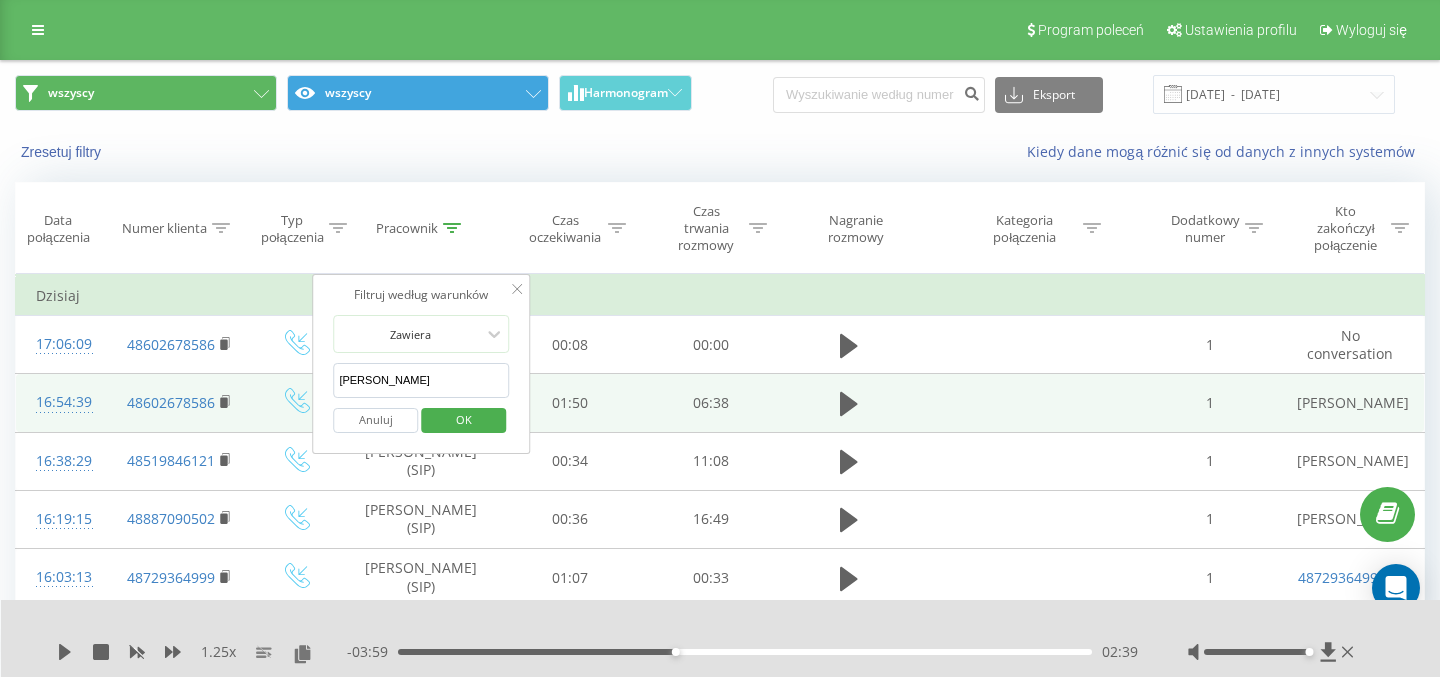 drag, startPoint x: 380, startPoint y: 393, endPoint x: 308, endPoint y: 393, distance: 72 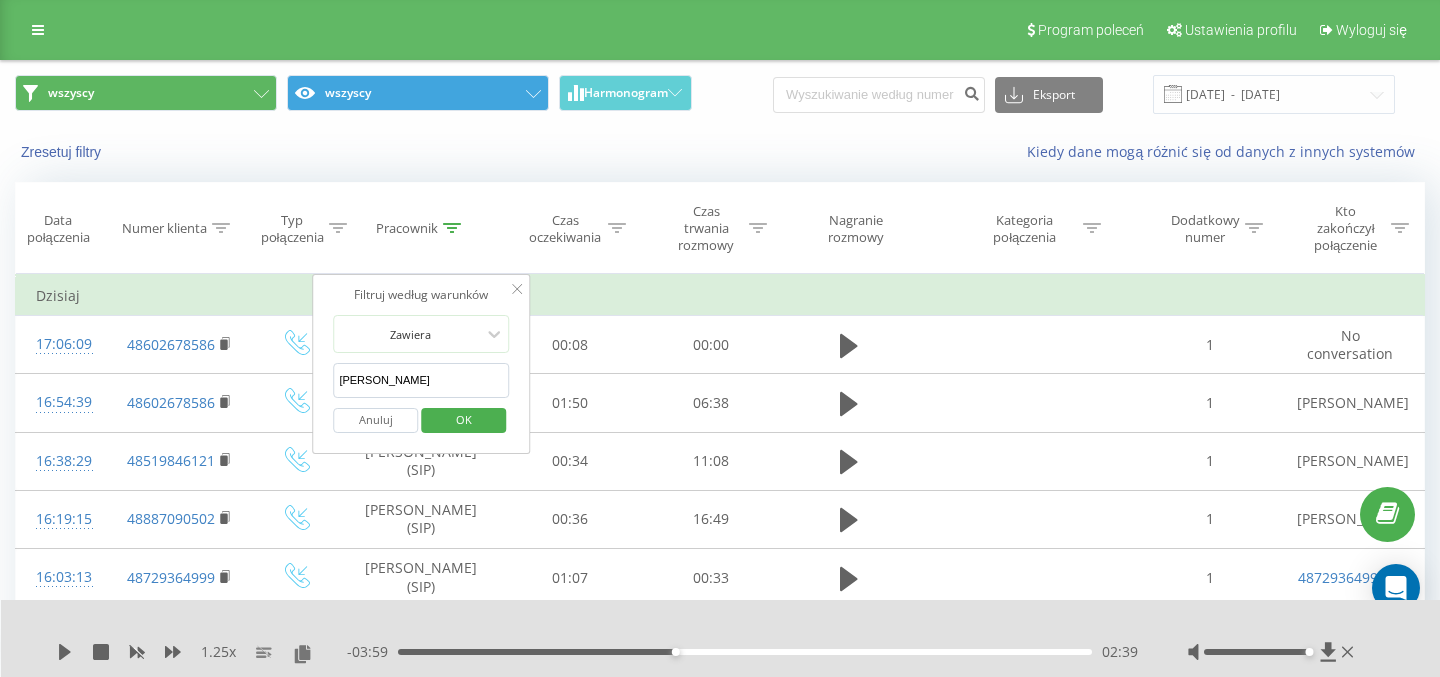 drag, startPoint x: 388, startPoint y: 382, endPoint x: 319, endPoint y: 382, distance: 69 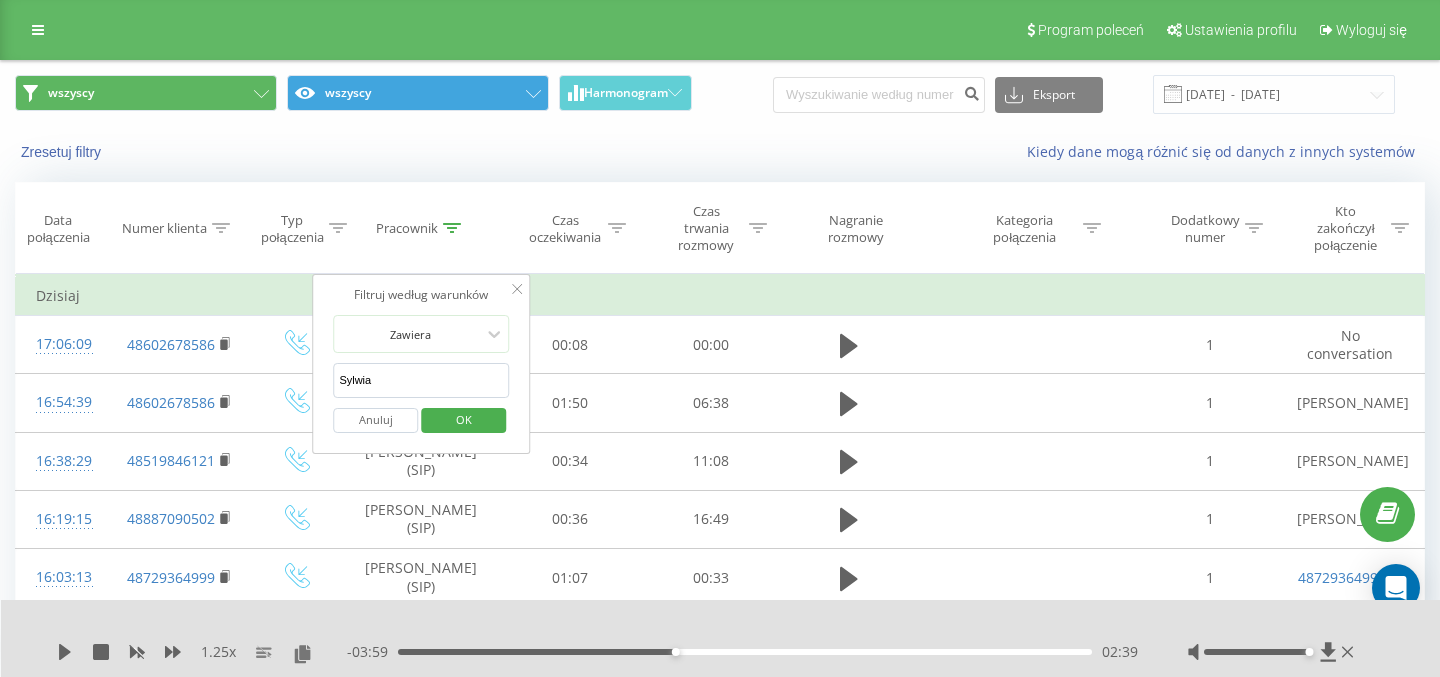 type on "Sylwia" 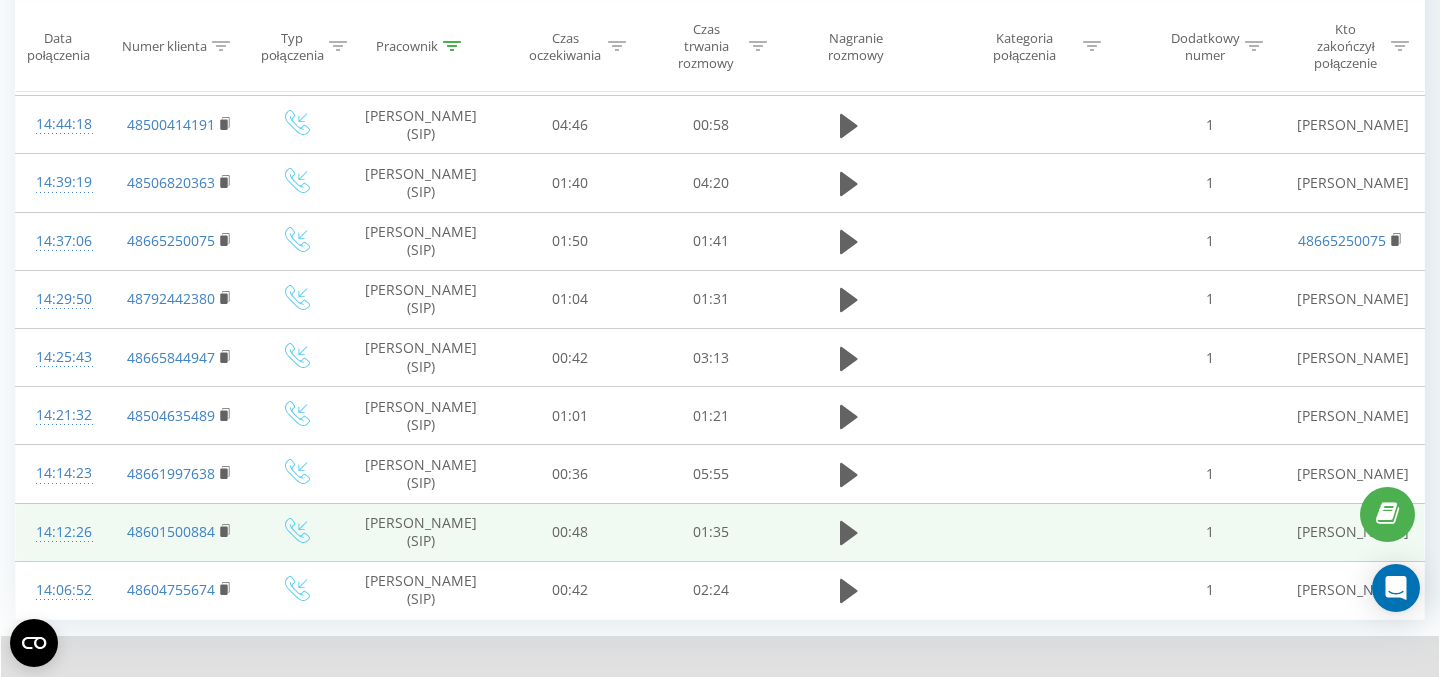 scroll, scrollTop: 1163, scrollLeft: 0, axis: vertical 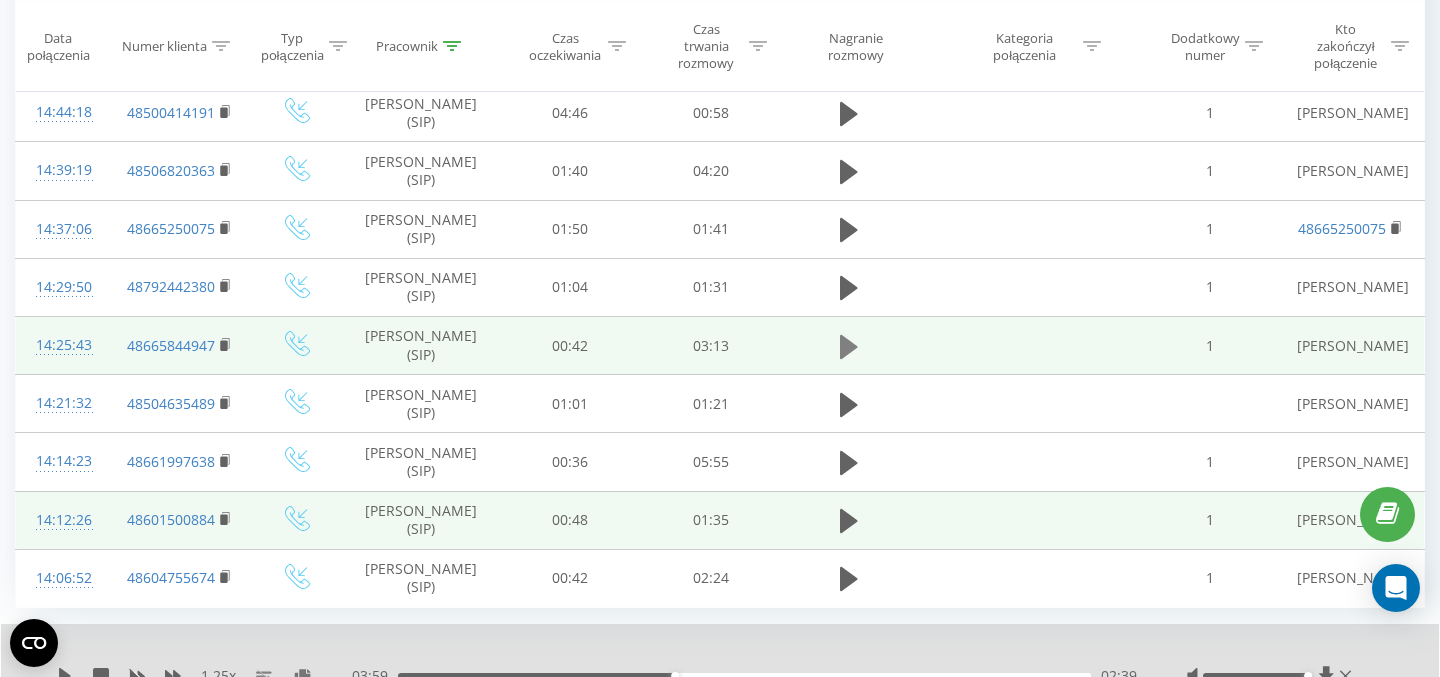 click 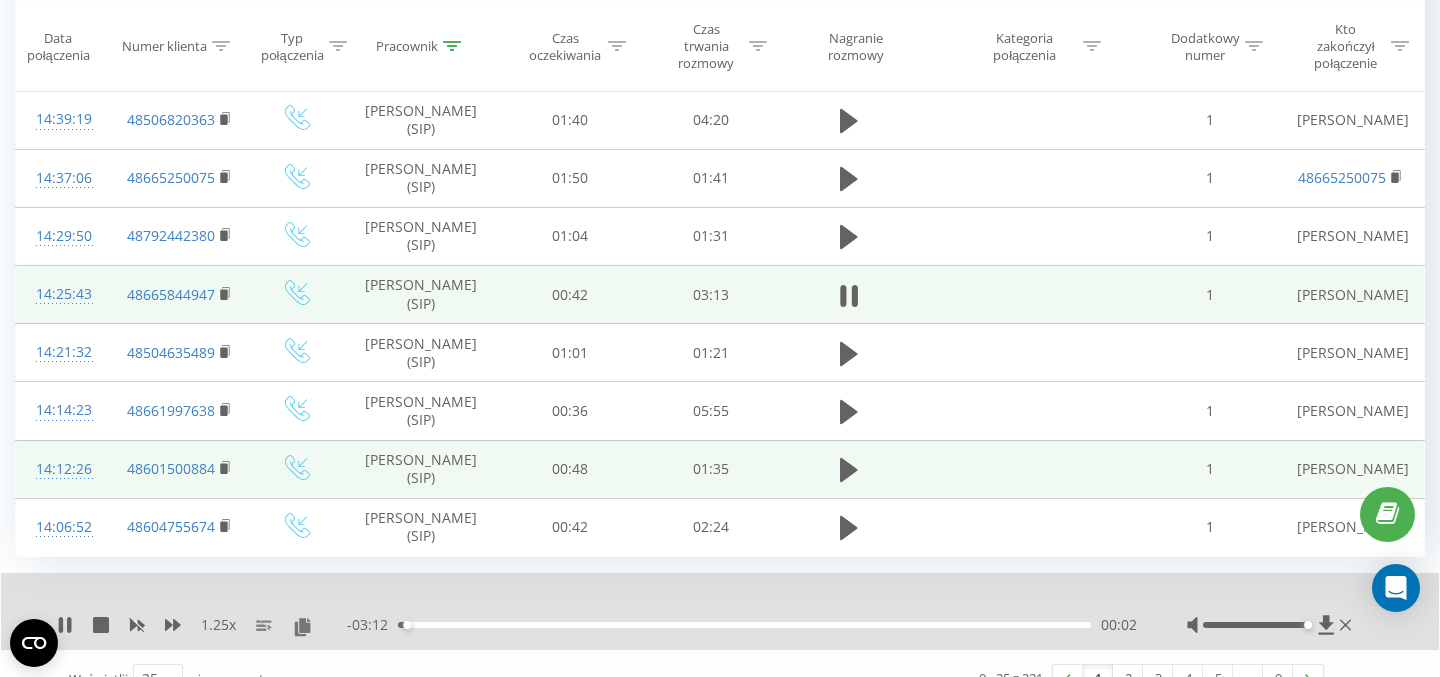 scroll, scrollTop: 1249, scrollLeft: 0, axis: vertical 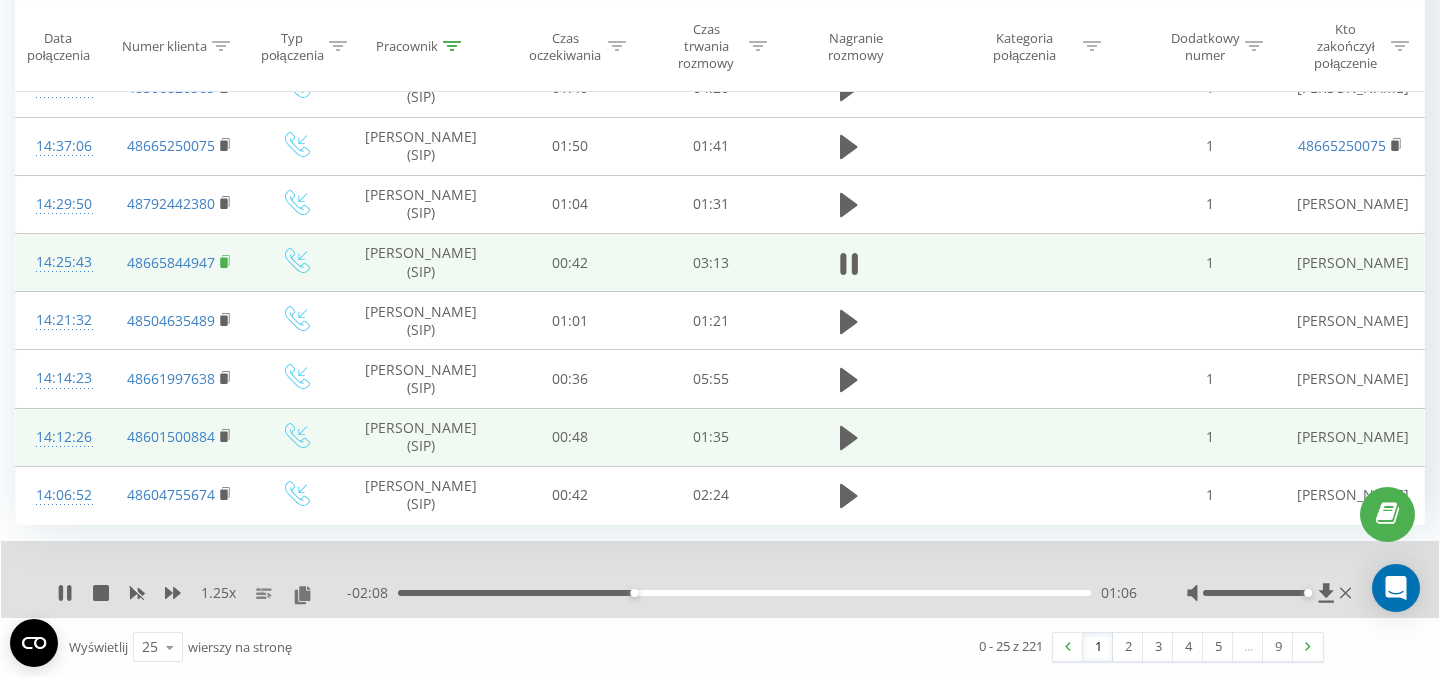 click 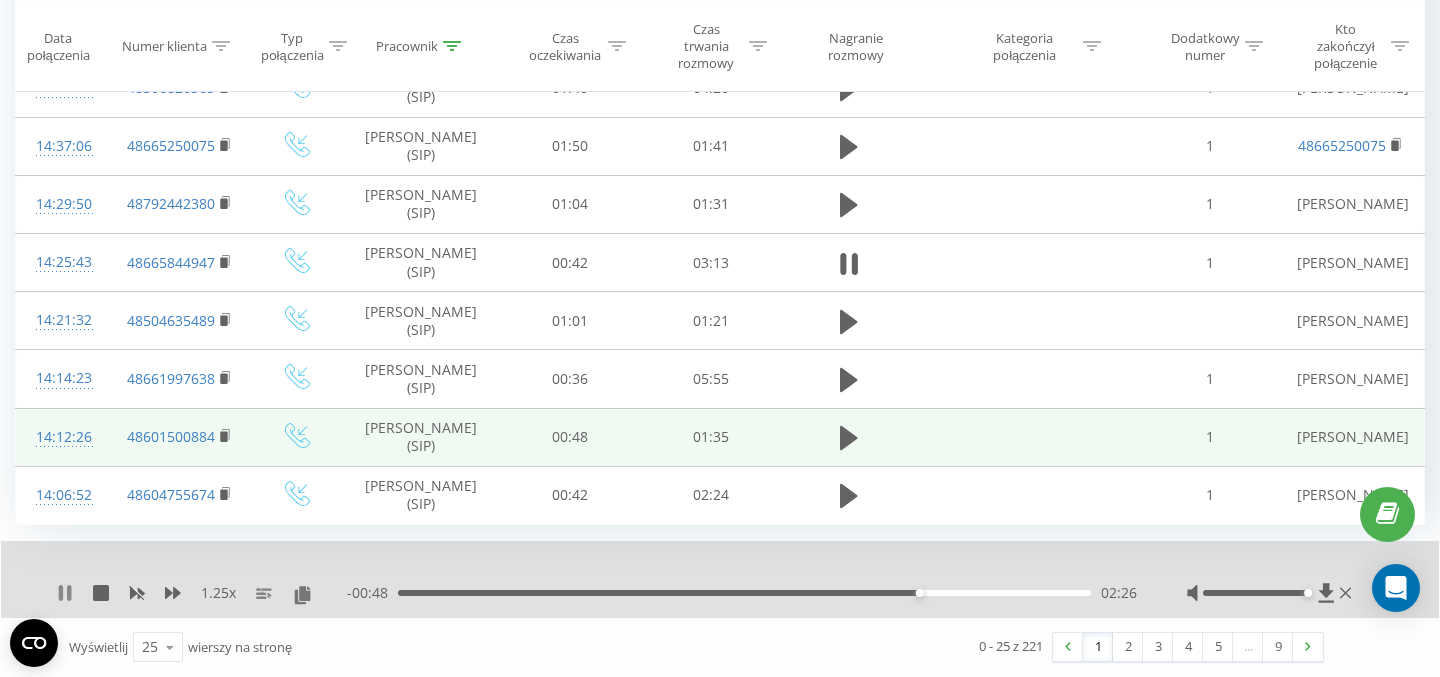 click 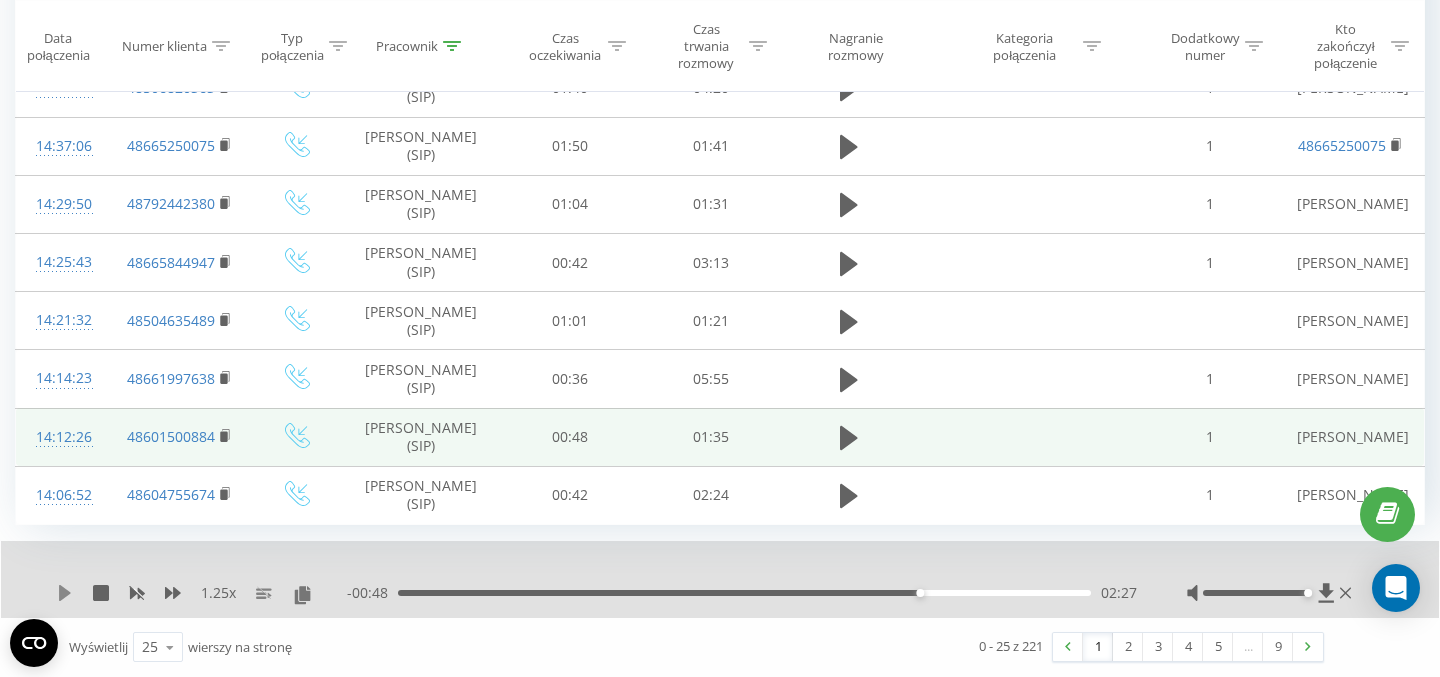 click 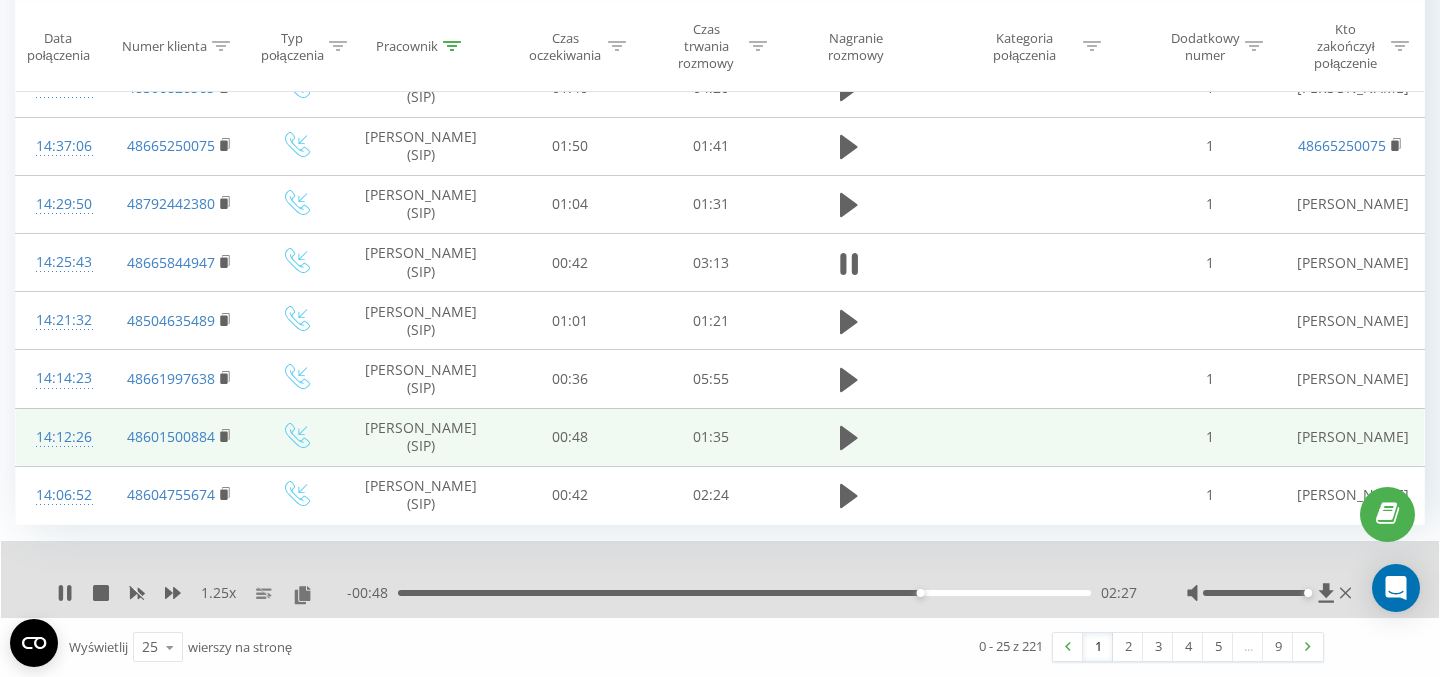 click 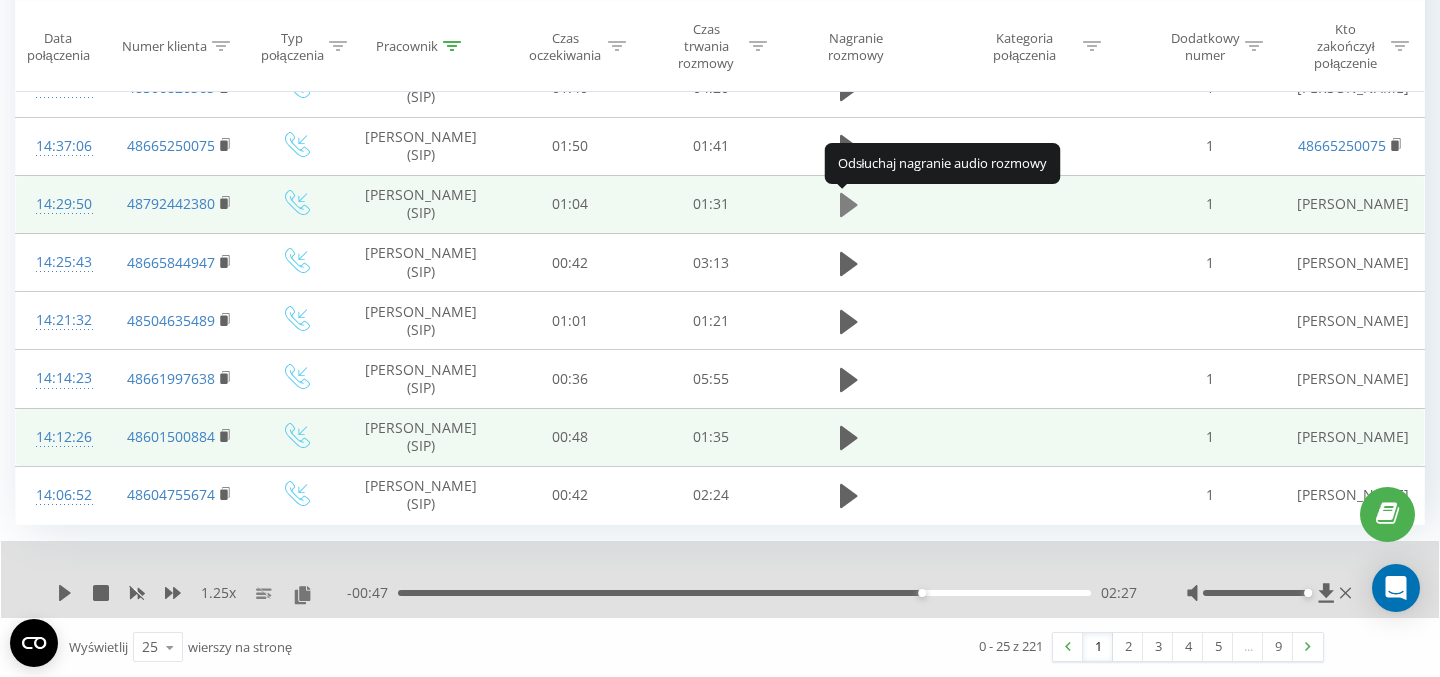 click 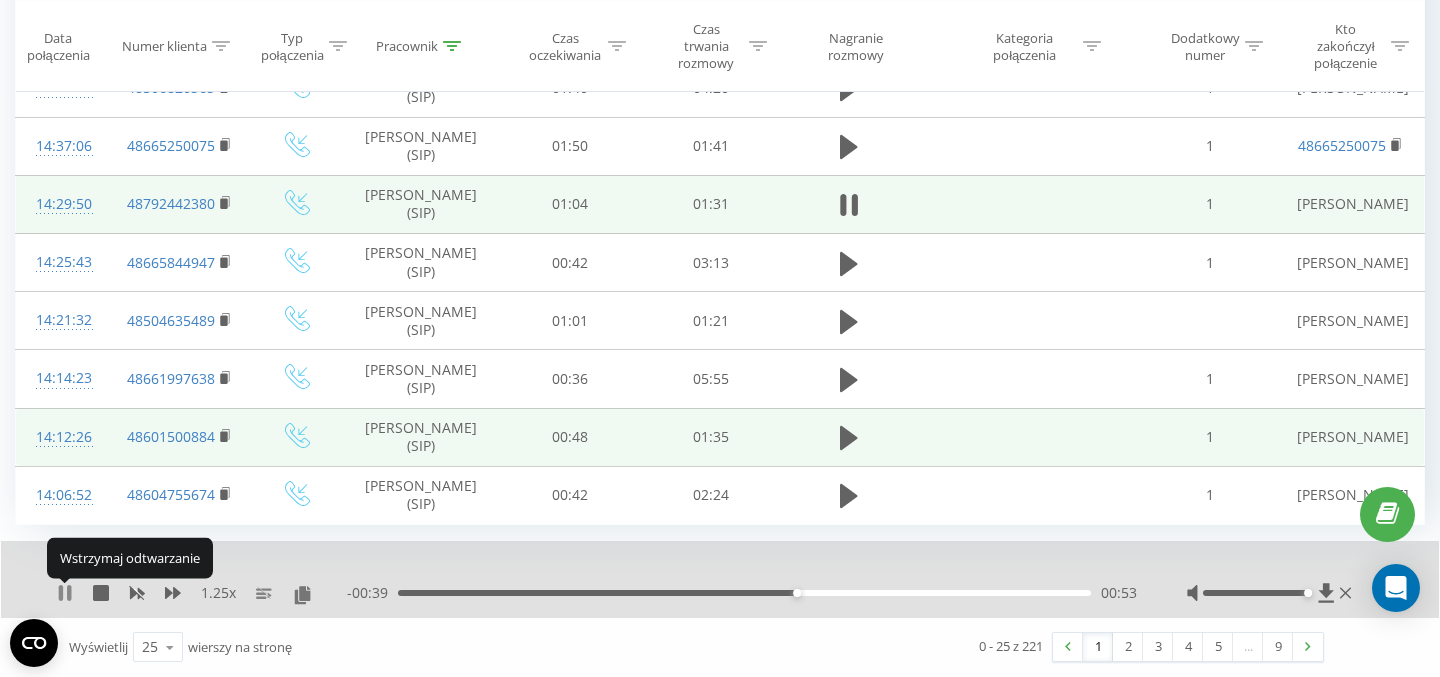 click 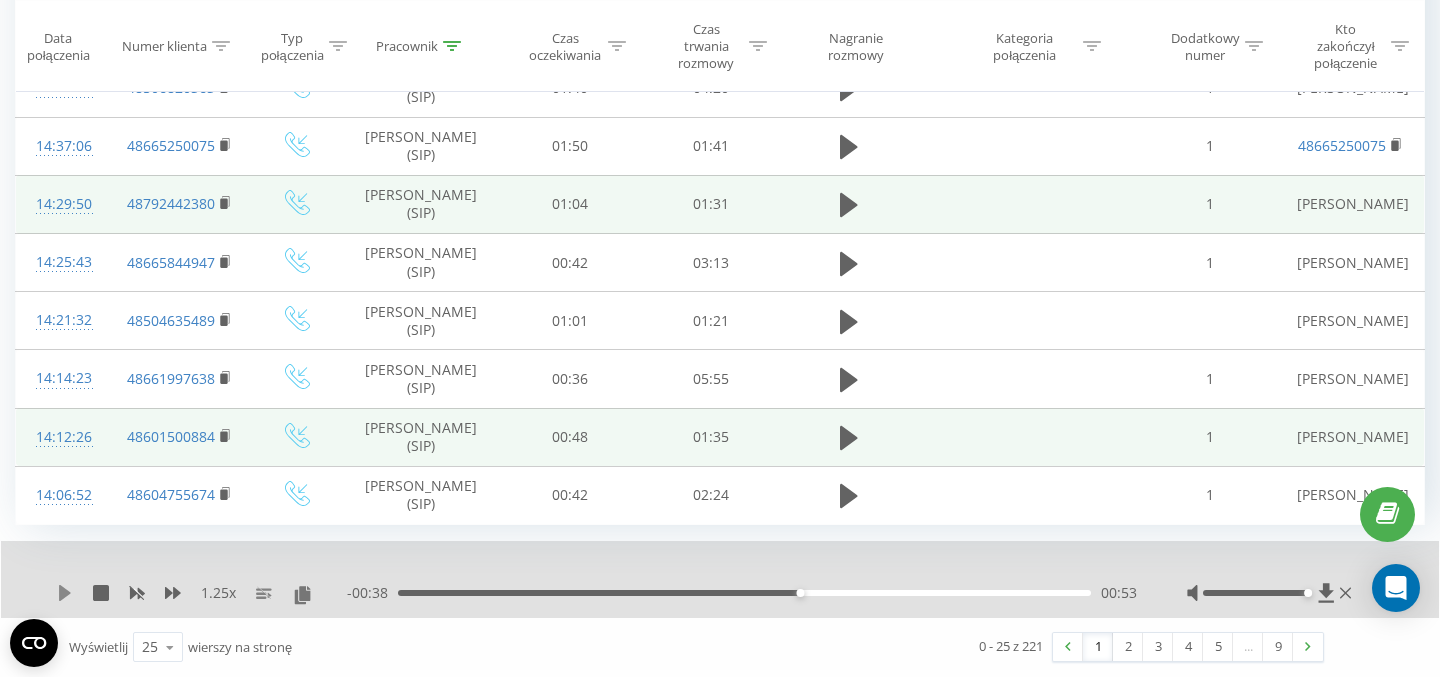 click 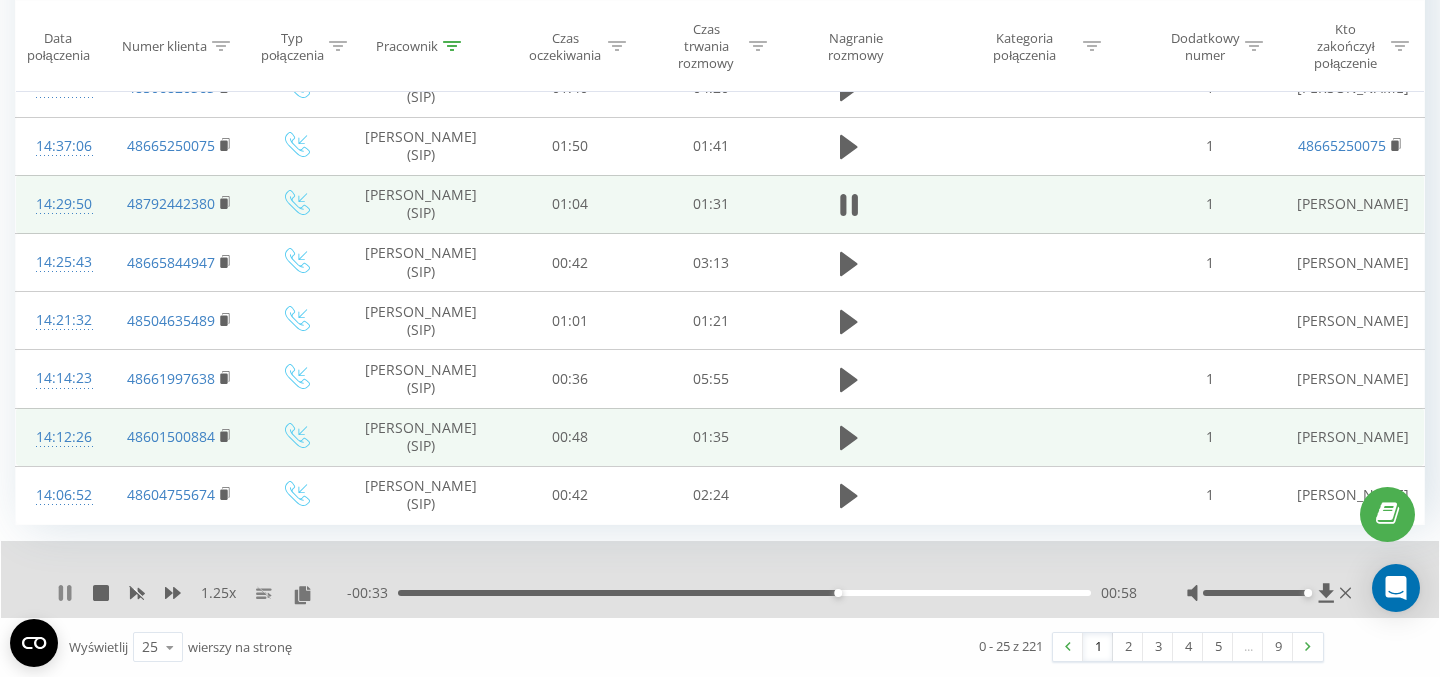 click 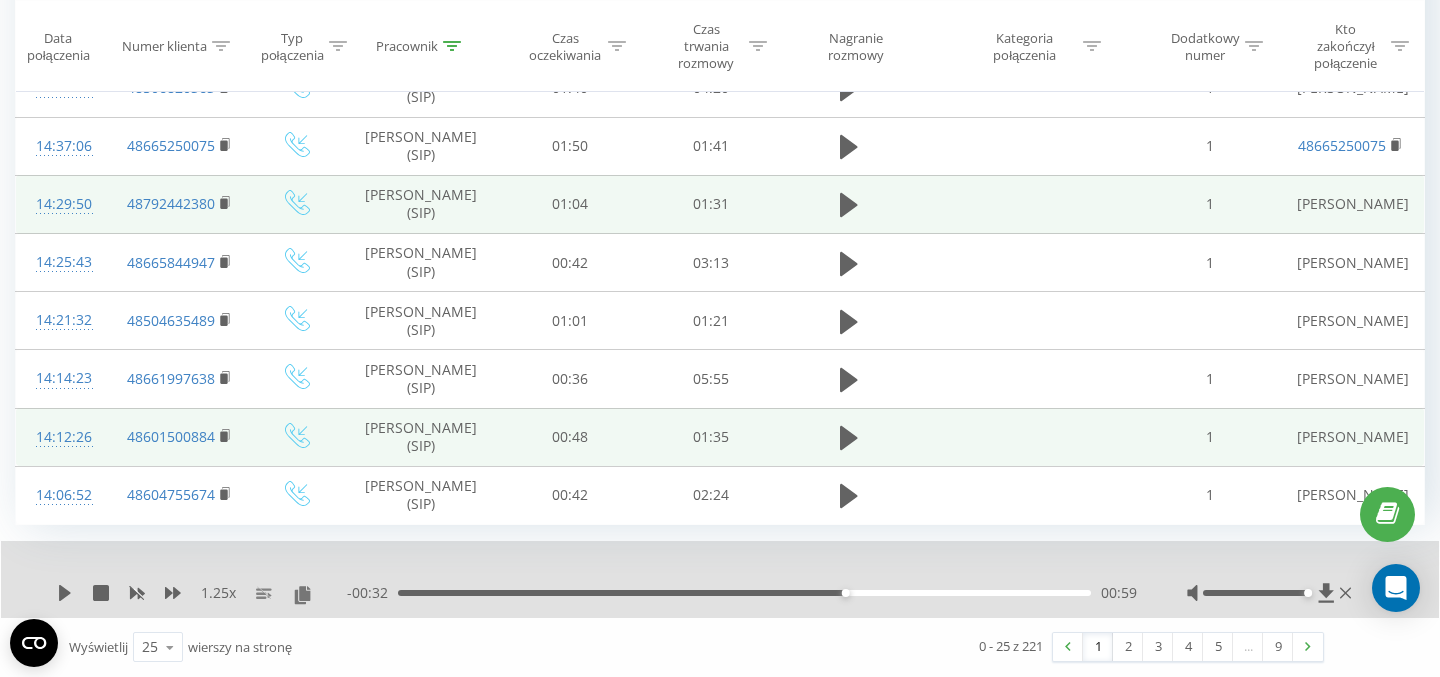 click on "- 00:32 00:59   00:59" at bounding box center [742, 593] 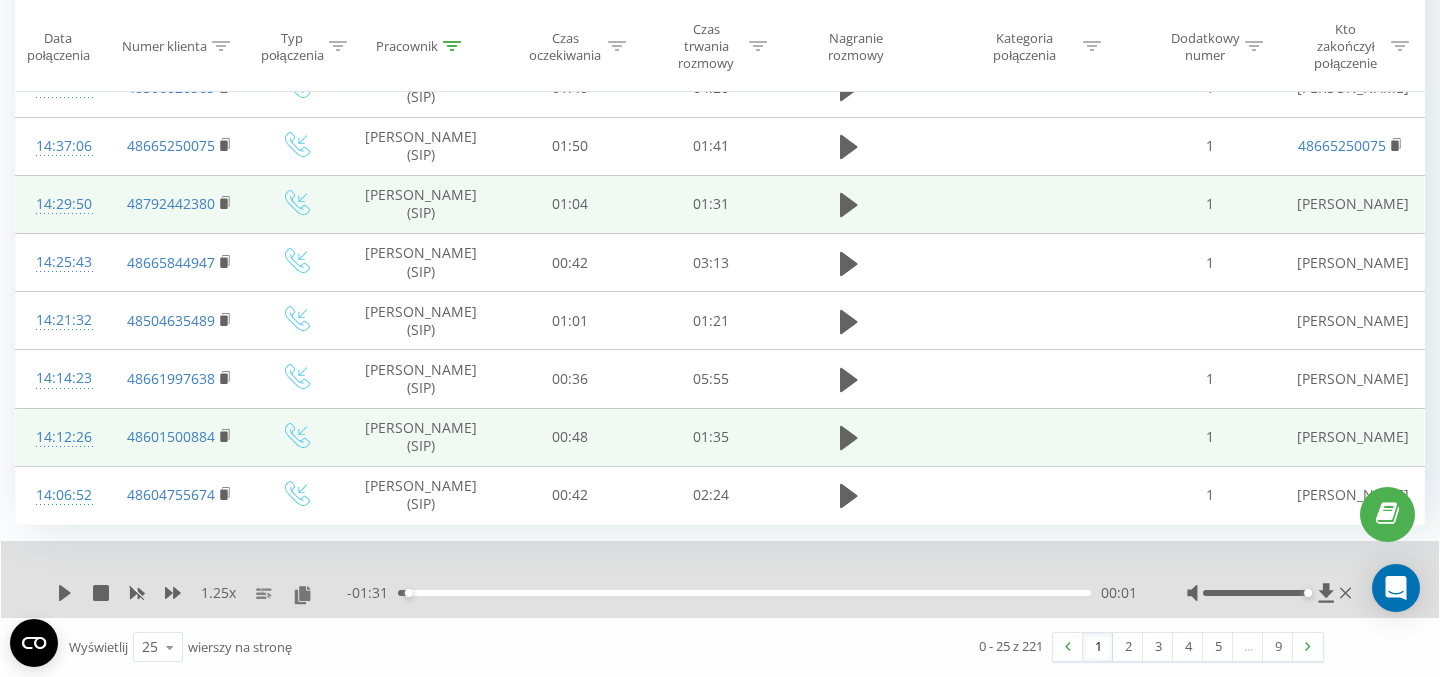 click on "1.25 x" at bounding box center (202, 593) 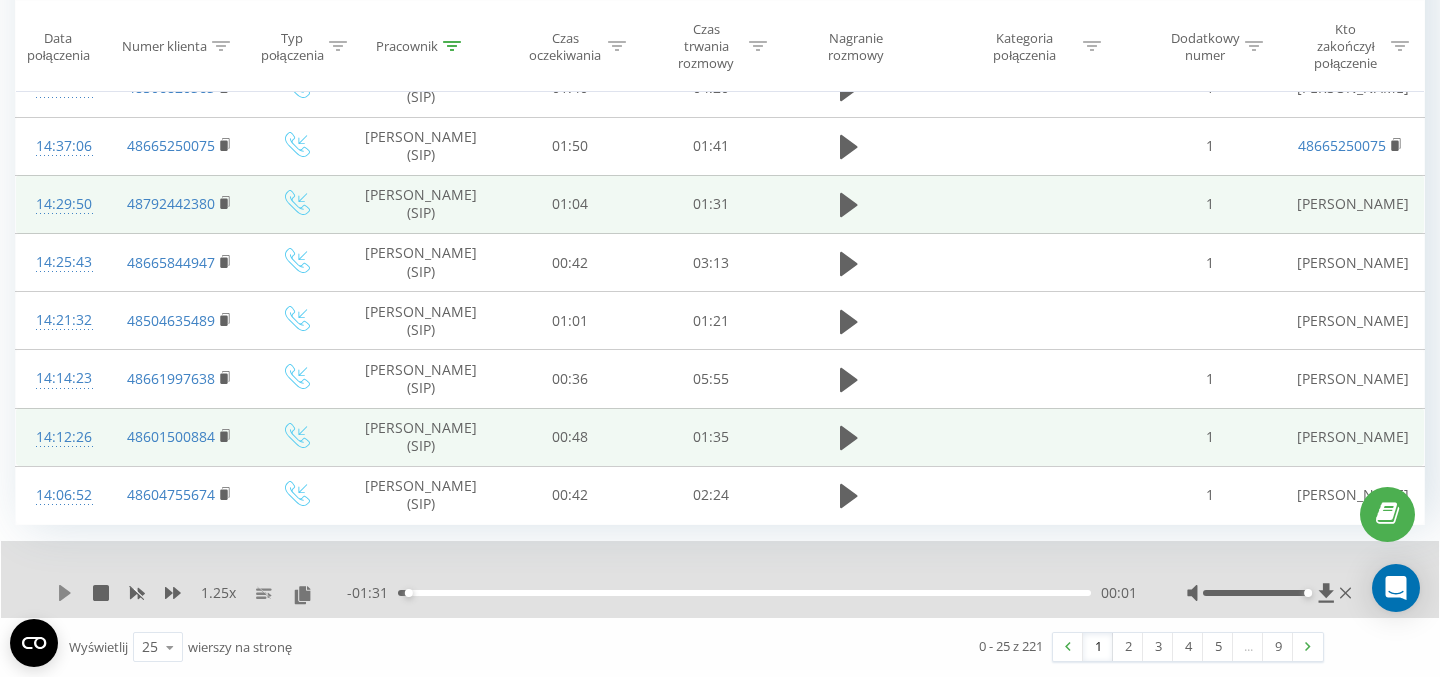 click 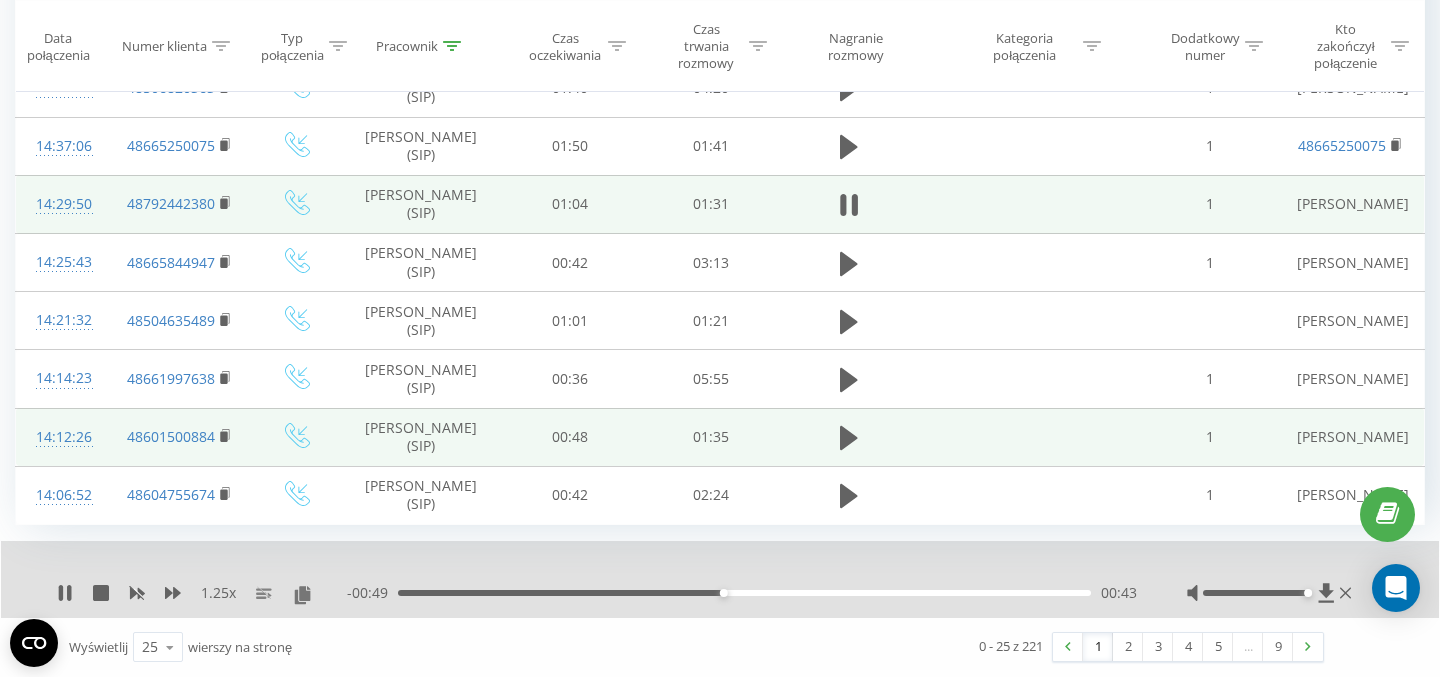 click 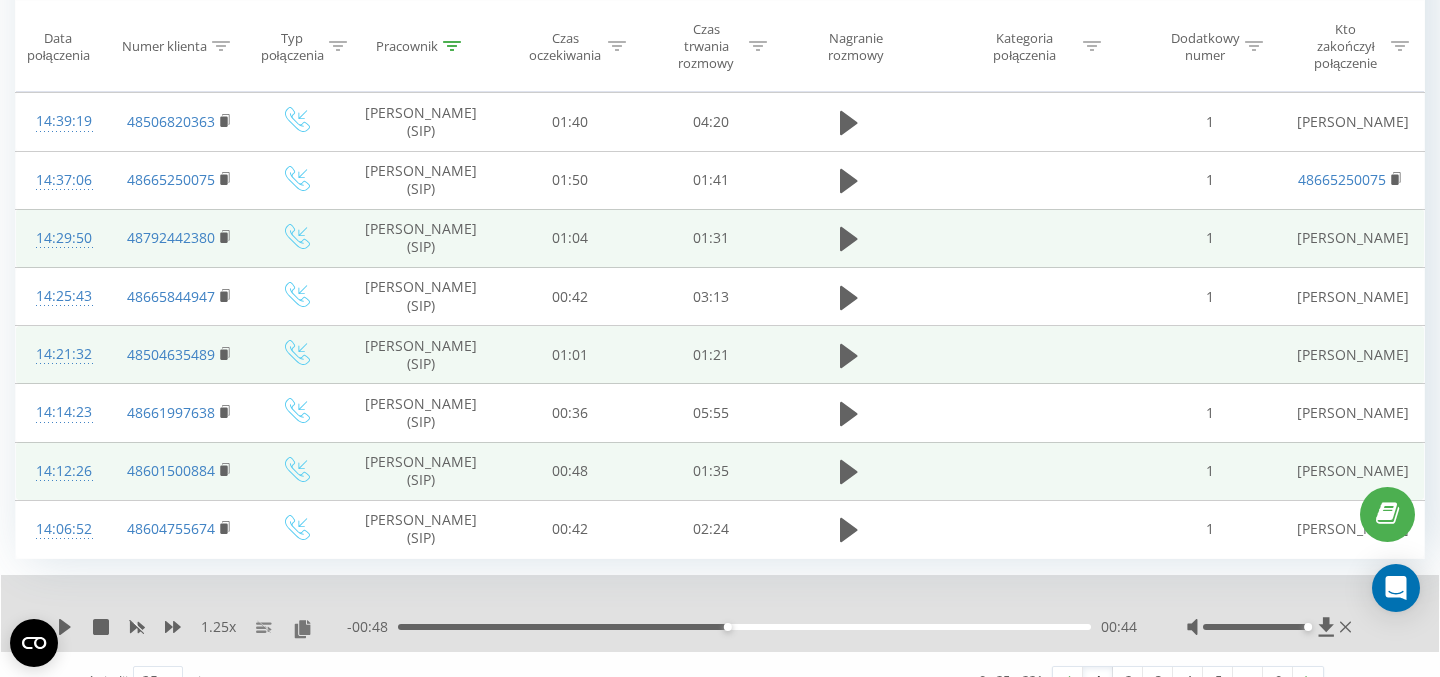 scroll, scrollTop: 1188, scrollLeft: 0, axis: vertical 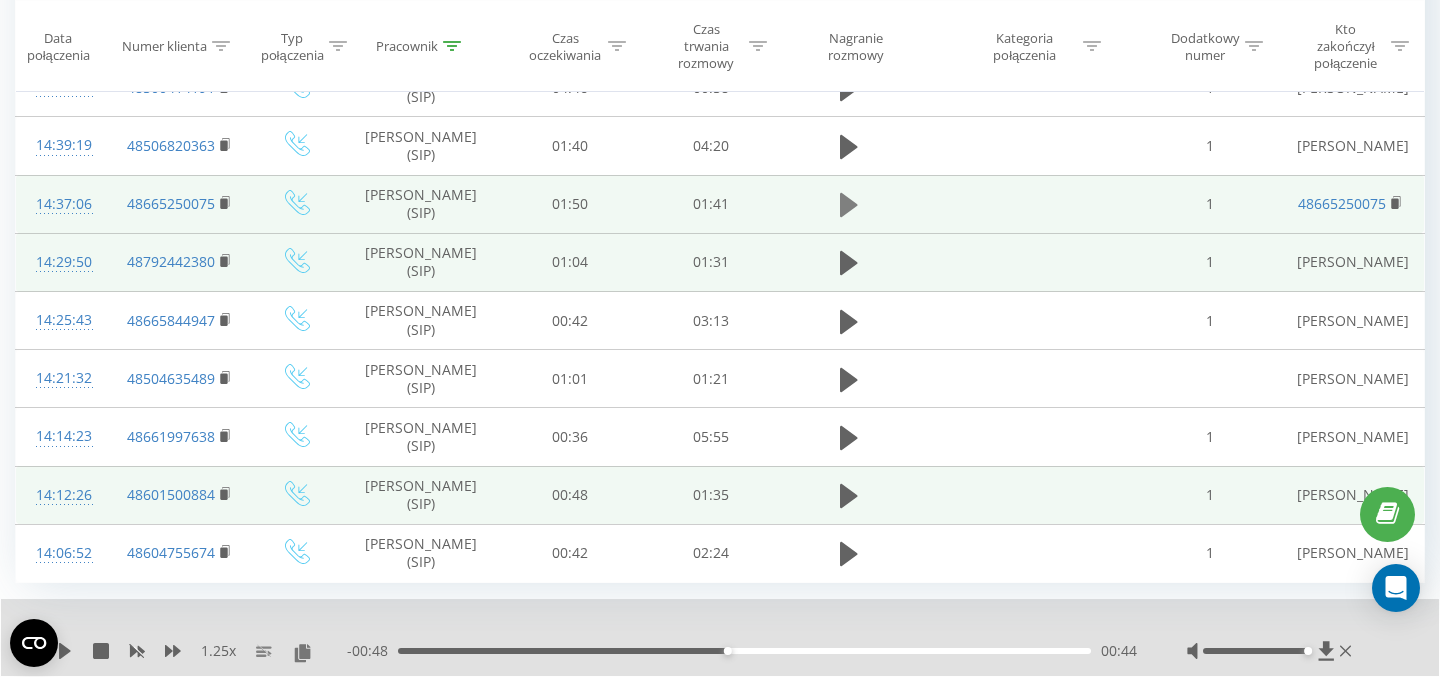 click 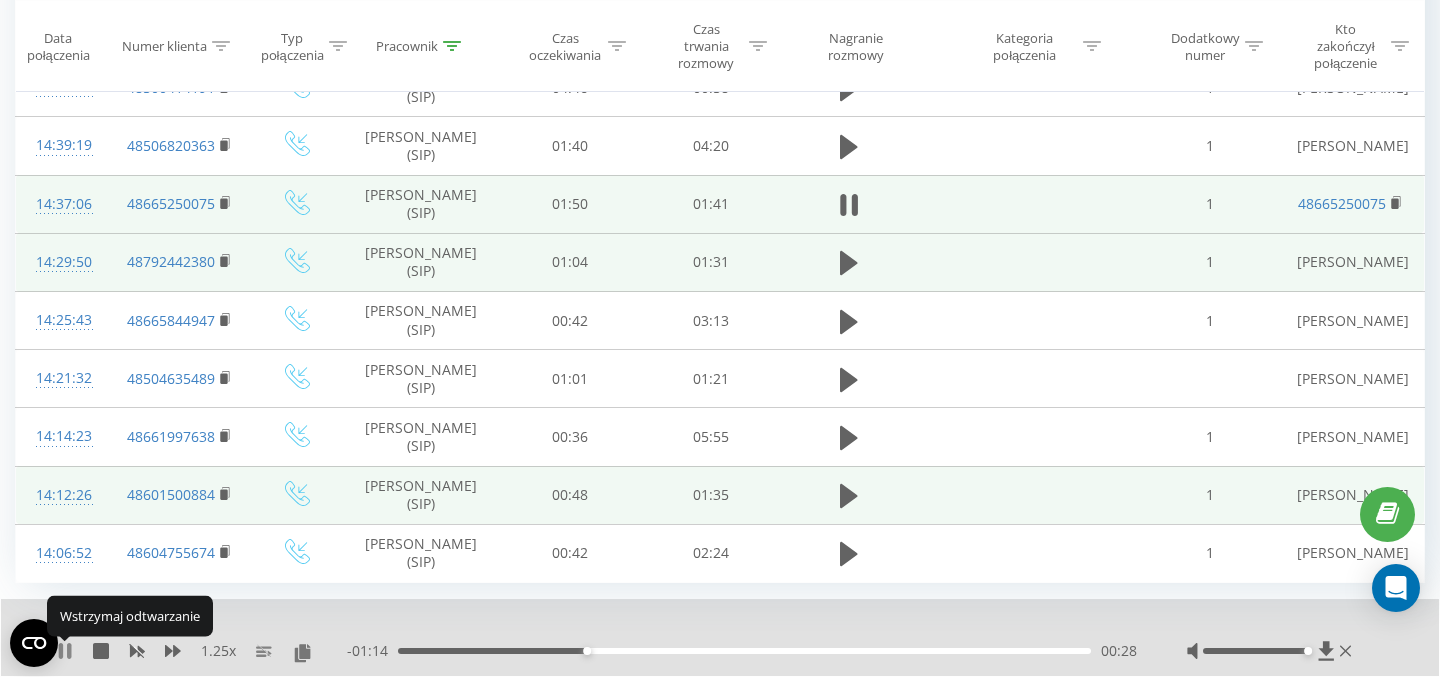 click 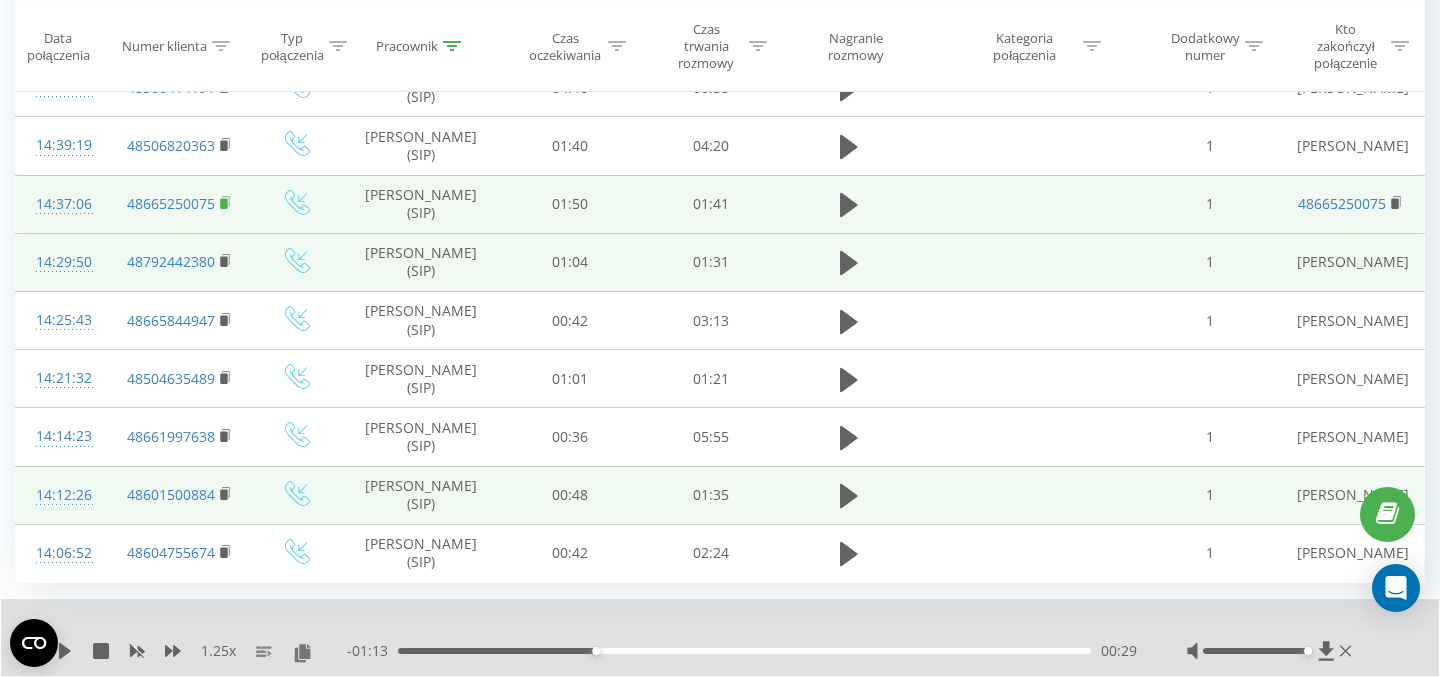click 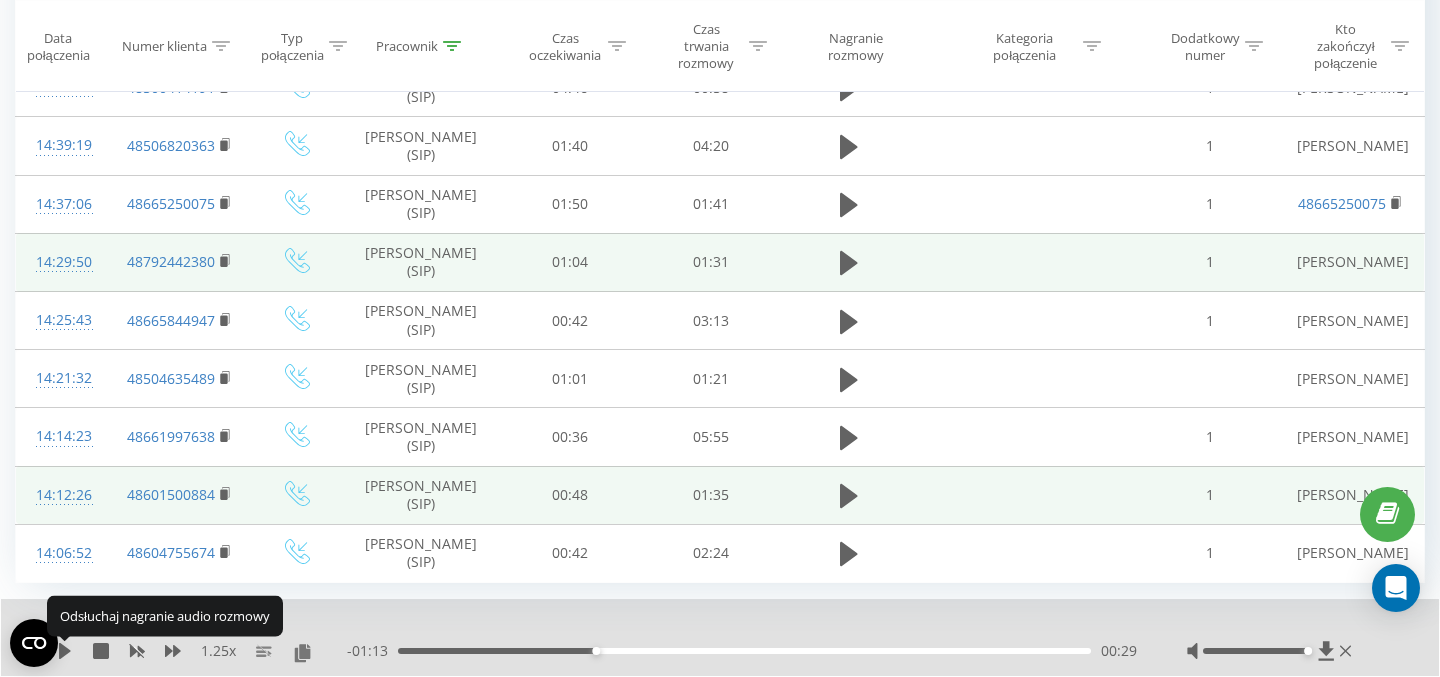 click 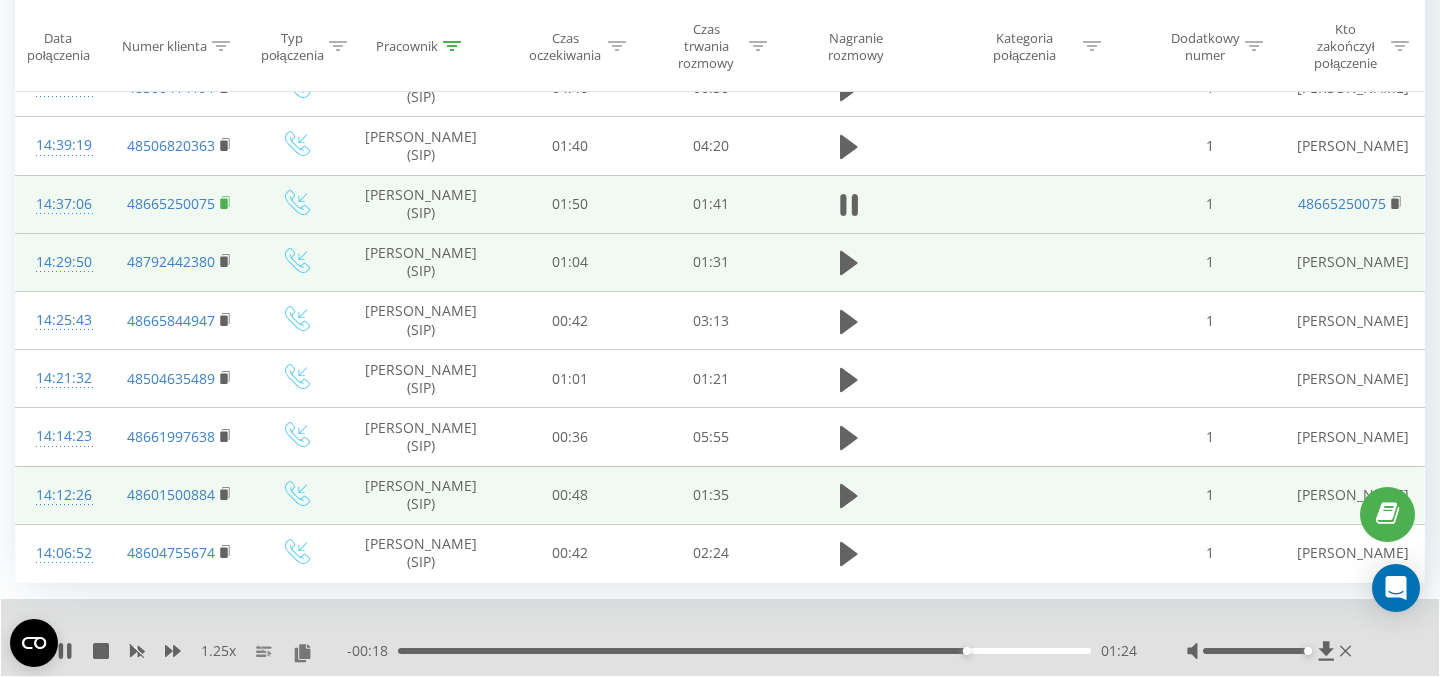 click 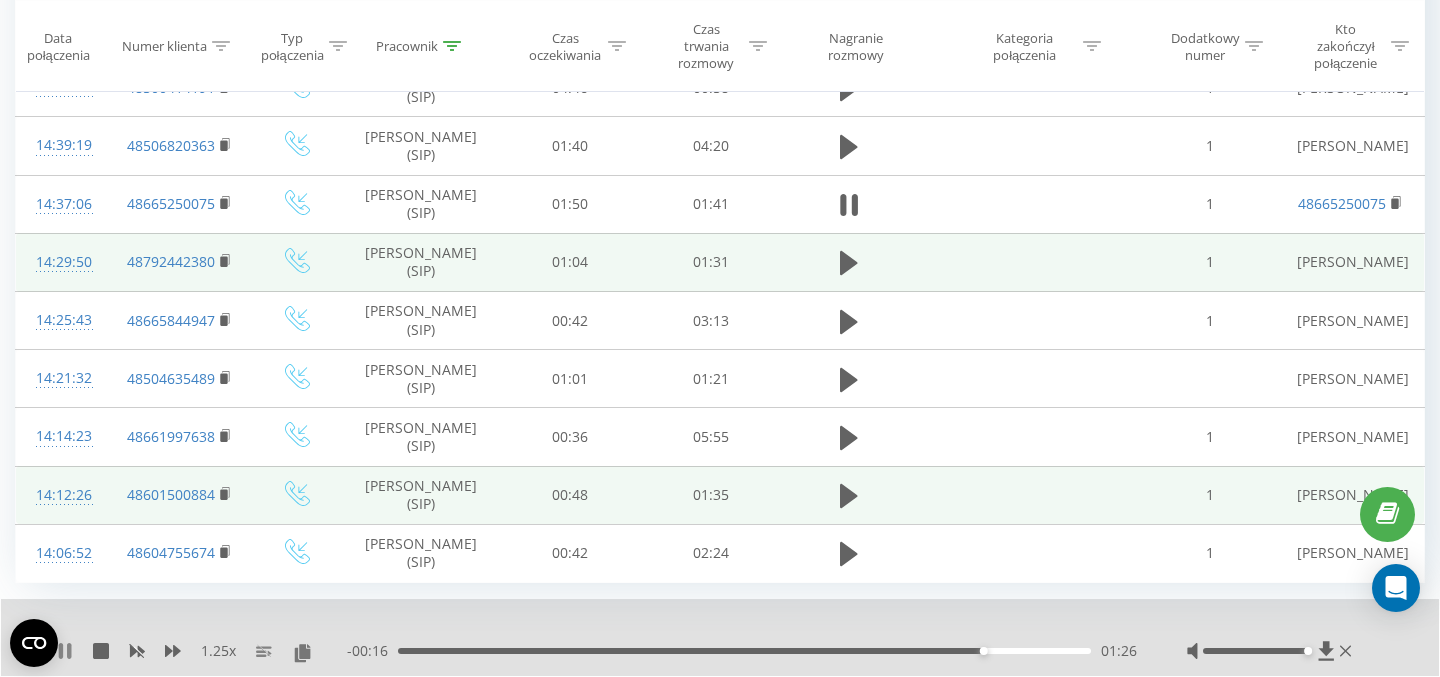click 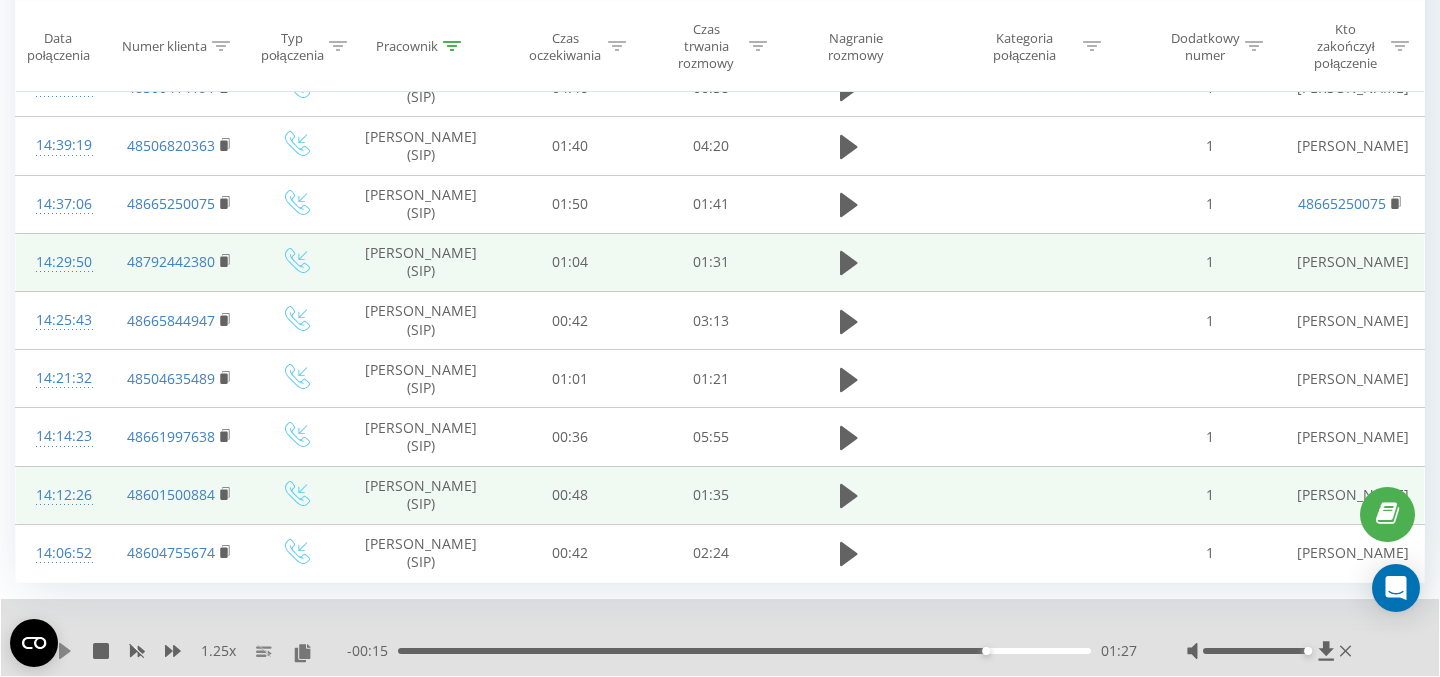 click 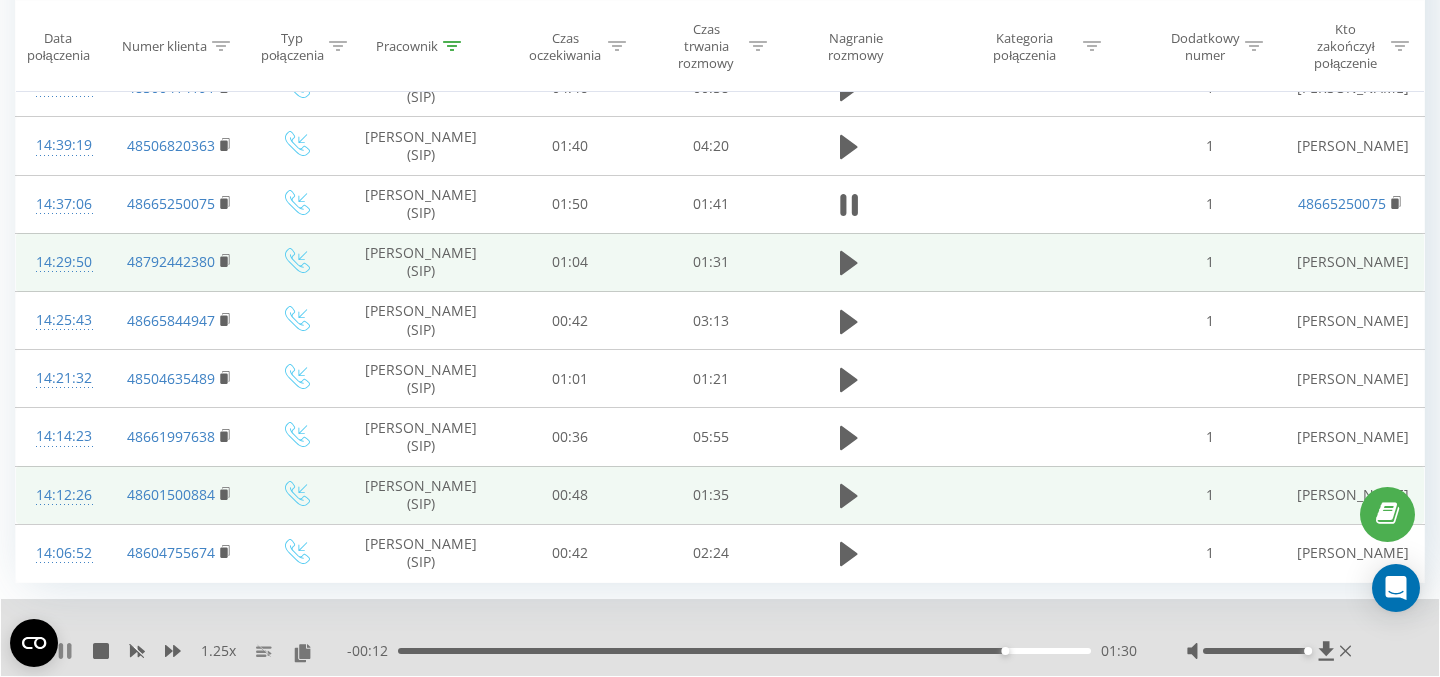 click 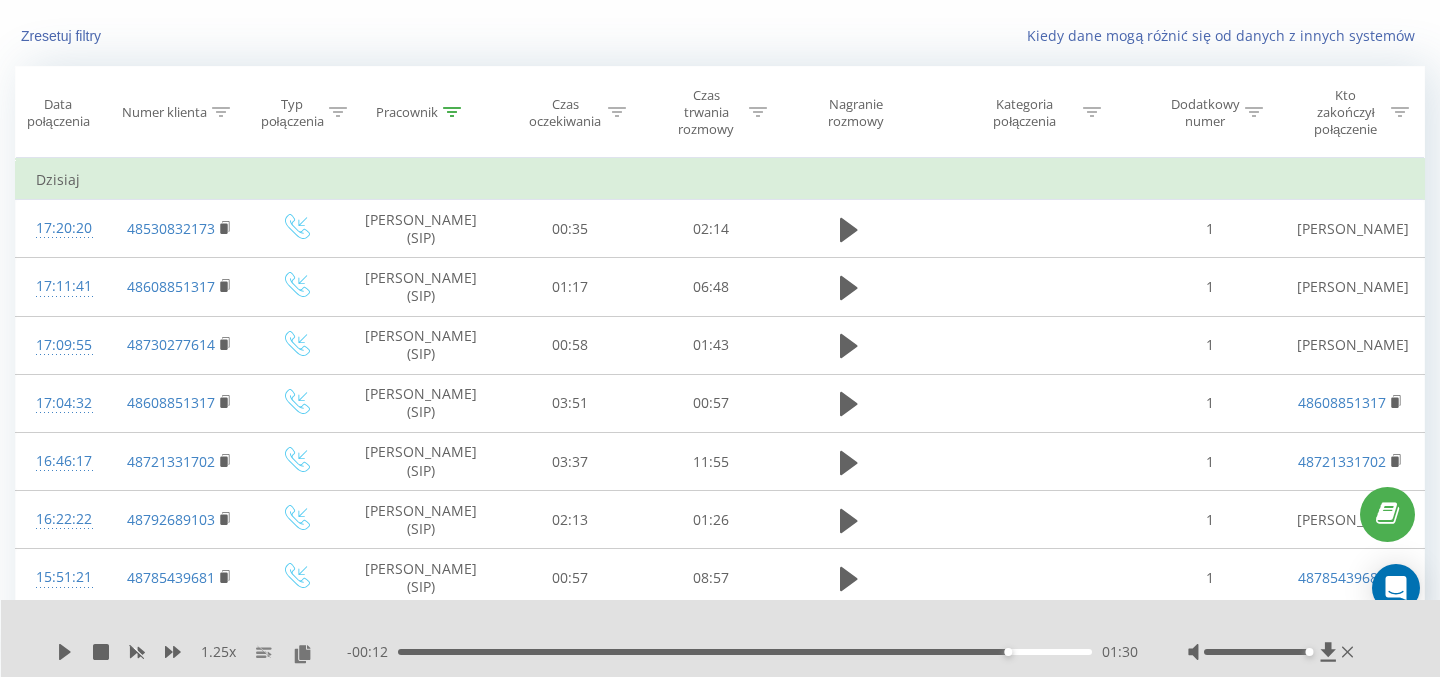 scroll, scrollTop: 0, scrollLeft: 0, axis: both 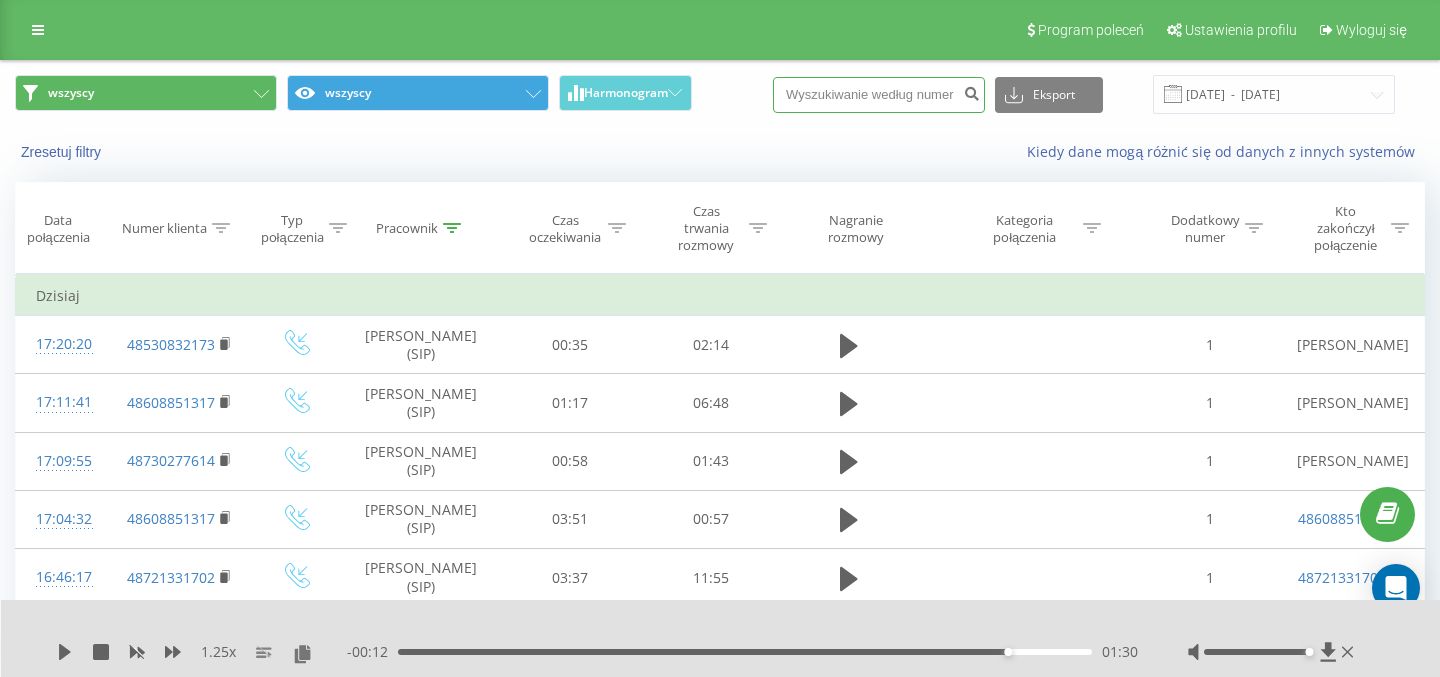 click at bounding box center [879, 95] 